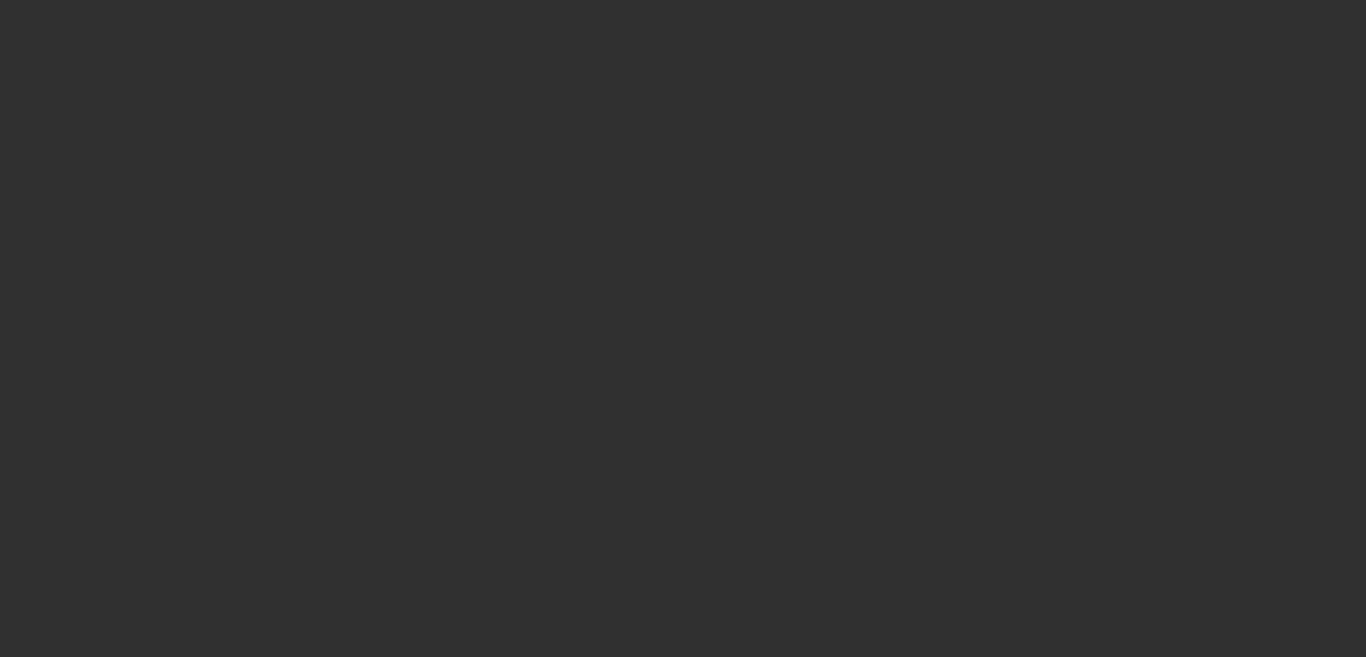 scroll, scrollTop: 0, scrollLeft: 0, axis: both 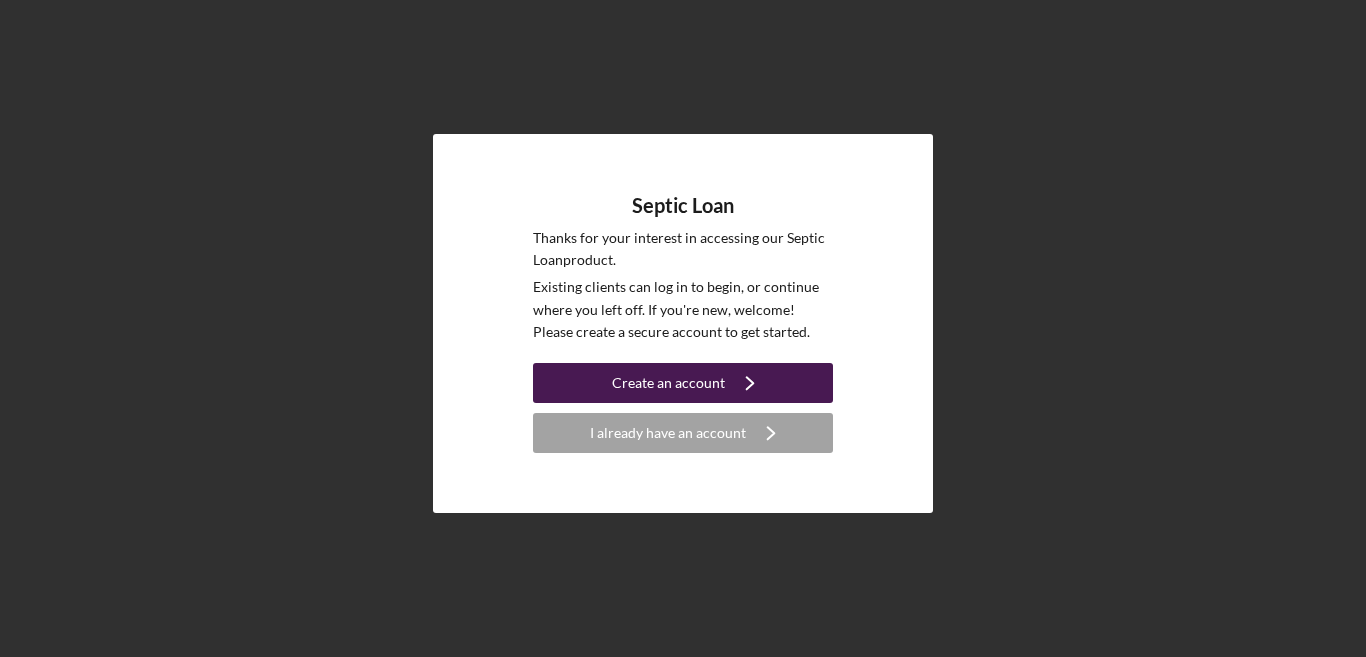 click on "Create an account" at bounding box center (668, 383) 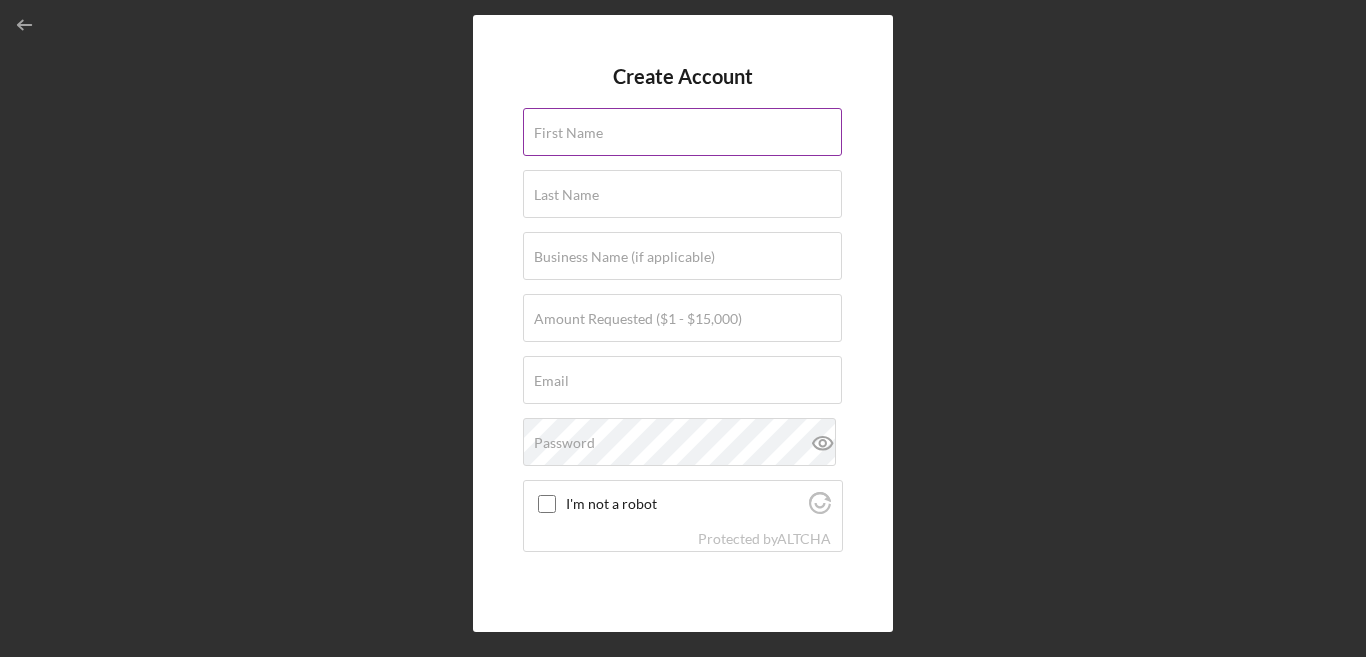 click on "First Name" at bounding box center (683, 133) 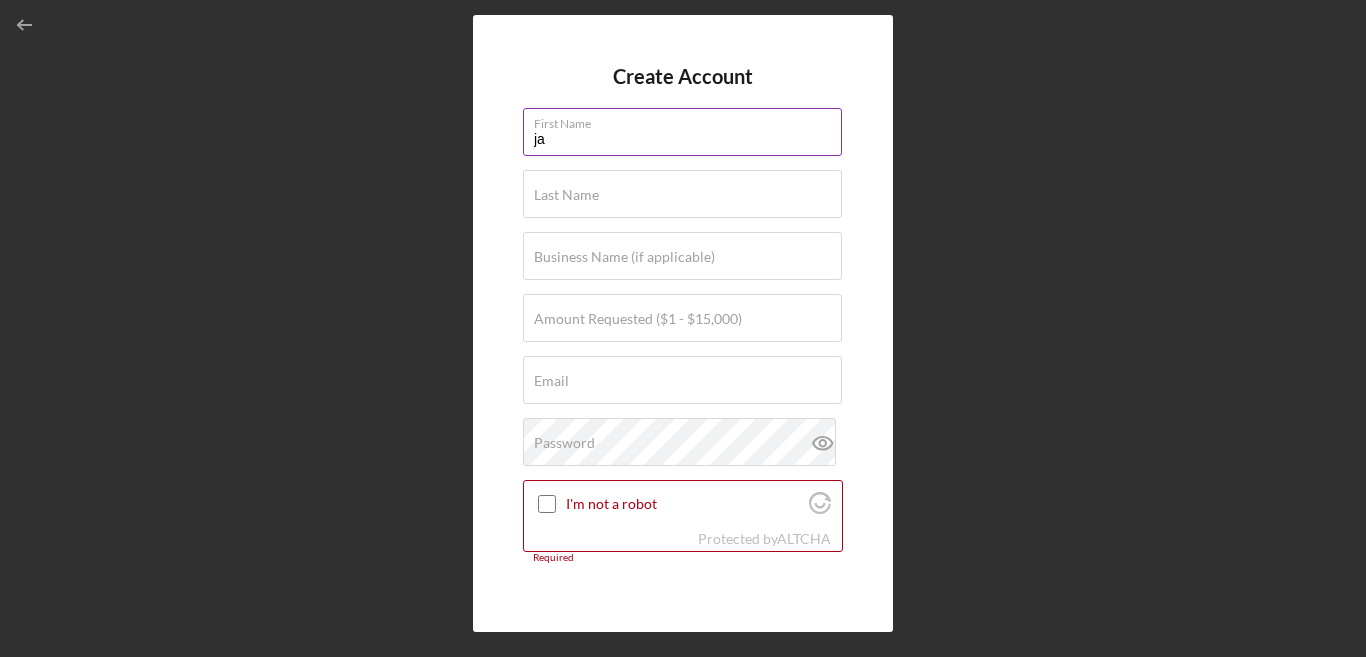 type on "j" 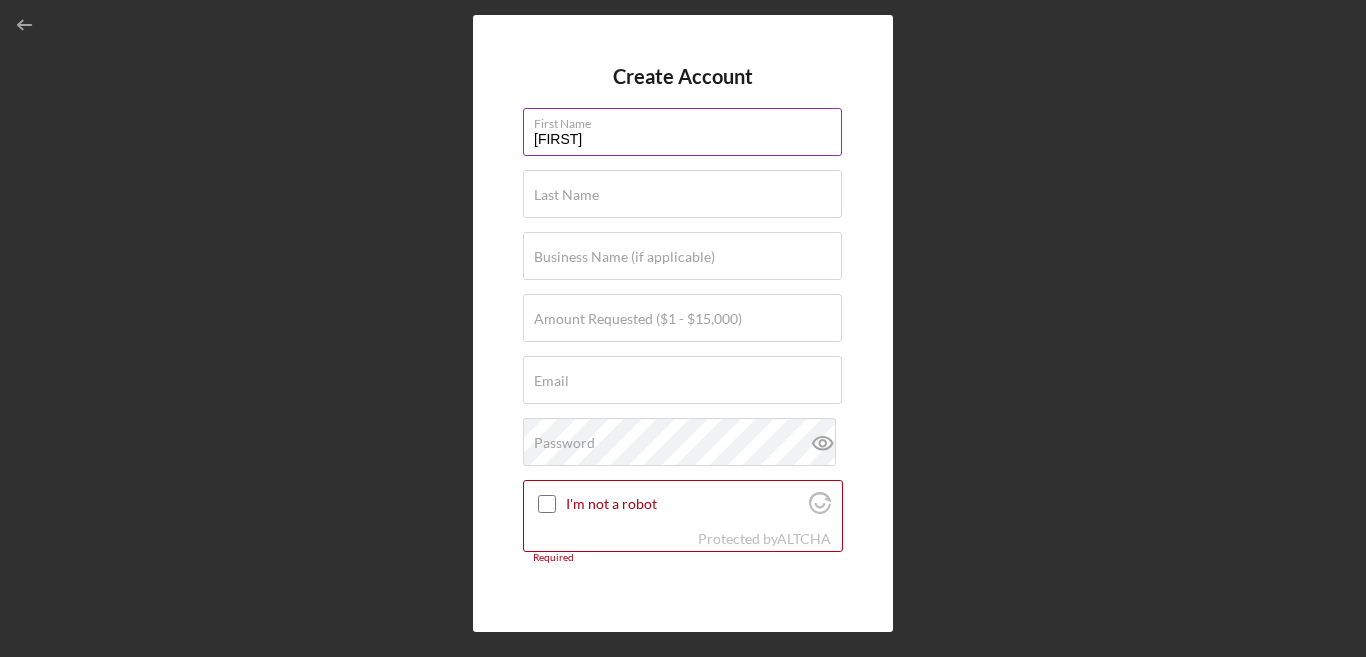 type on "[FIRST]" 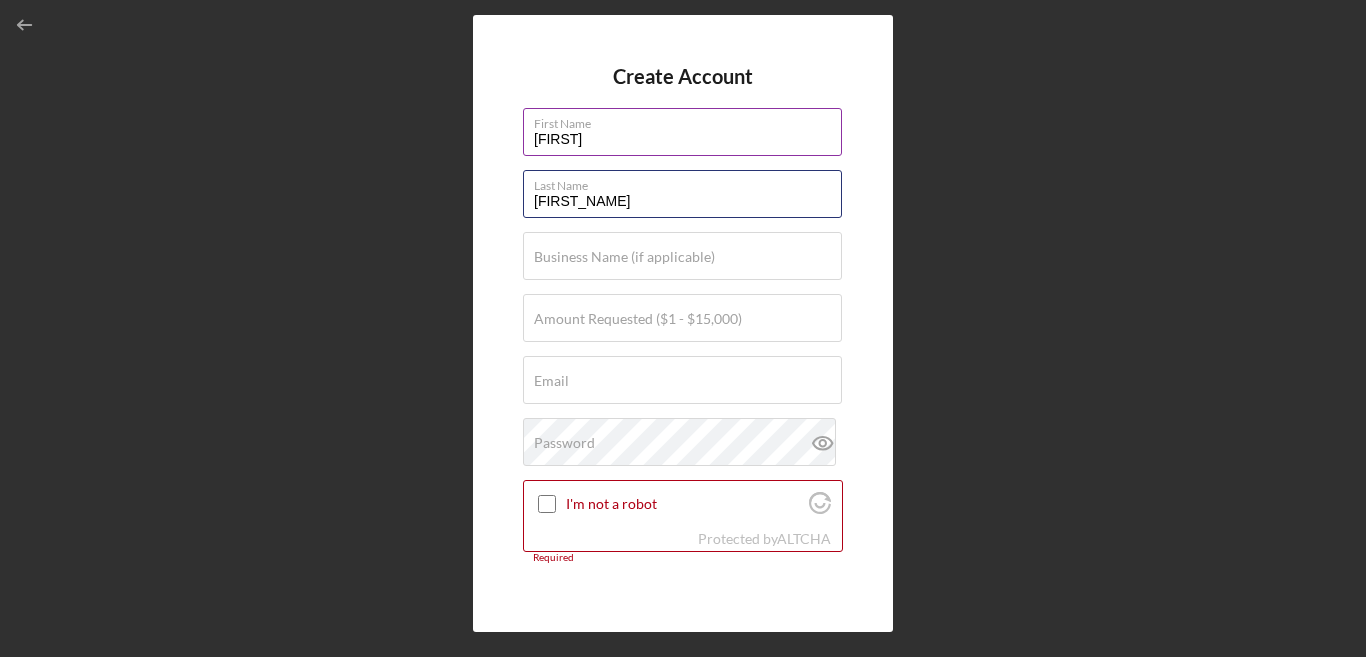 type on "[FIRST_NAME]" 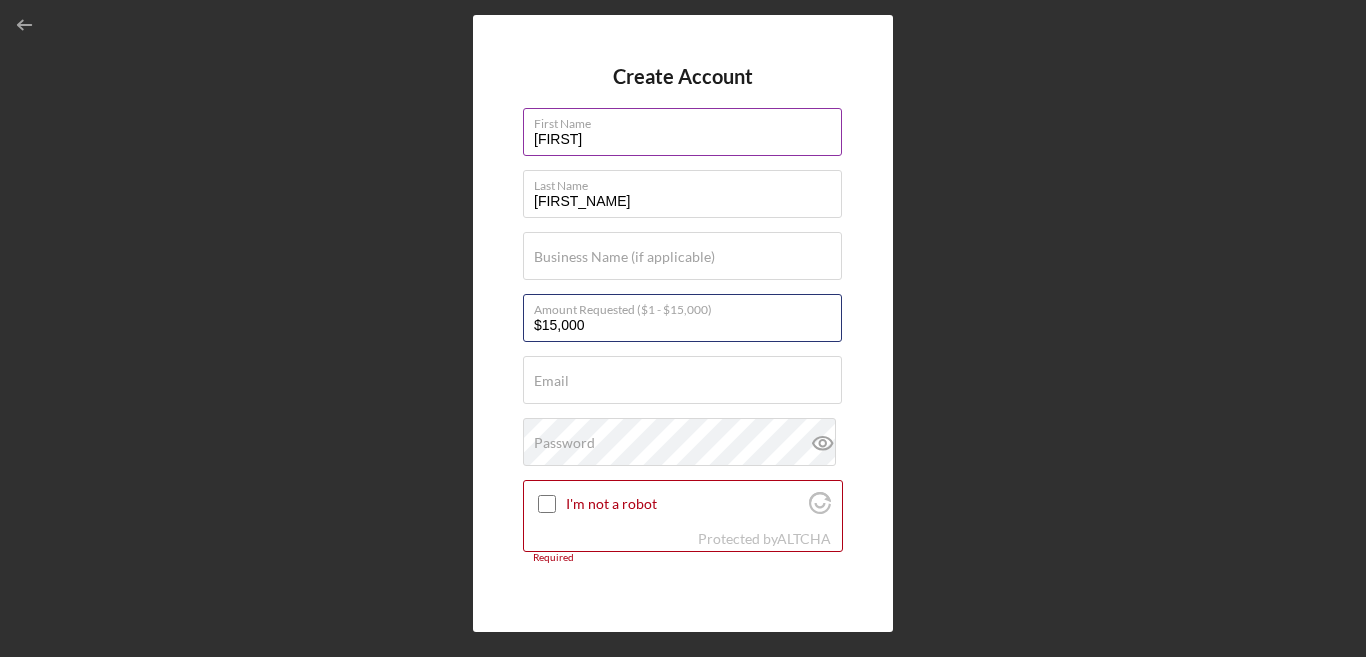 type on "$15,000" 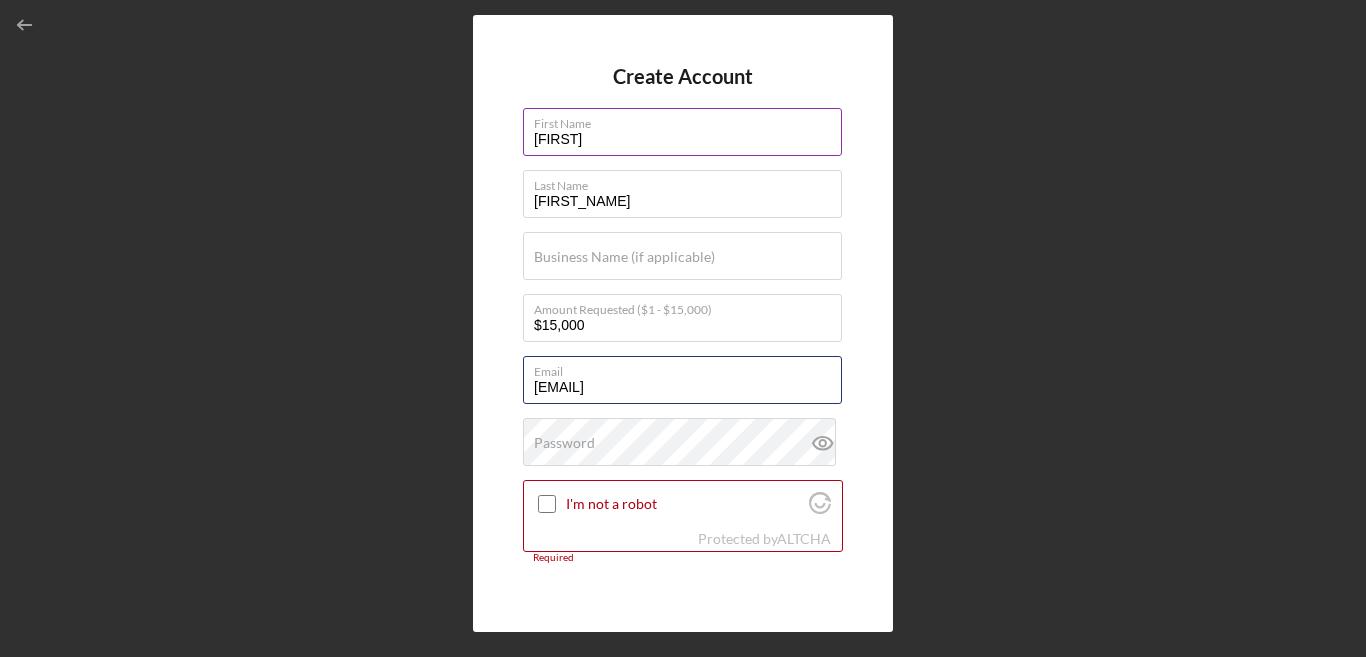 type on "[EMAIL]" 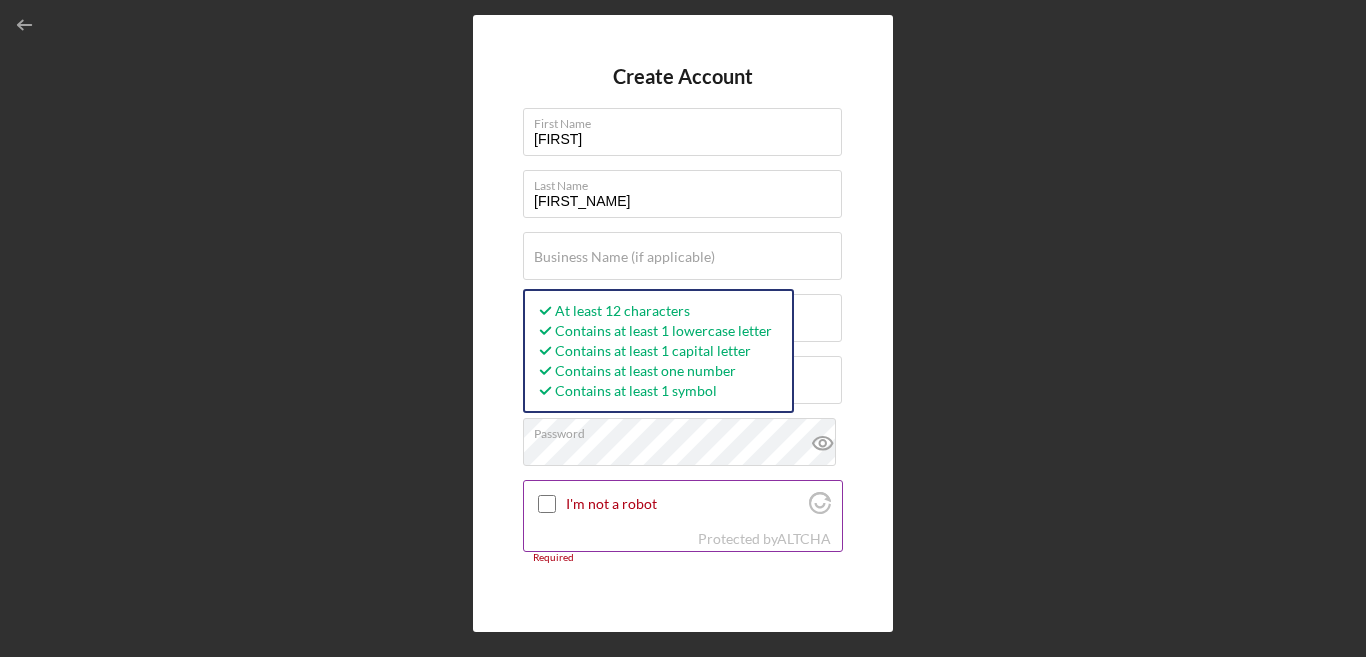 click on "I'm not a robot" at bounding box center [547, 504] 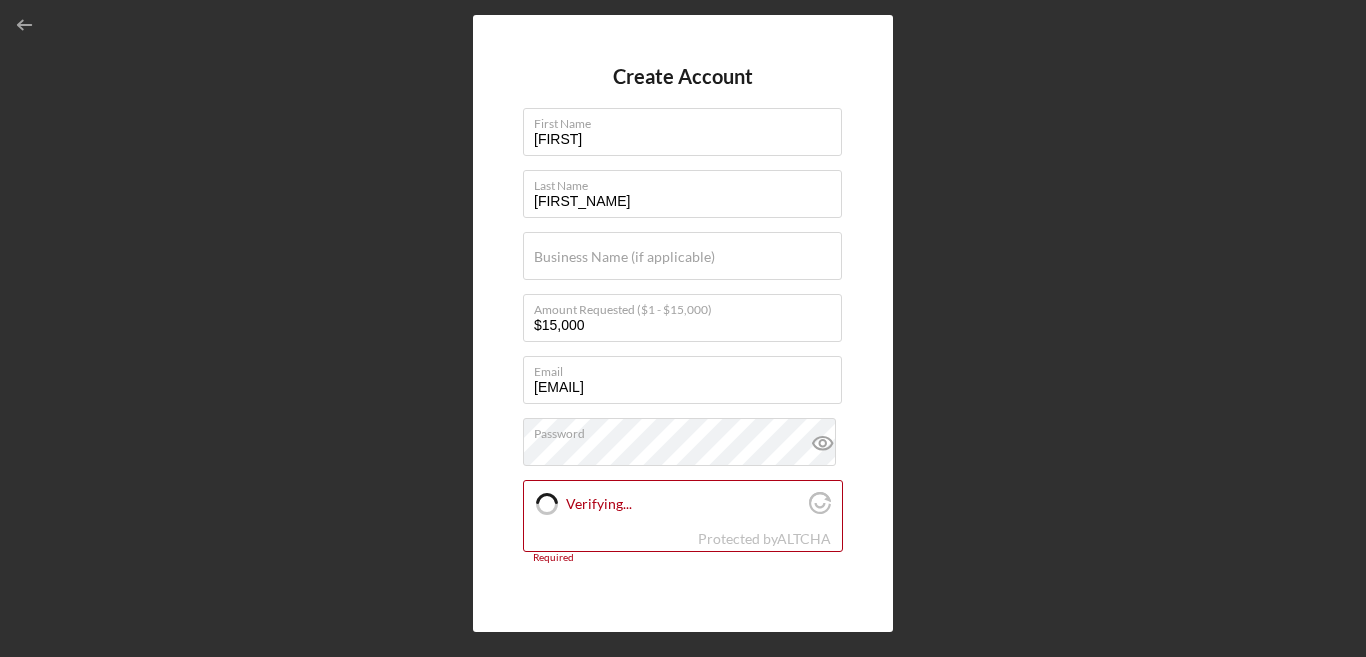 checkbox on "true" 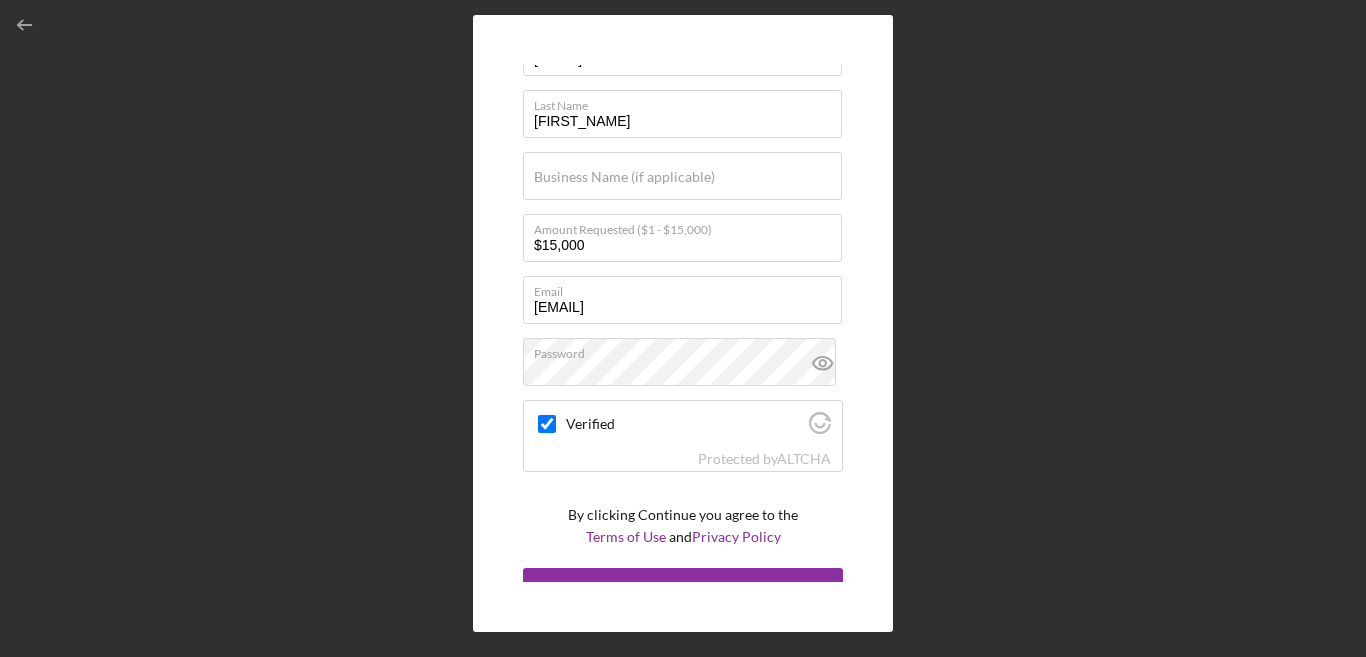 scroll, scrollTop: 106, scrollLeft: 0, axis: vertical 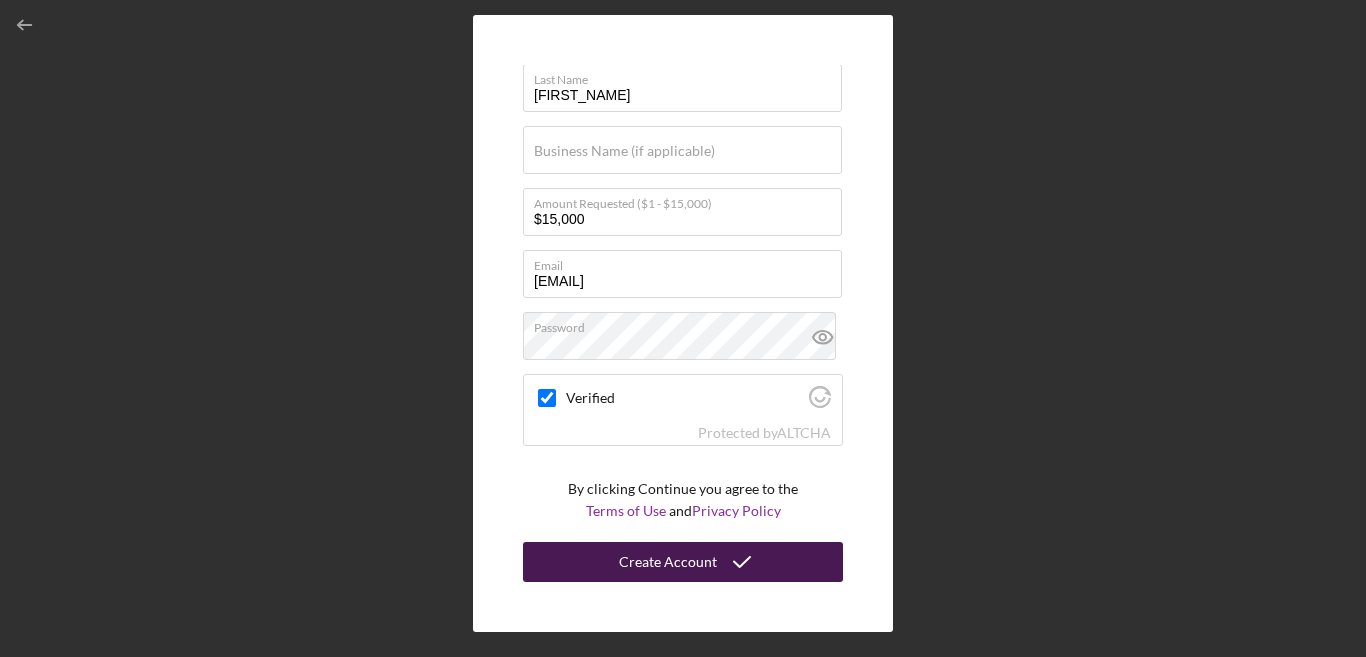 click on "Create Account" at bounding box center (668, 562) 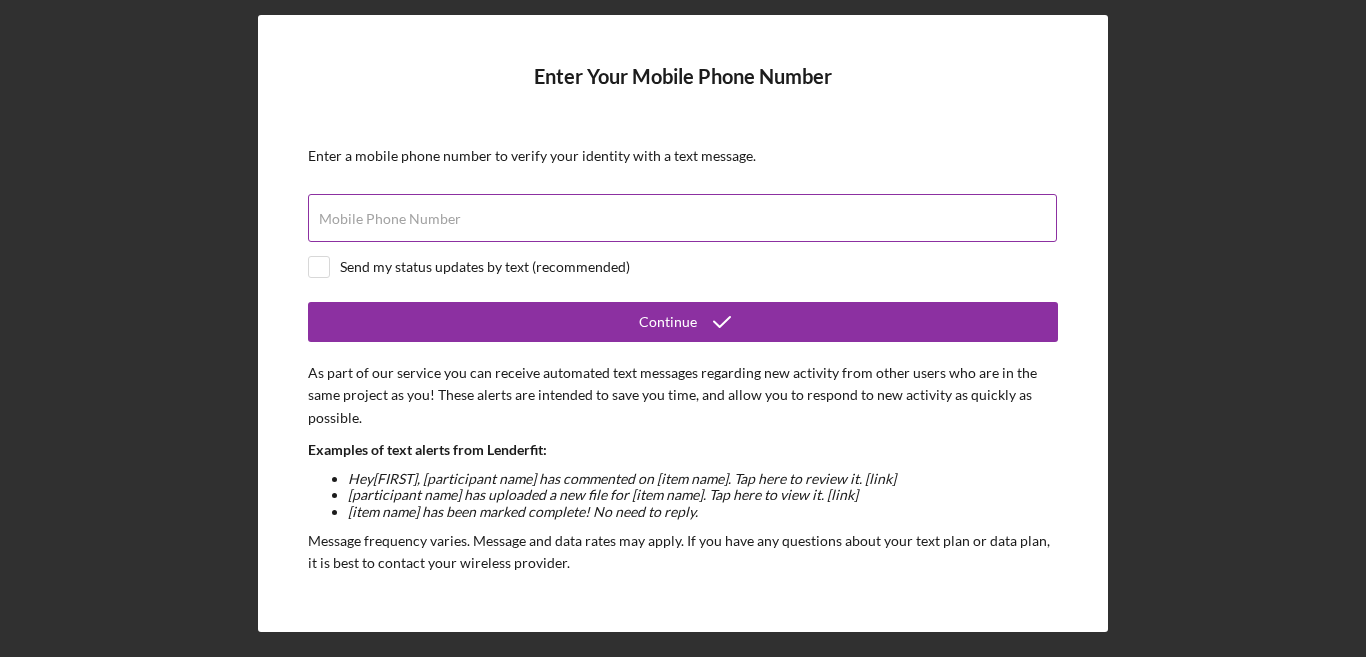 click on "Mobile Phone Number" at bounding box center [390, 219] 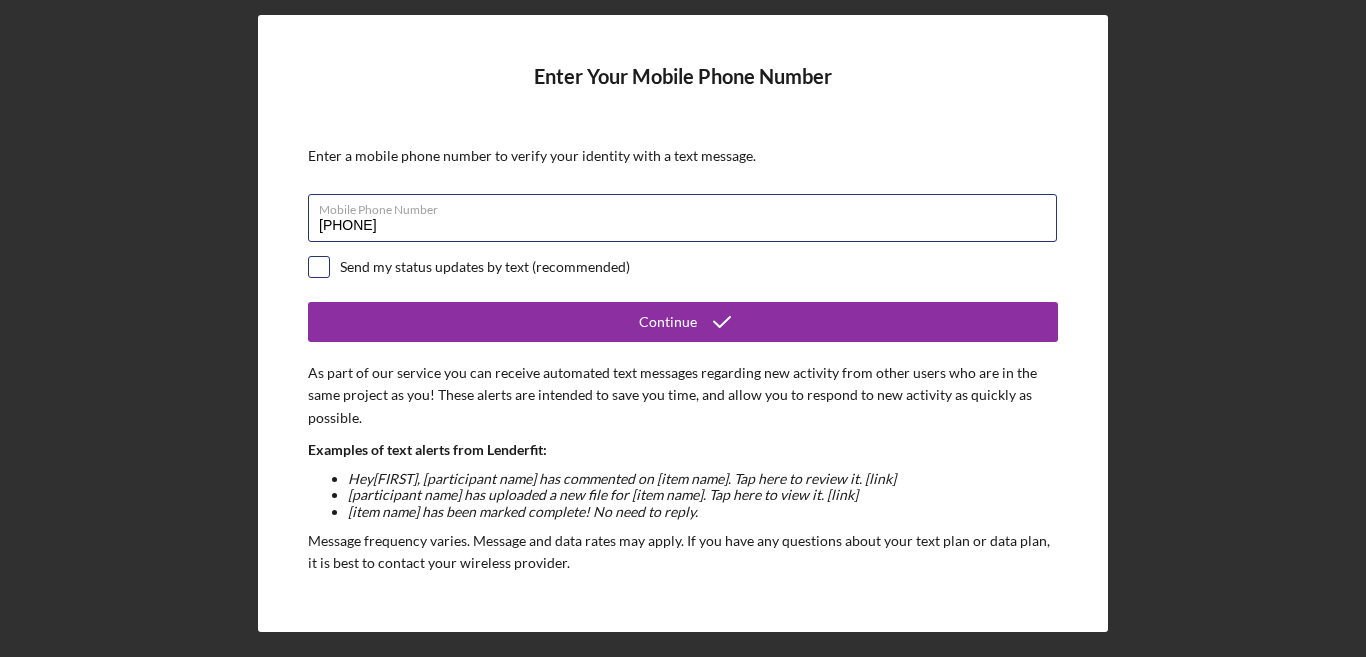 type on "[PHONE]" 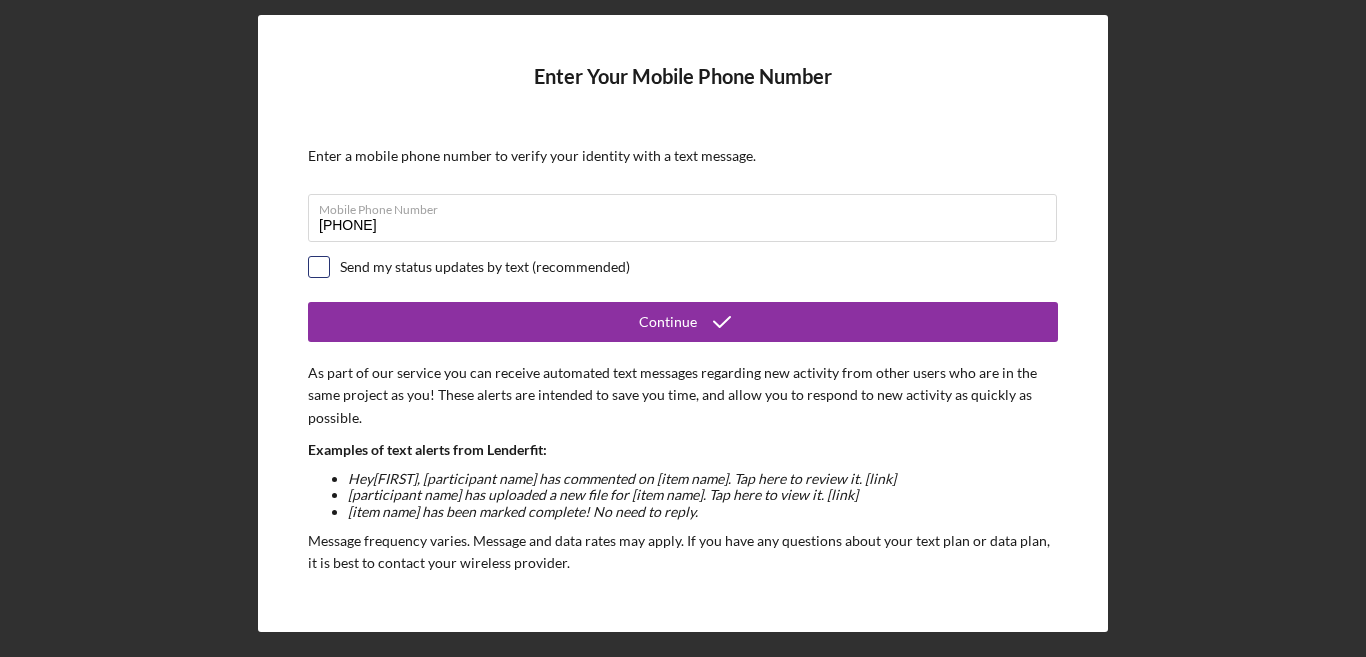 click at bounding box center (319, 267) 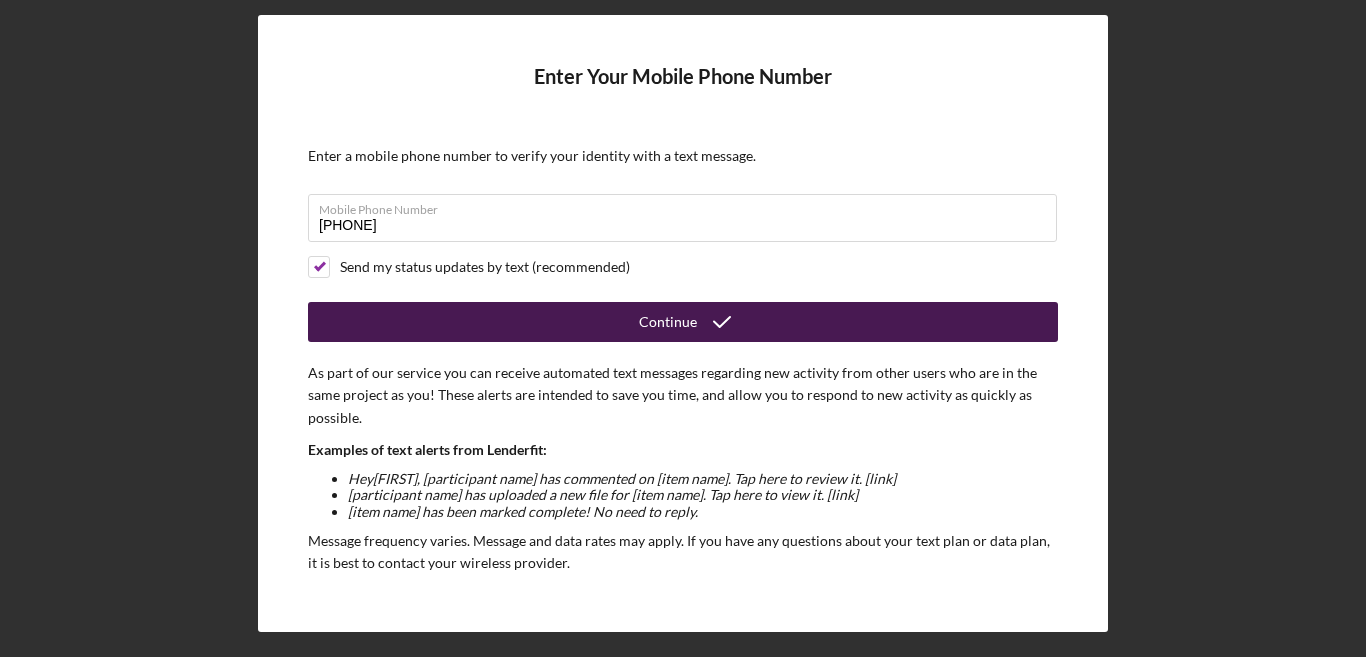click on "Continue" at bounding box center [668, 322] 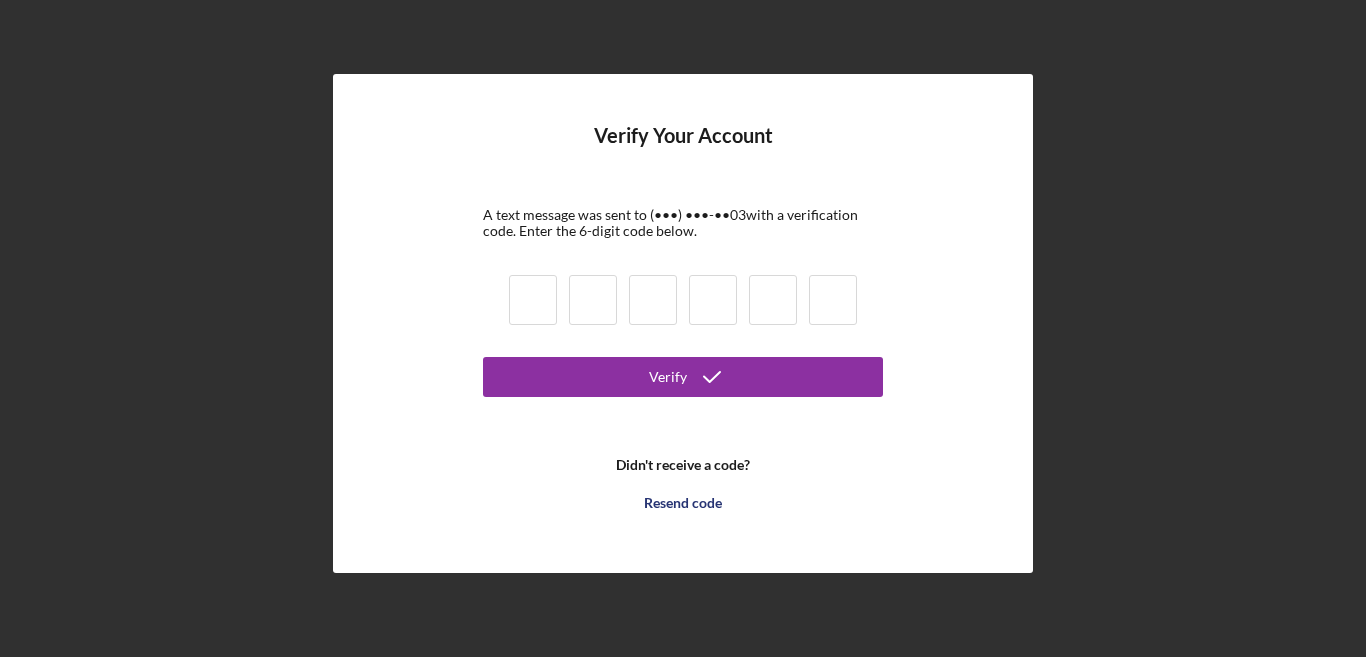 click at bounding box center (533, 300) 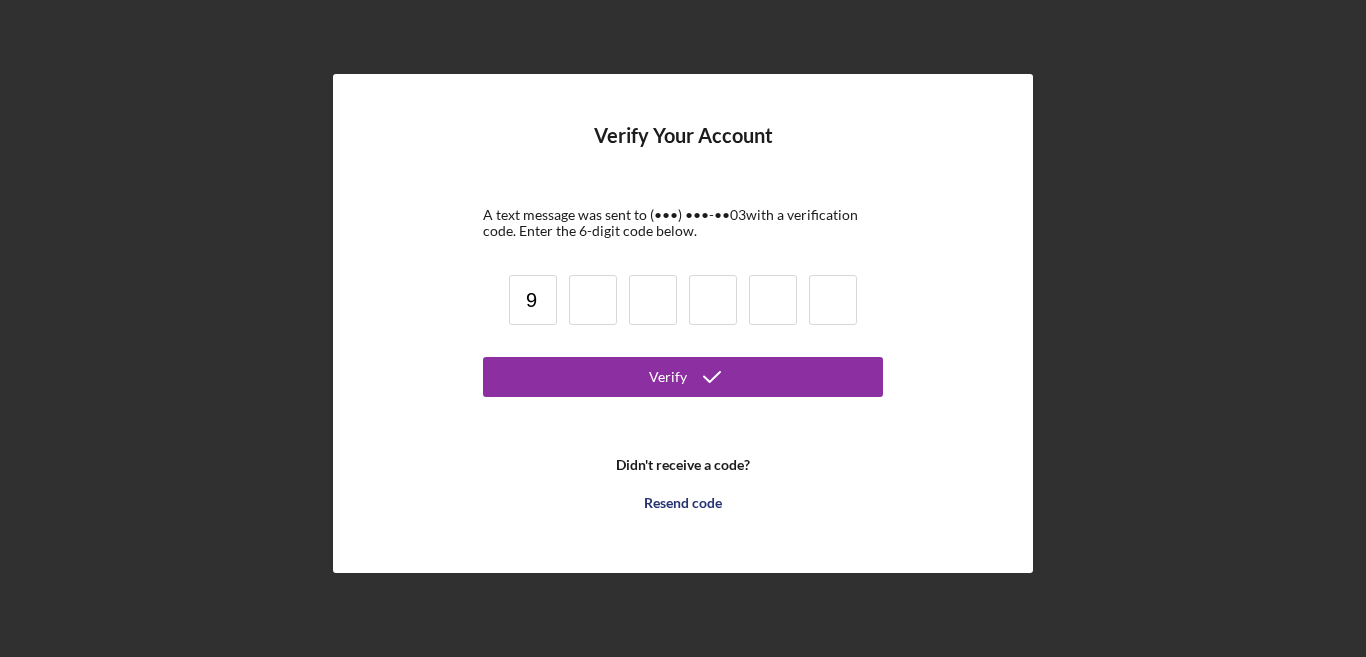 type on "9" 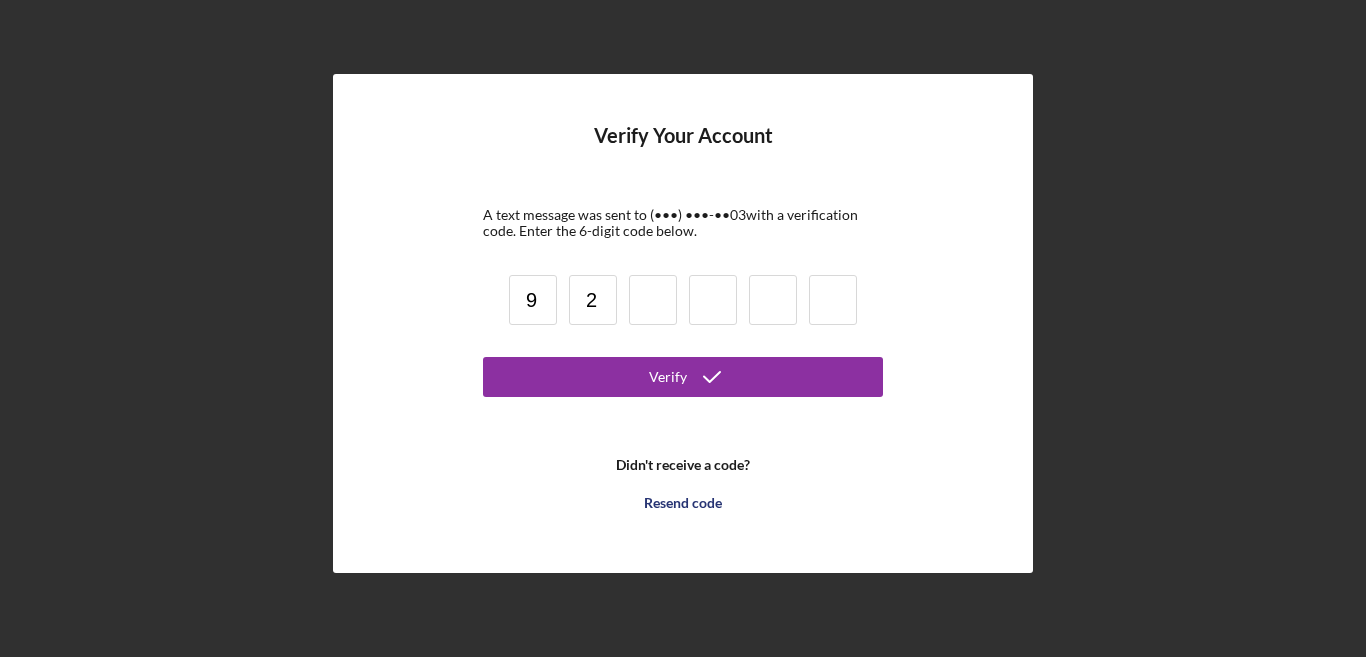 type on "2" 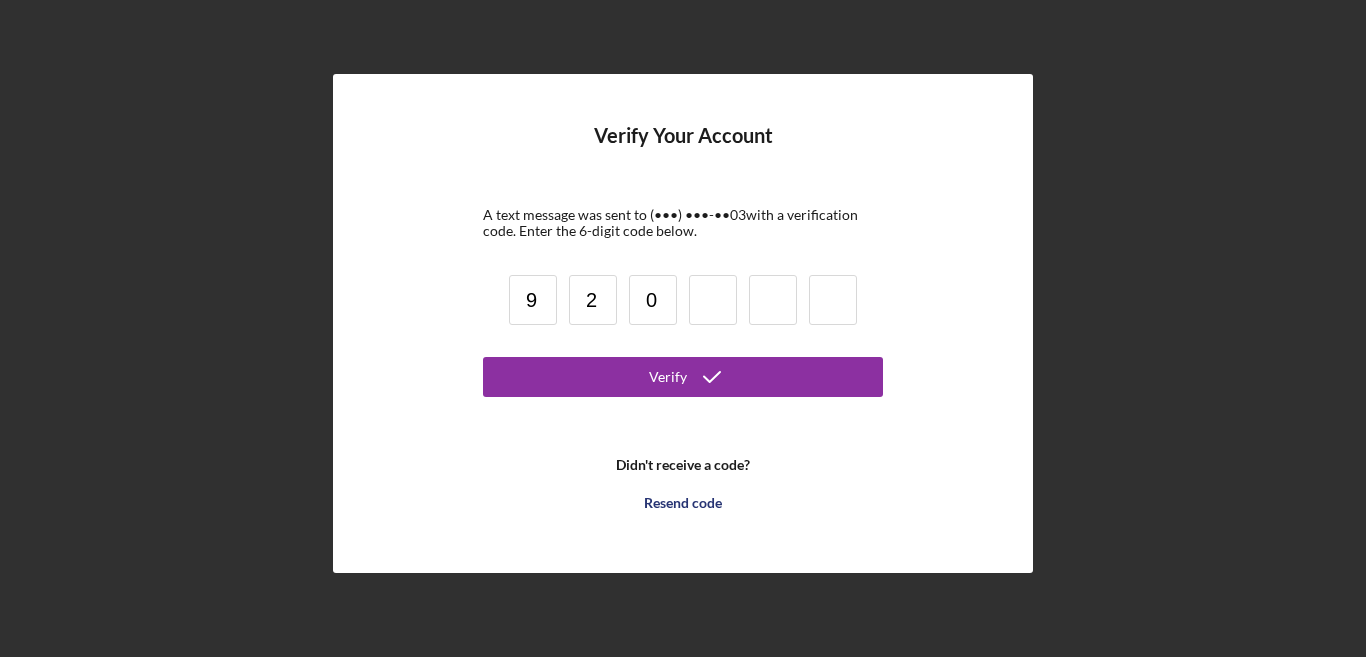 type on "0" 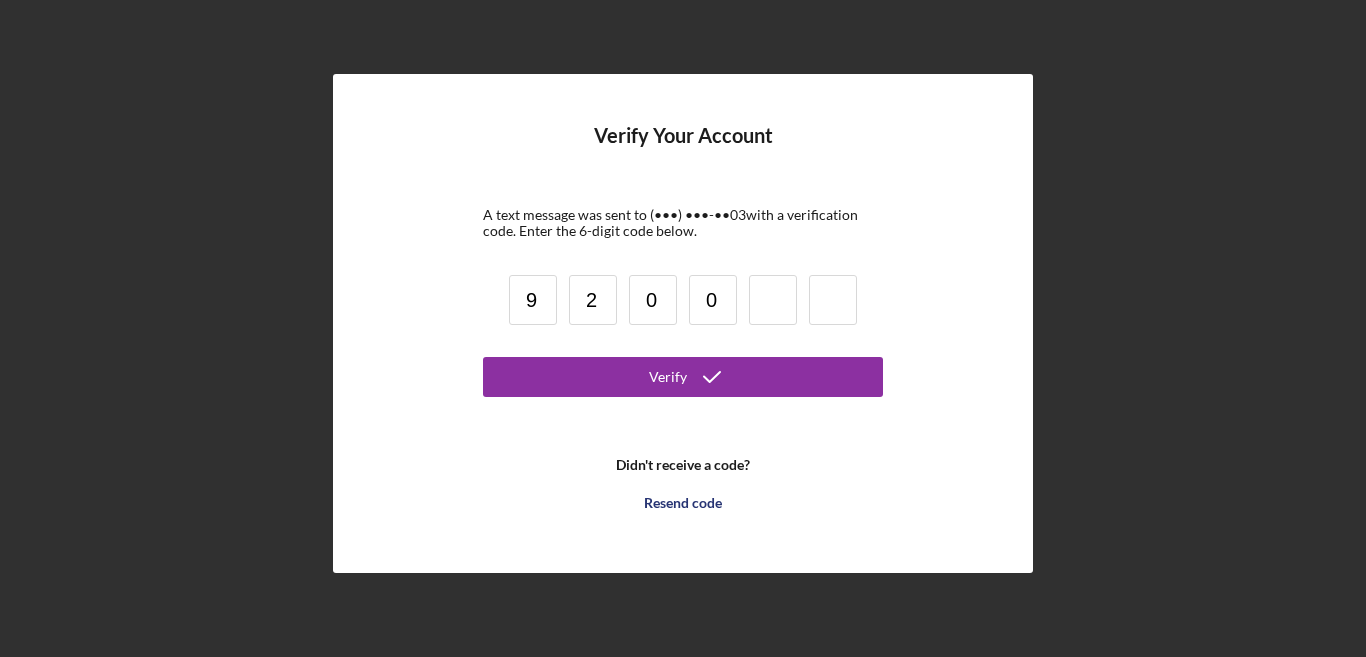 type on "0" 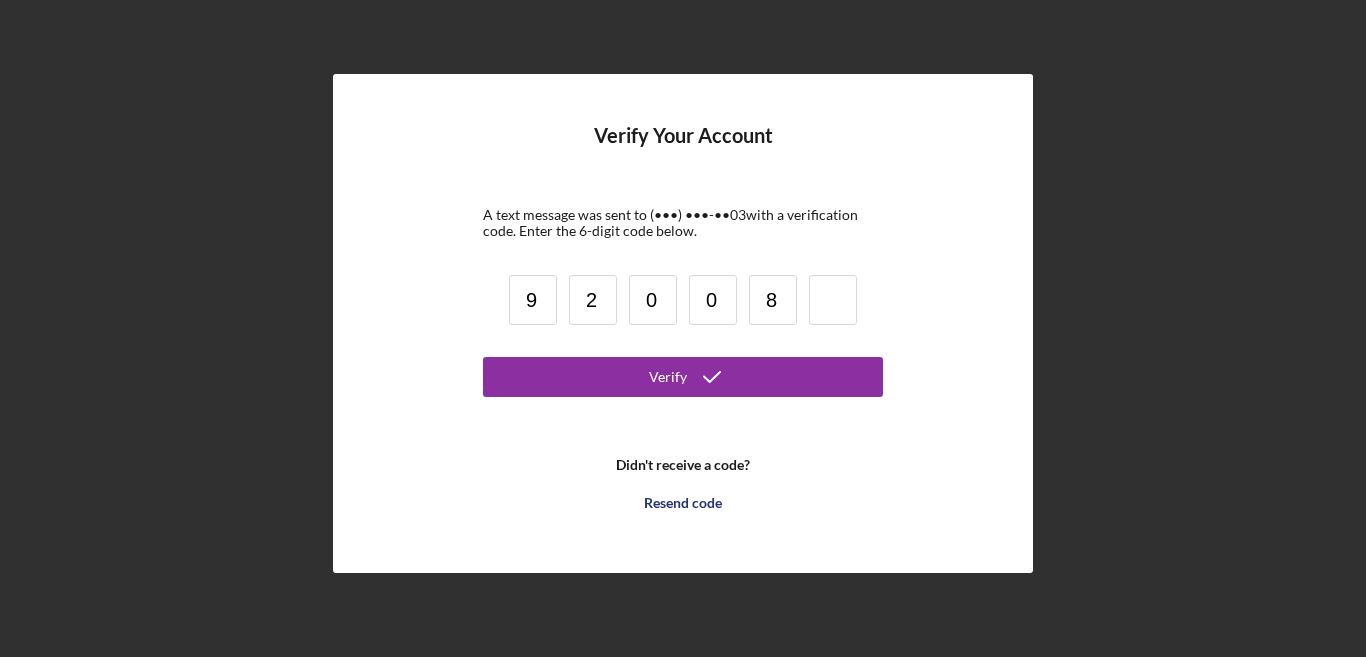 type on "8" 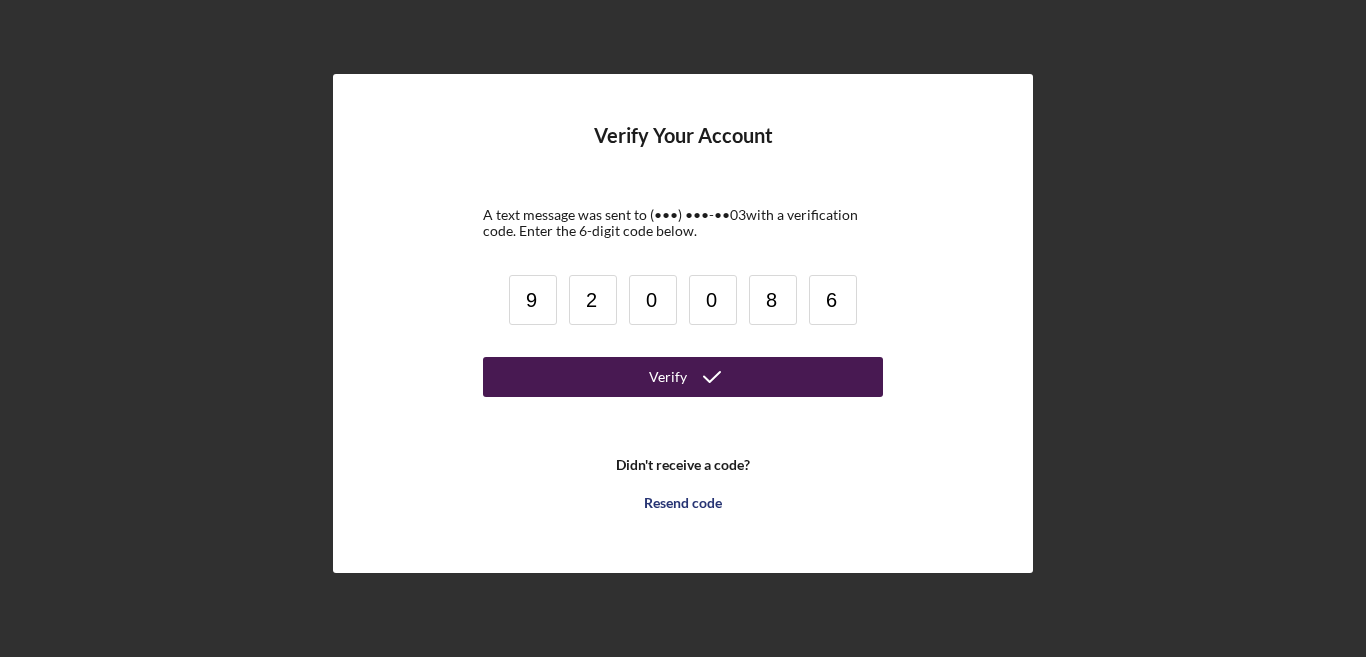 type on "6" 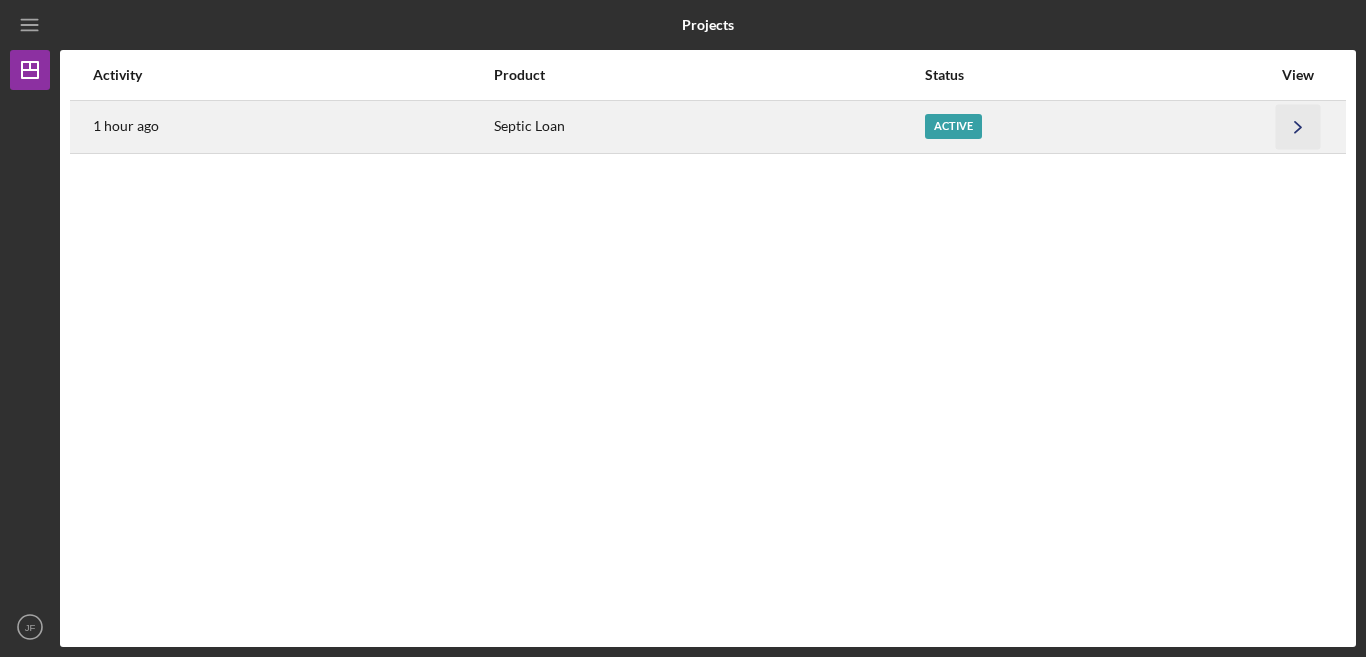 click on "Icon/Navigate" 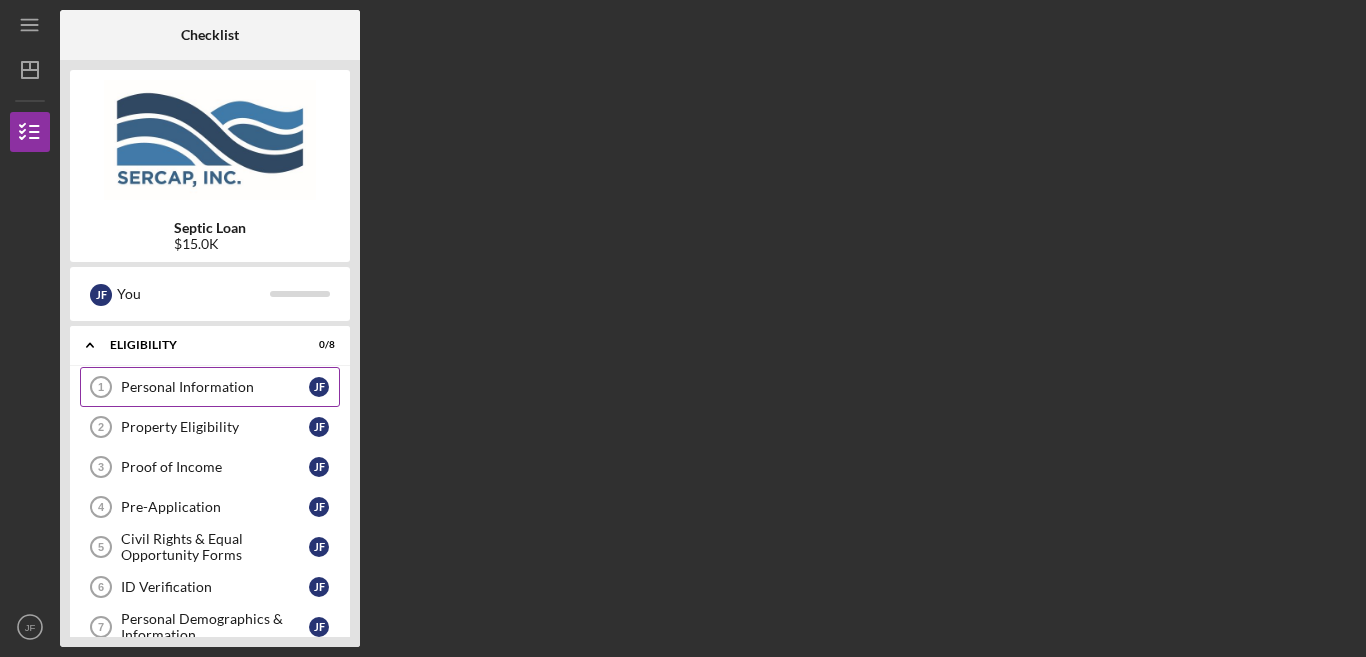 click on "Personal Information" at bounding box center [215, 387] 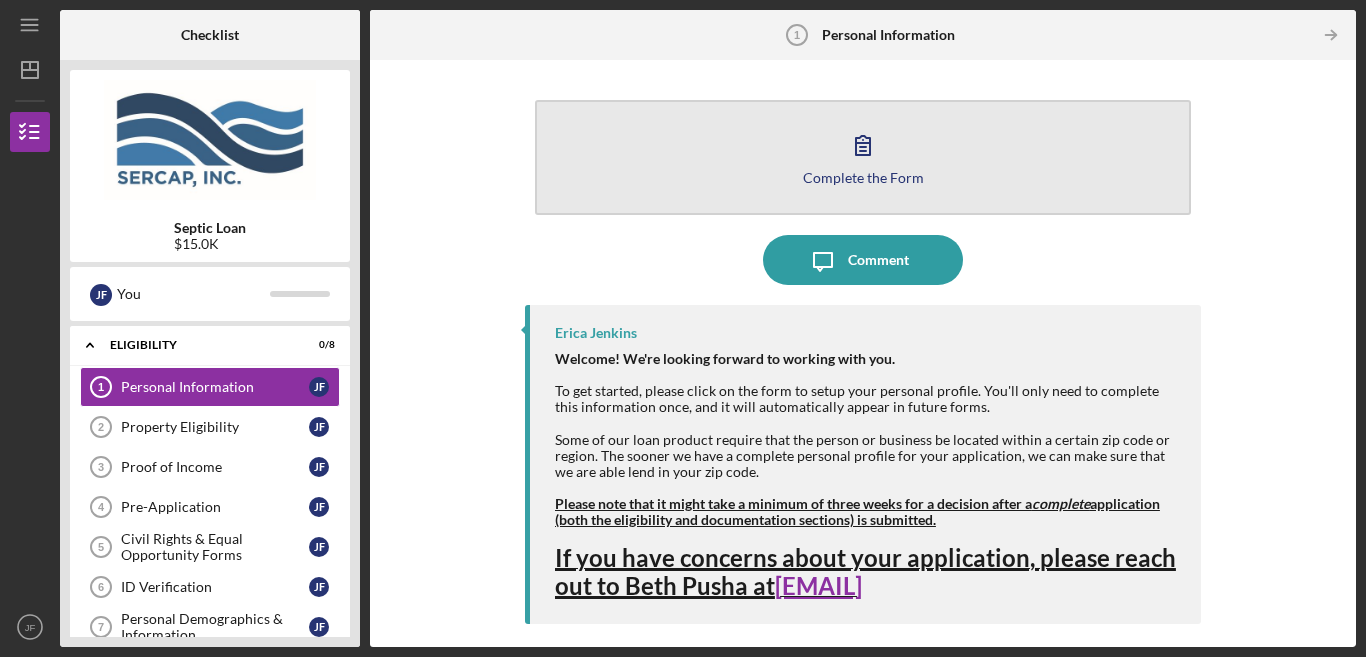 click on "Complete the Form Form" at bounding box center (863, 157) 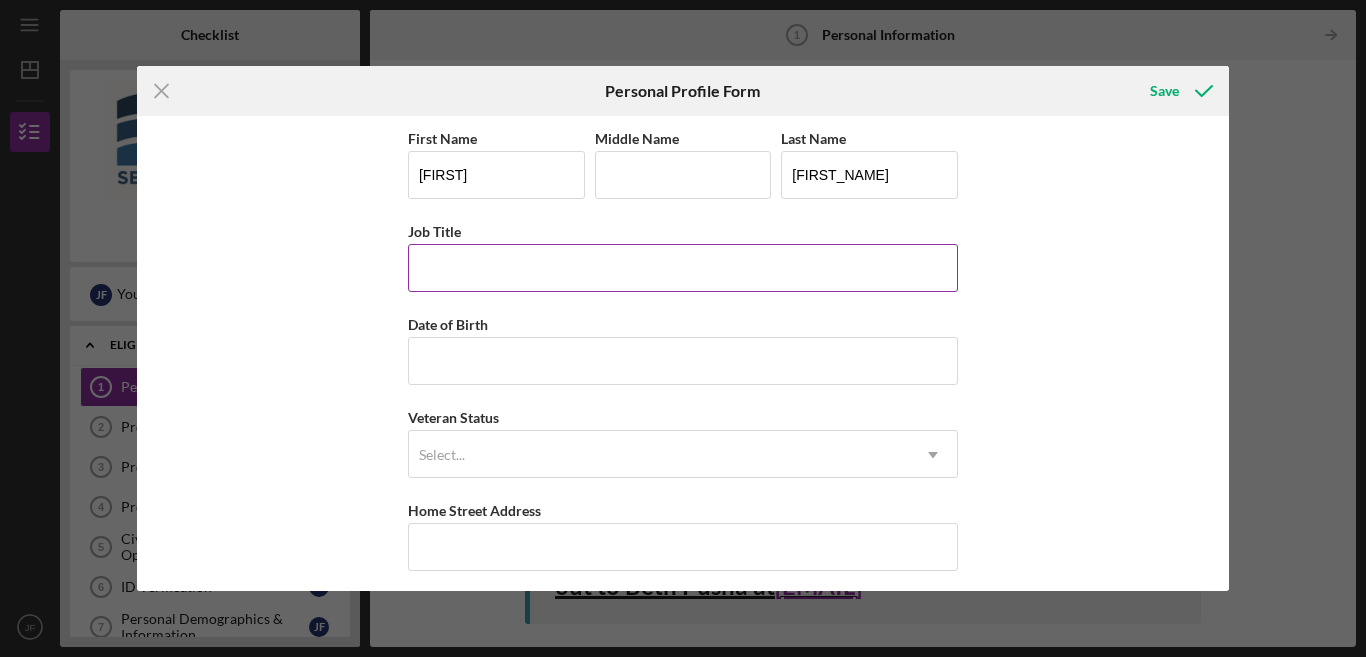 click on "Job Title" at bounding box center (683, 268) 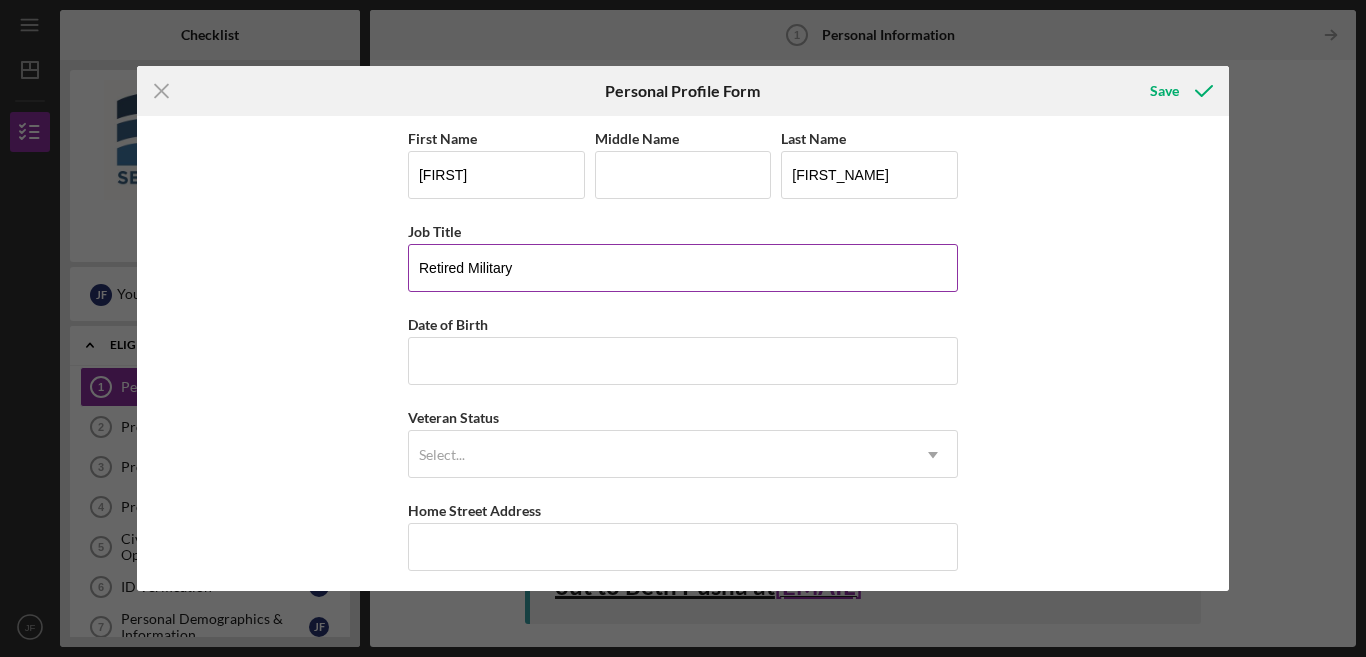 type on "Retired Military" 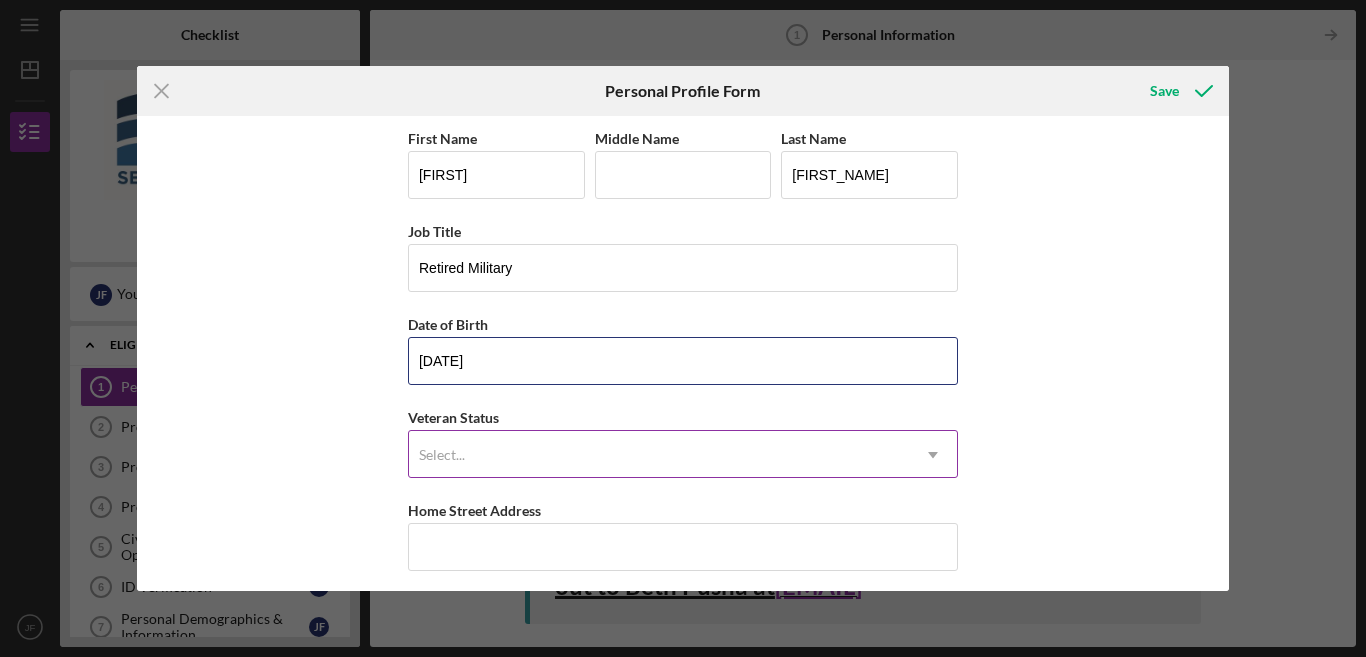 type on "[DATE]" 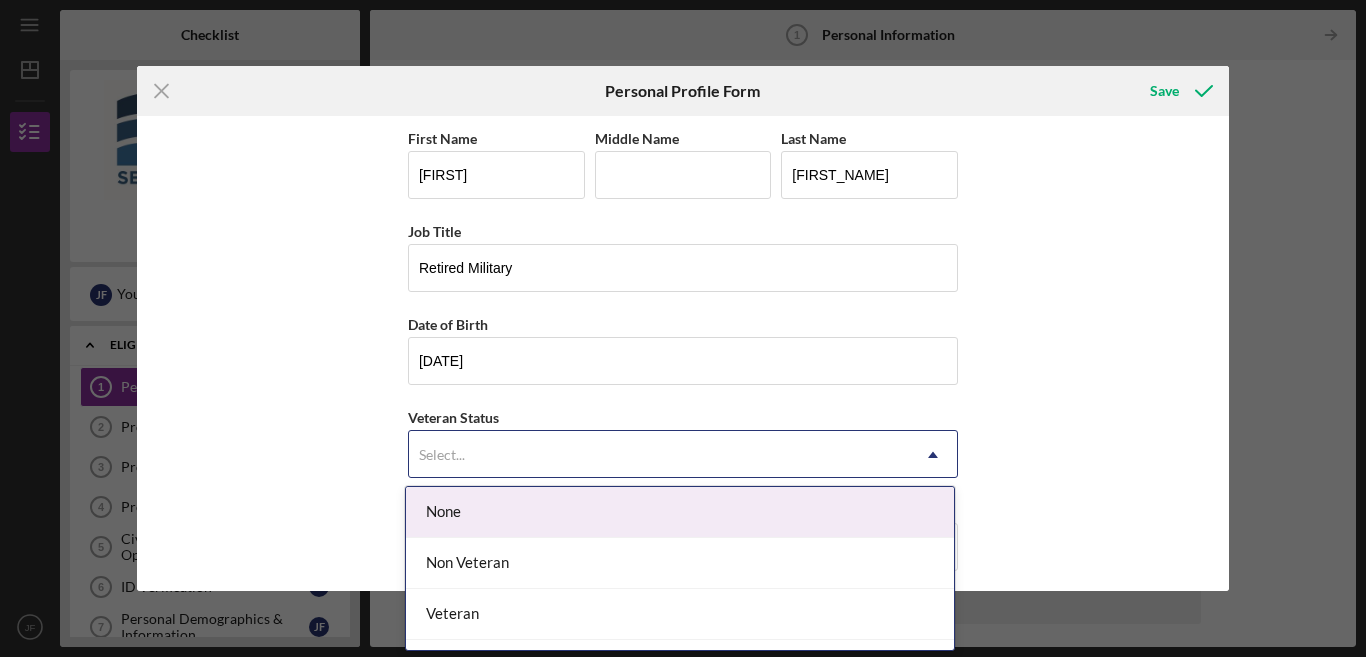 click on "Select..." at bounding box center (659, 455) 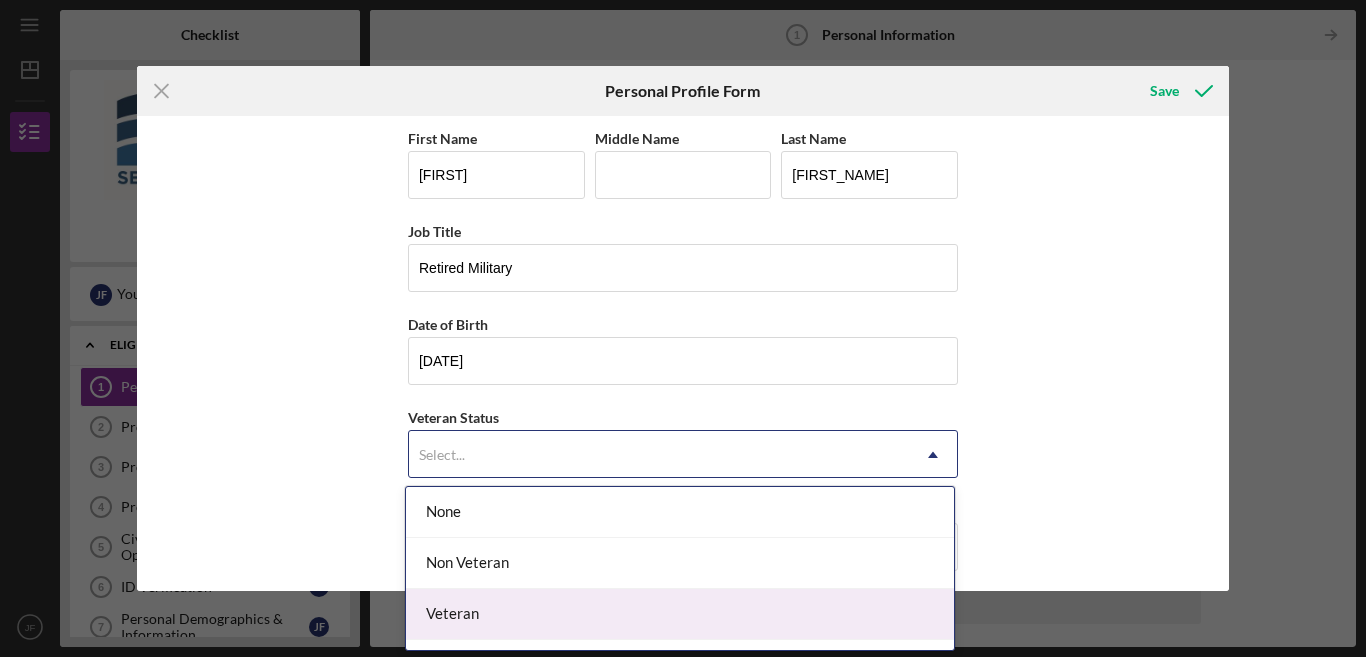 click on "Veteran" at bounding box center [680, 614] 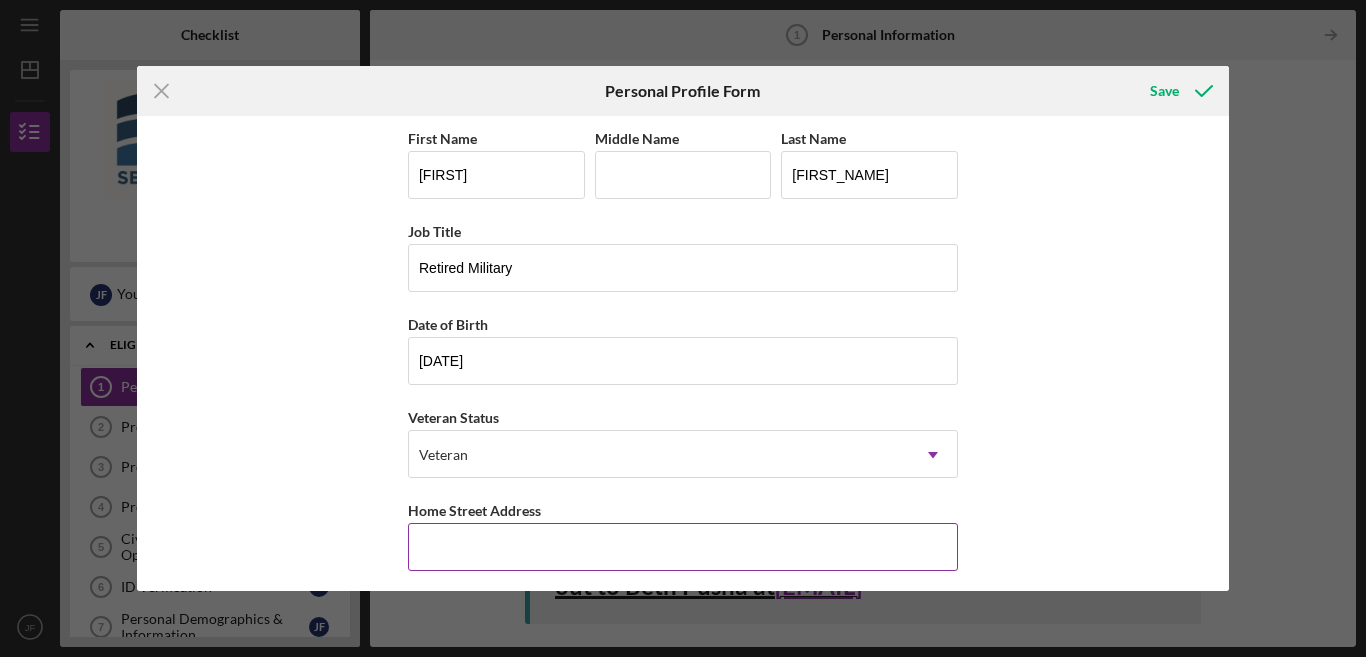 click on "Home Street Address" at bounding box center (683, 547) 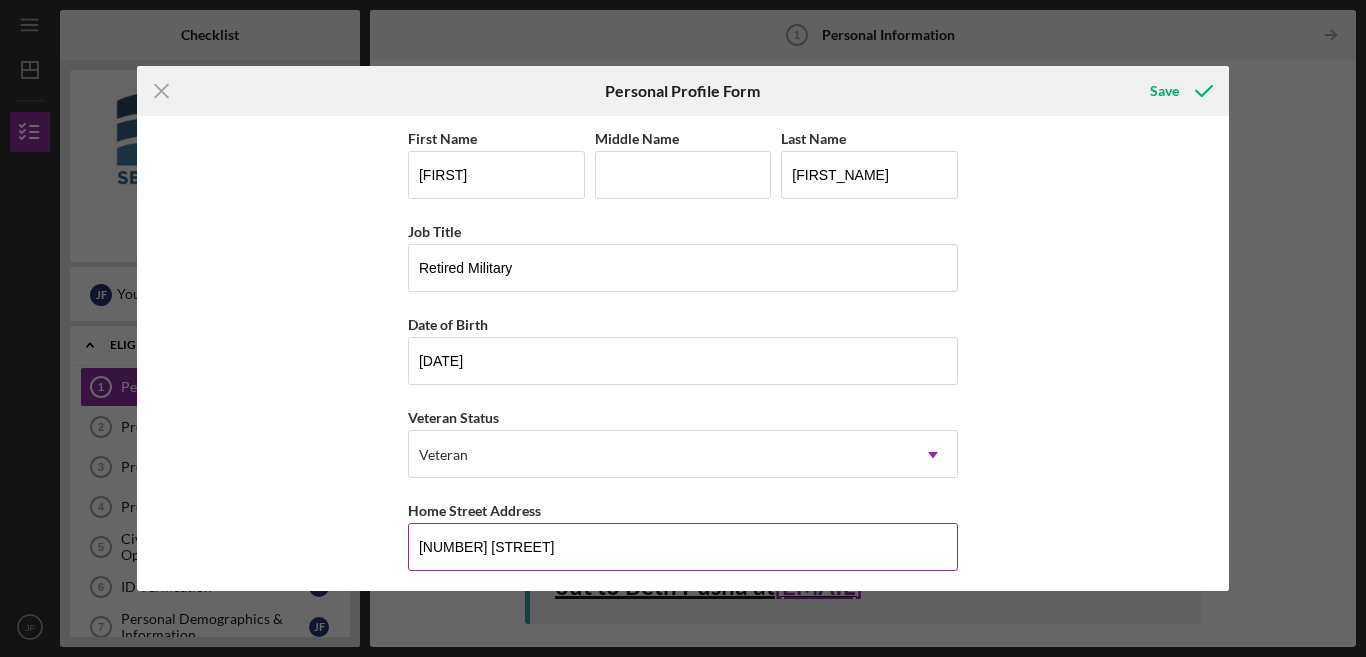 type on "[NUMBER] [STREET]" 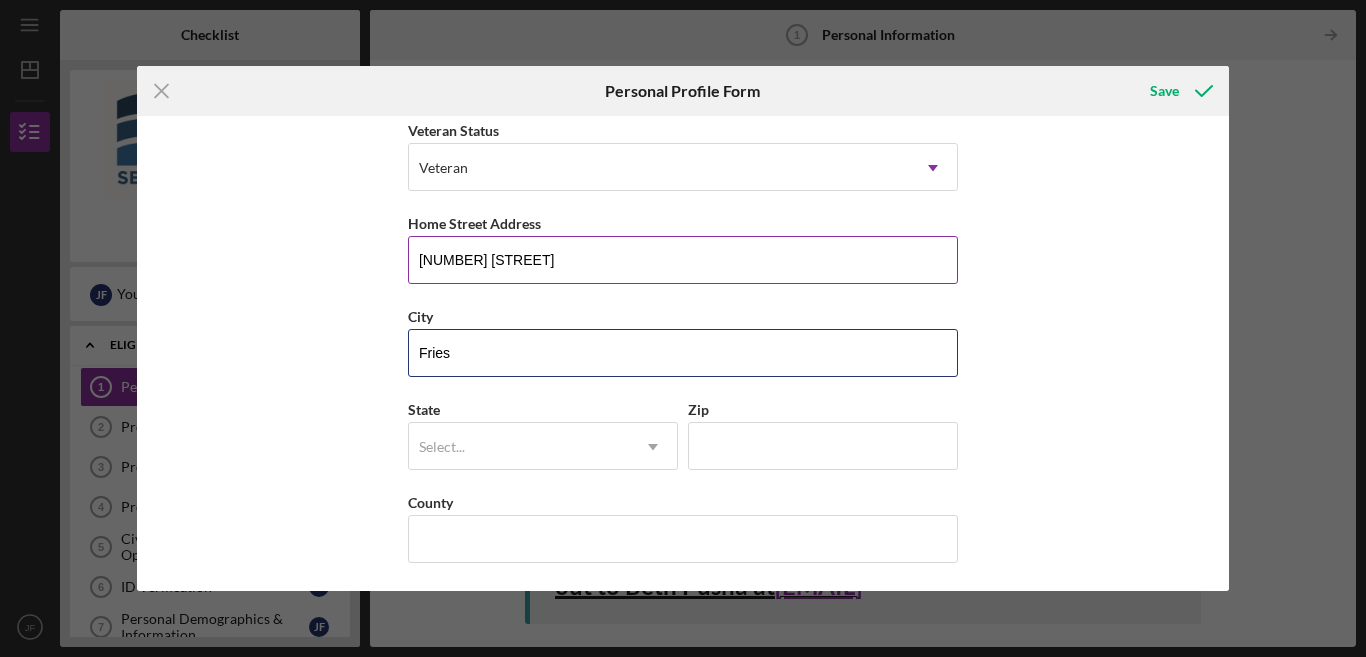 type on "Fries" 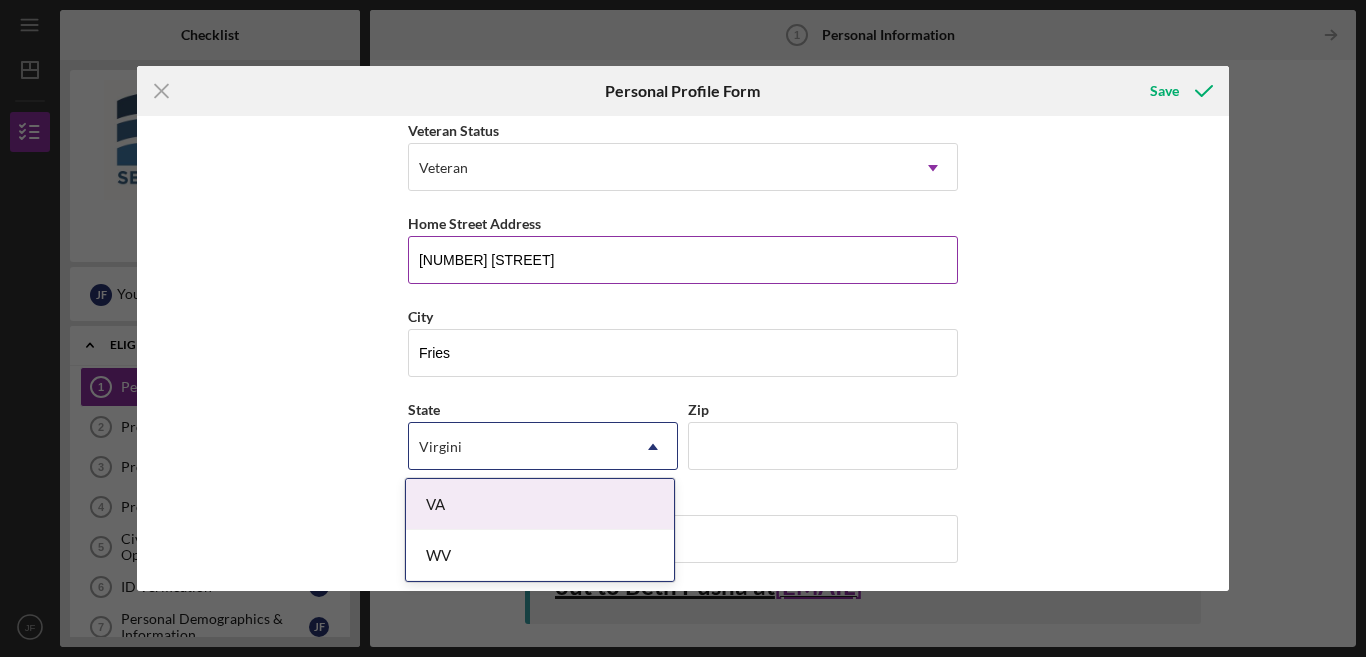 type on "Virginia" 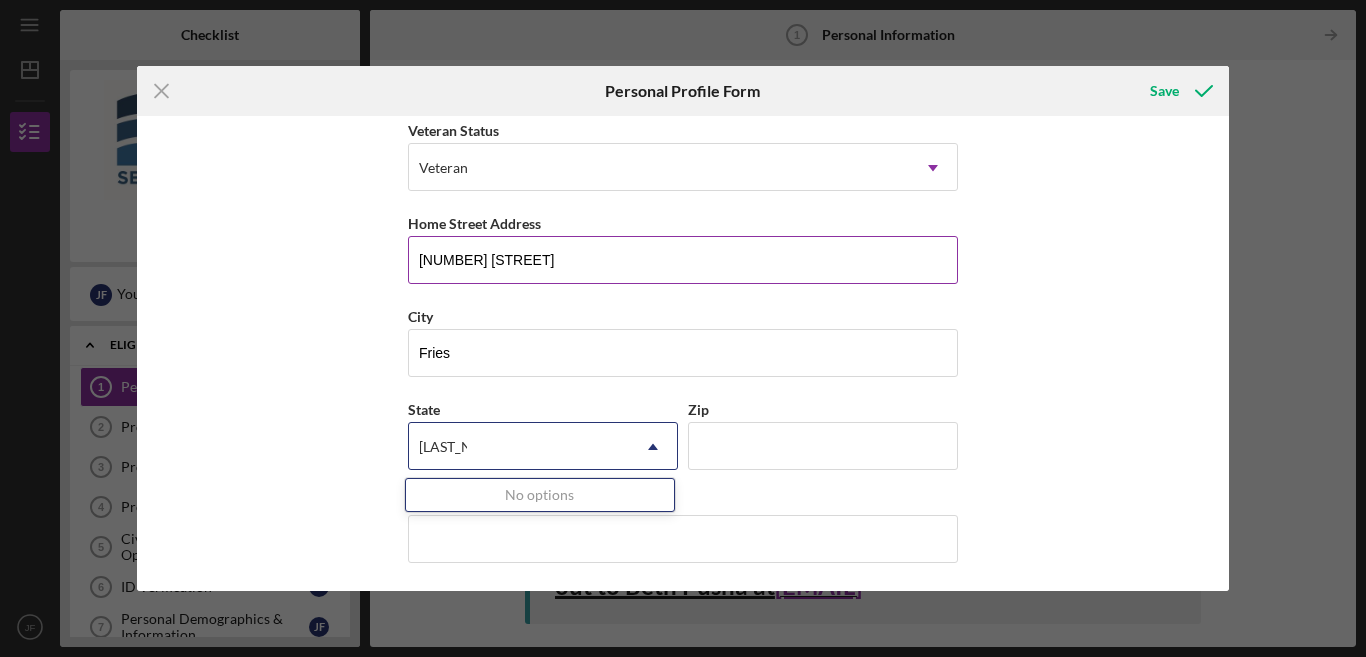 type on "[LAST_NAME]" 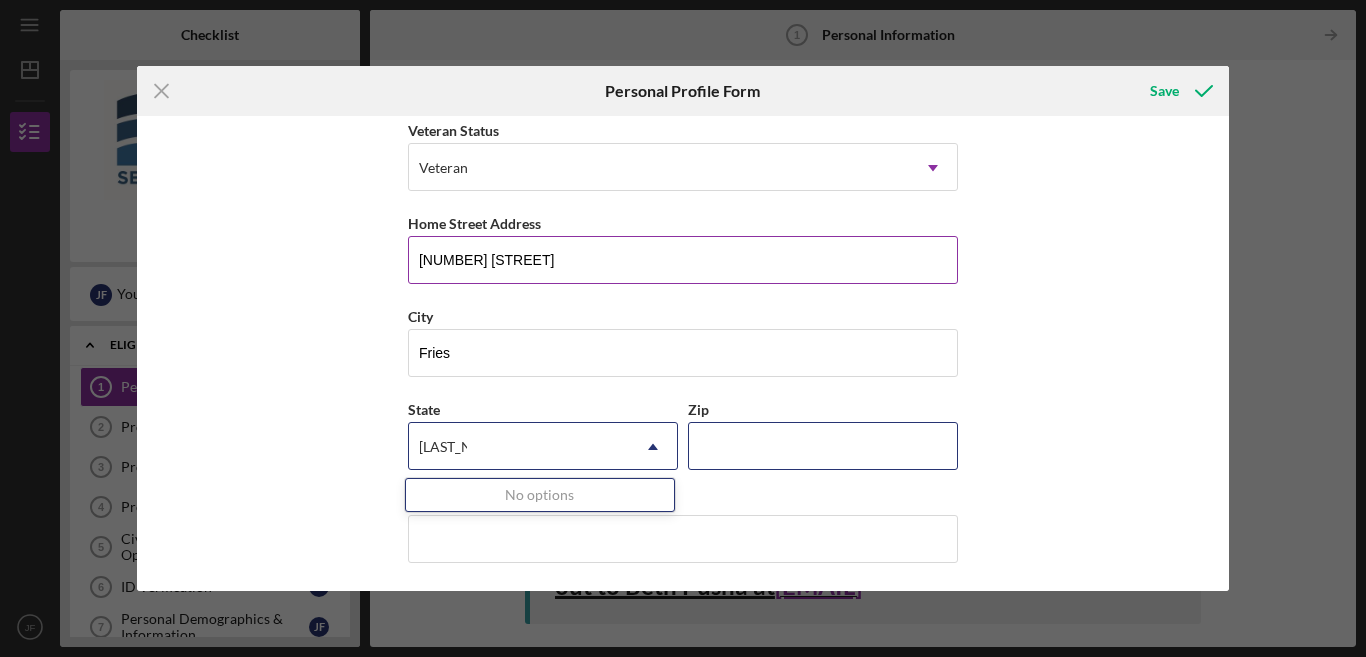 type 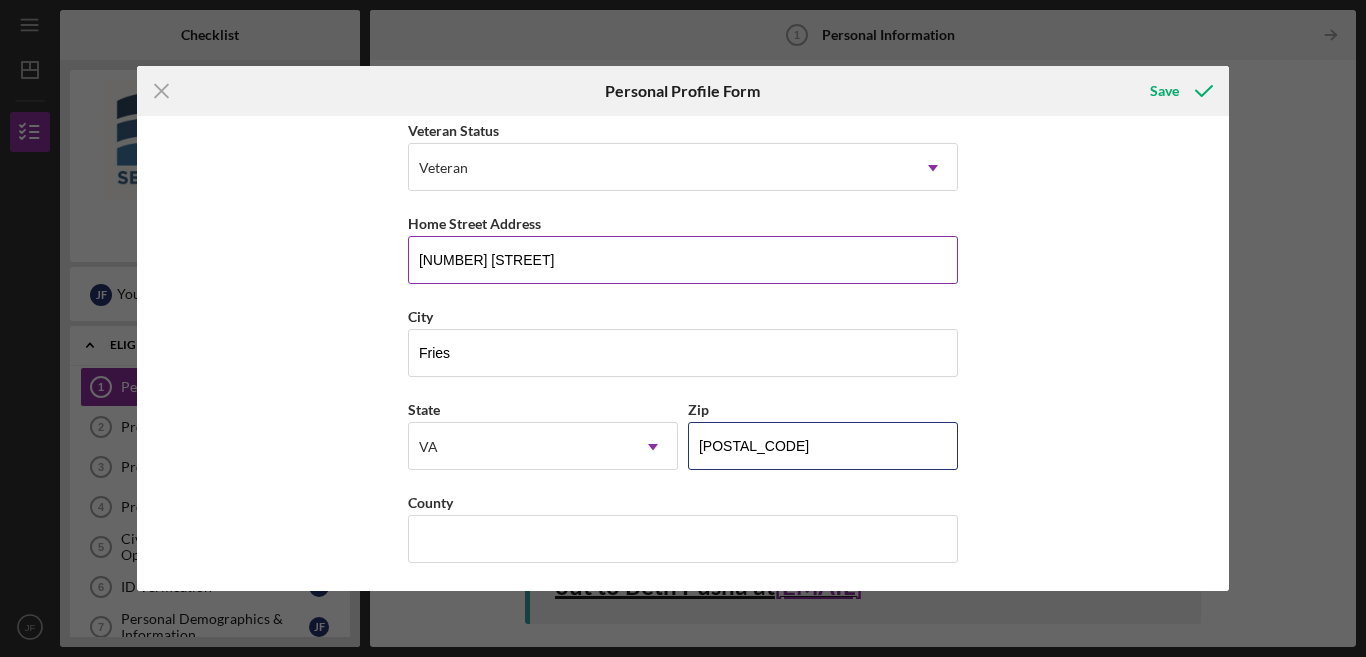 type on "[POSTAL_CODE]" 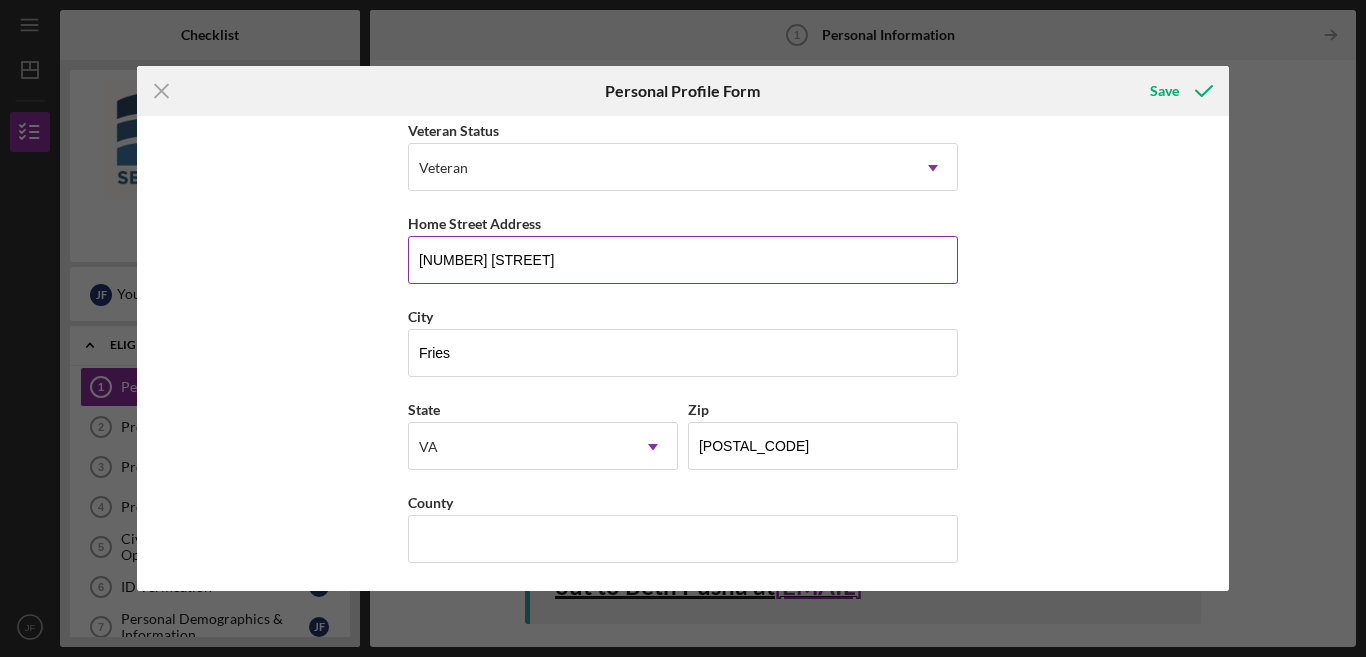 type 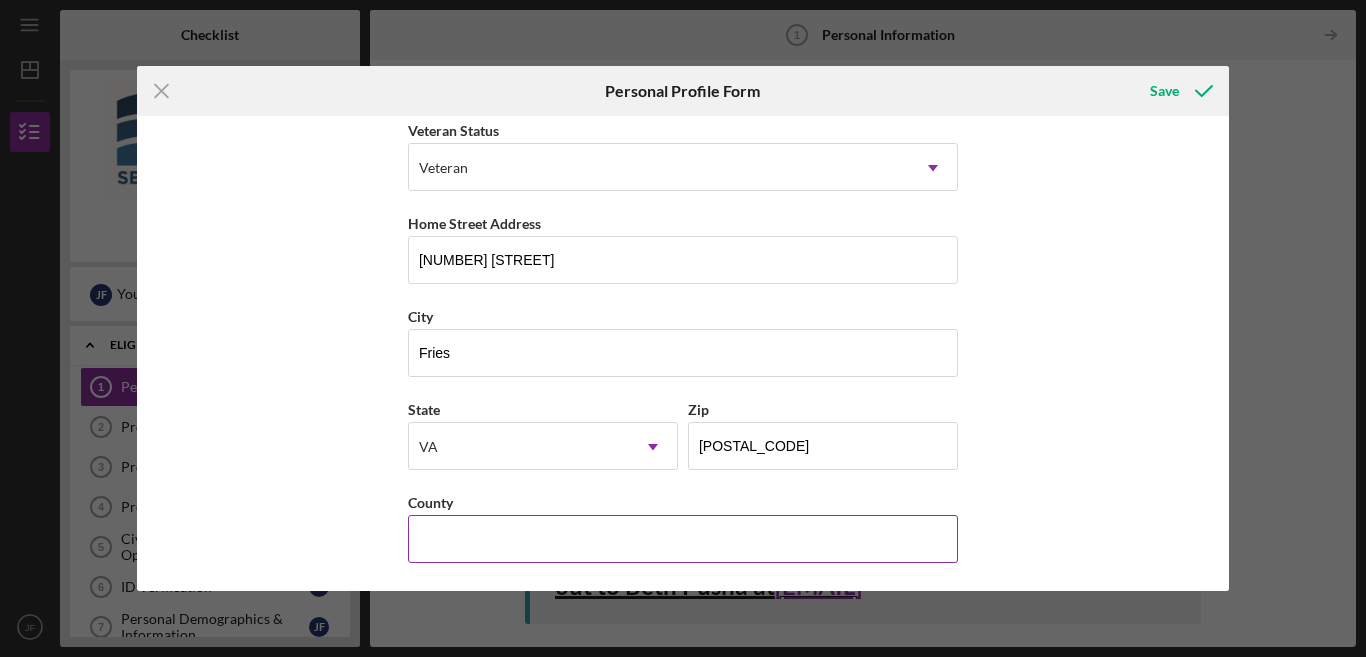 click on "County" at bounding box center (683, 539) 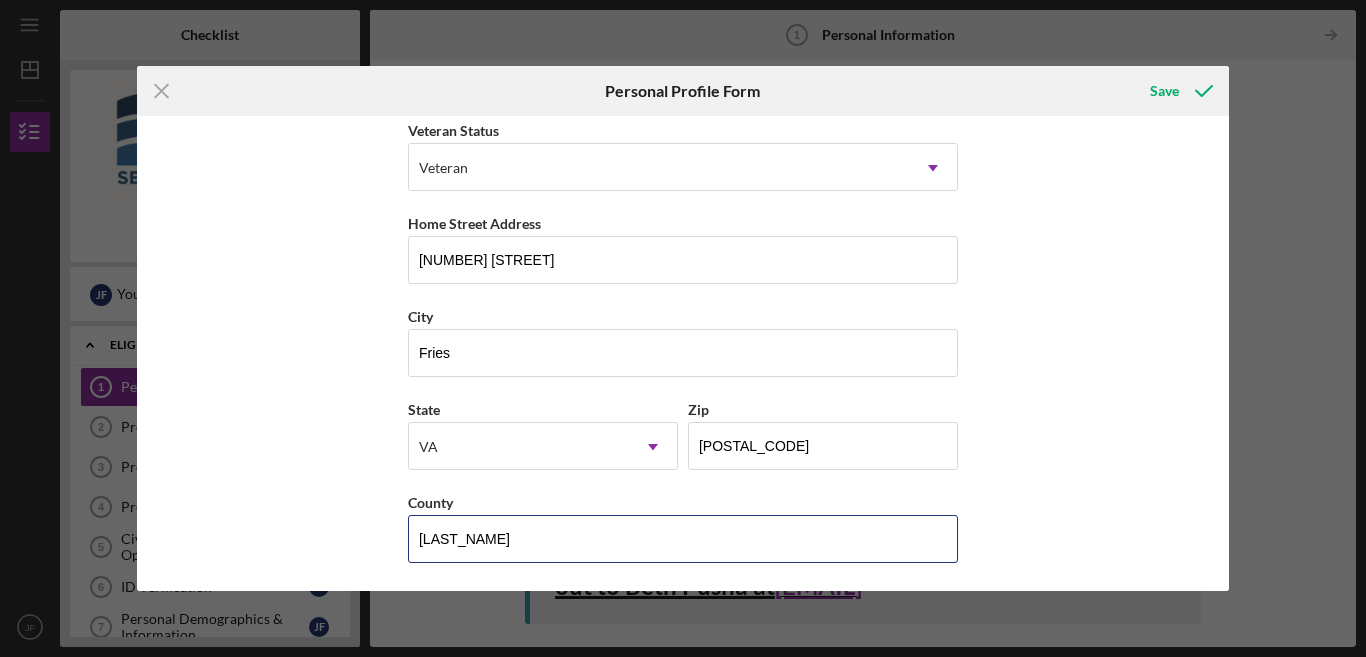 type on "[LAST_NAME]" 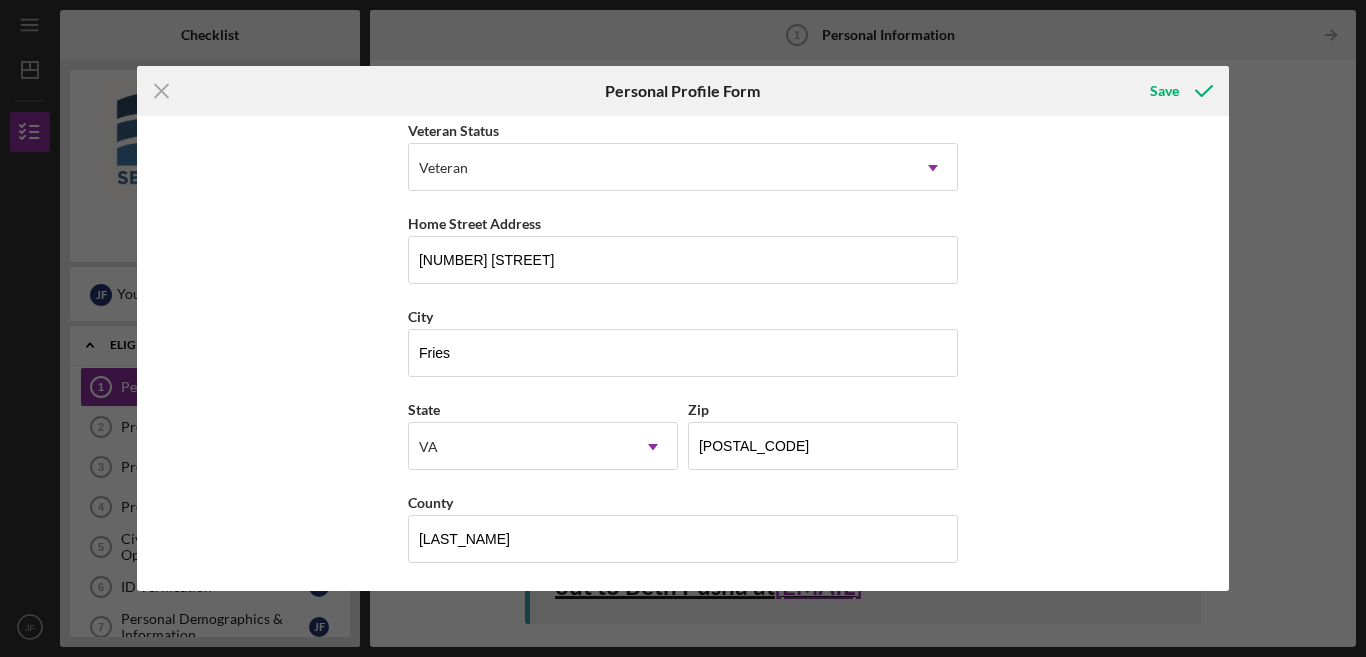 scroll, scrollTop: 289, scrollLeft: 0, axis: vertical 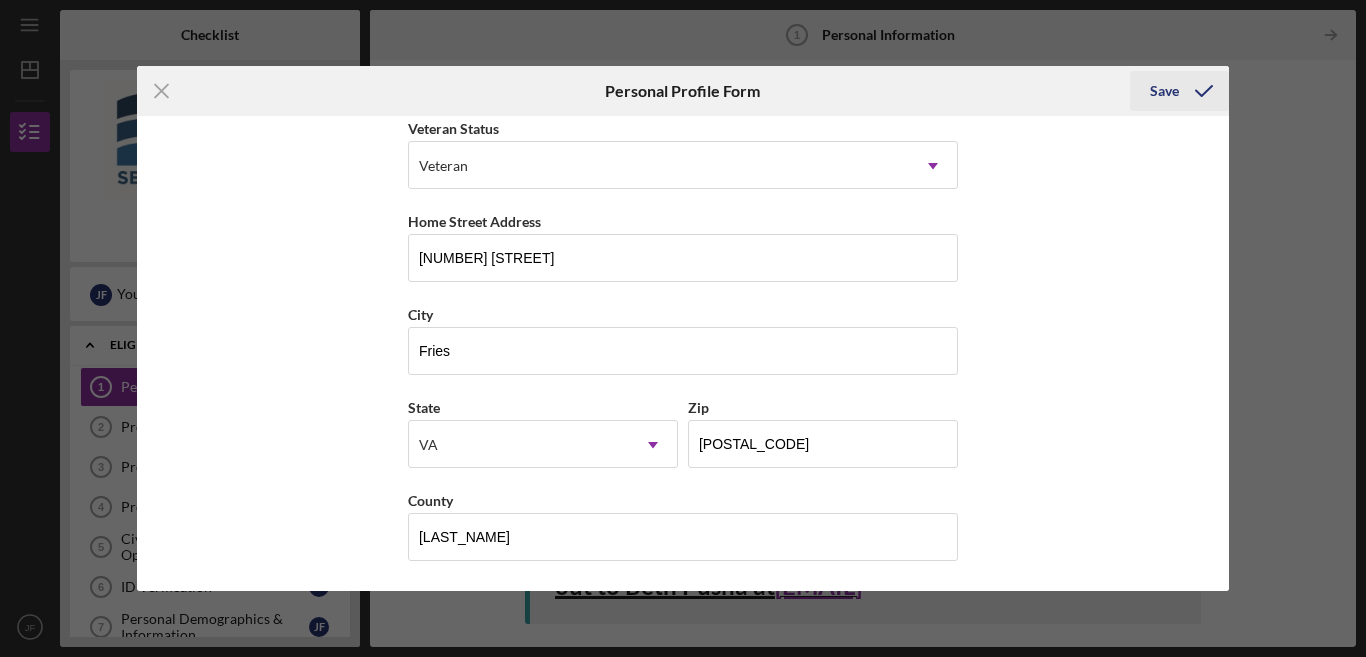 click on "Save" at bounding box center (1164, 91) 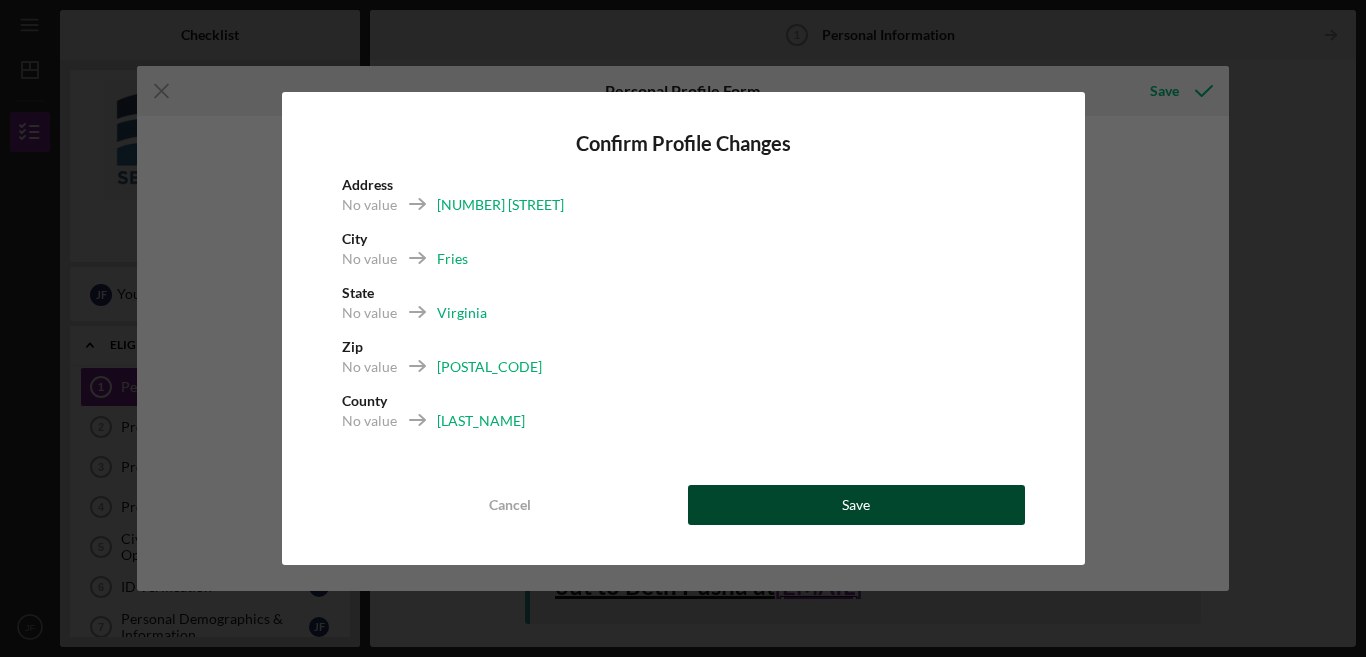 click on "Save" at bounding box center [856, 505] 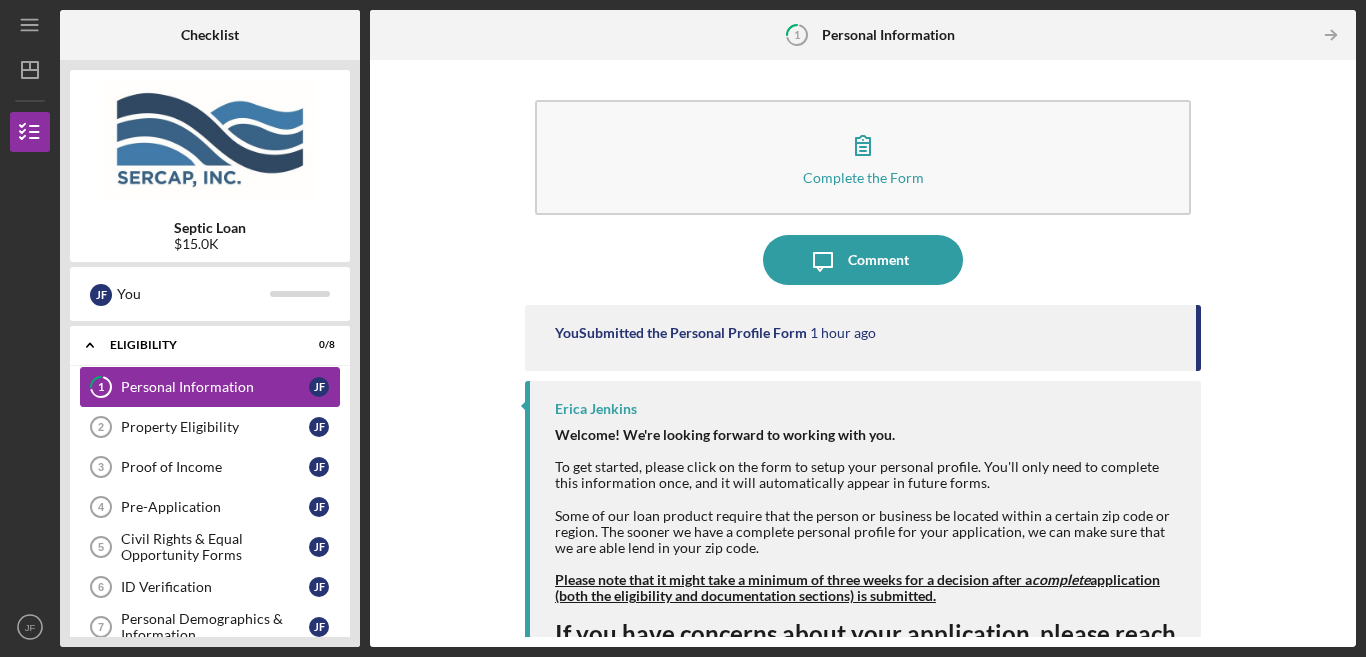 click on "Personal Information" at bounding box center (215, 387) 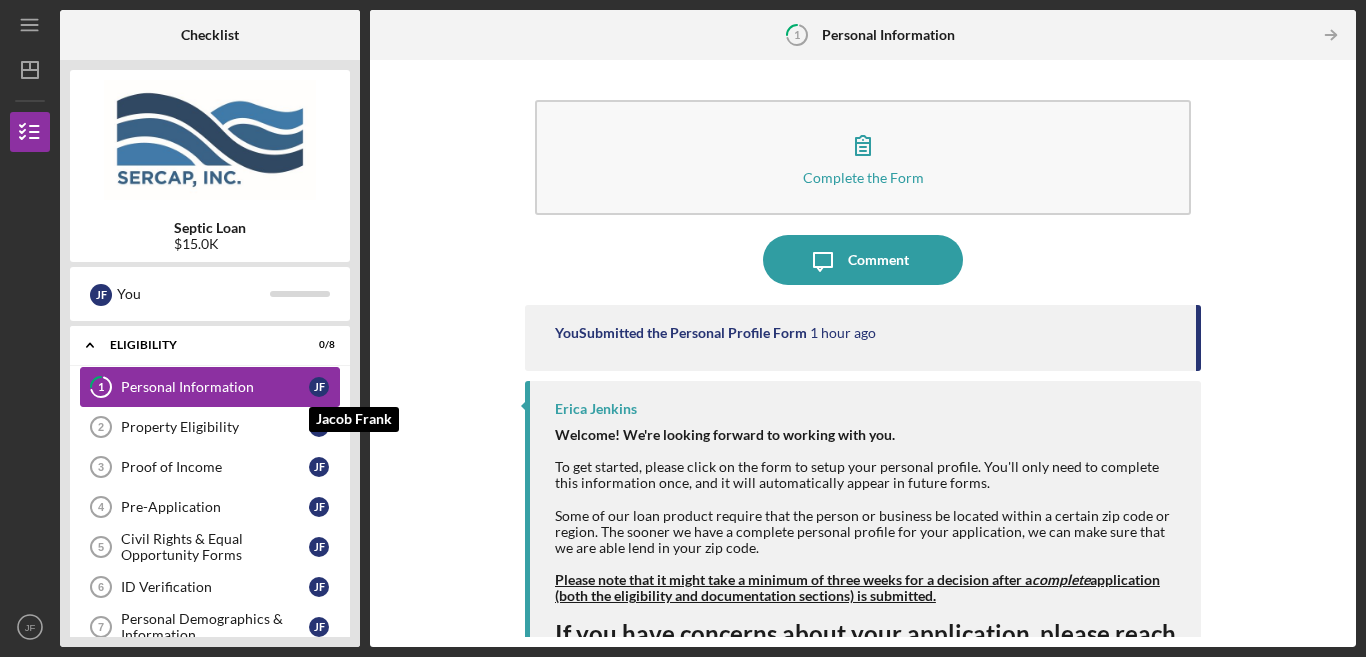 click on "J F" at bounding box center [319, 387] 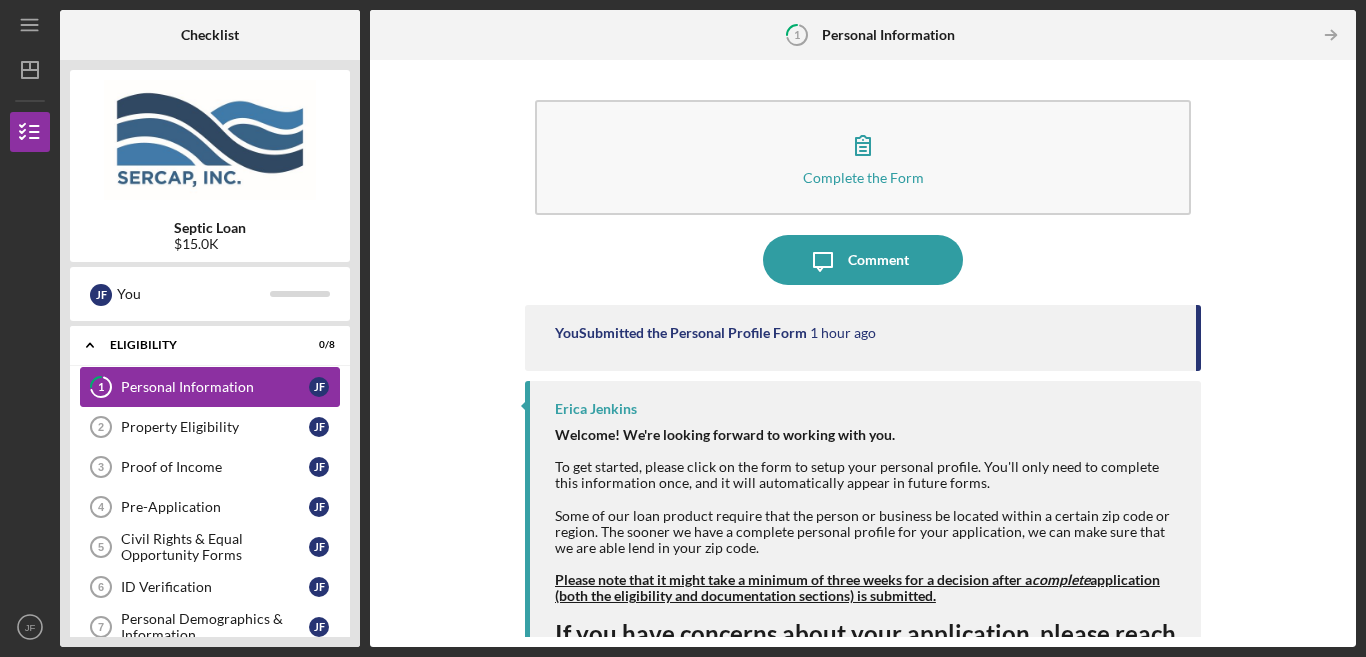 click on "Personal Information" at bounding box center [215, 387] 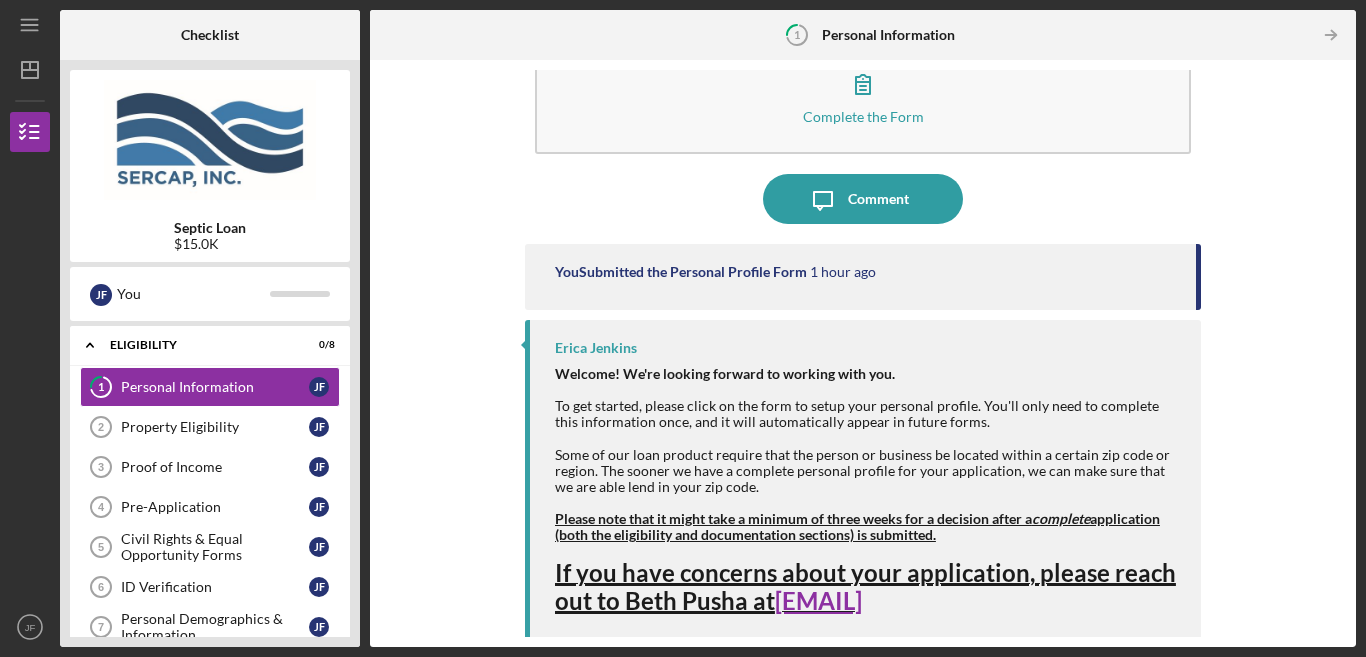 scroll, scrollTop: 64, scrollLeft: 0, axis: vertical 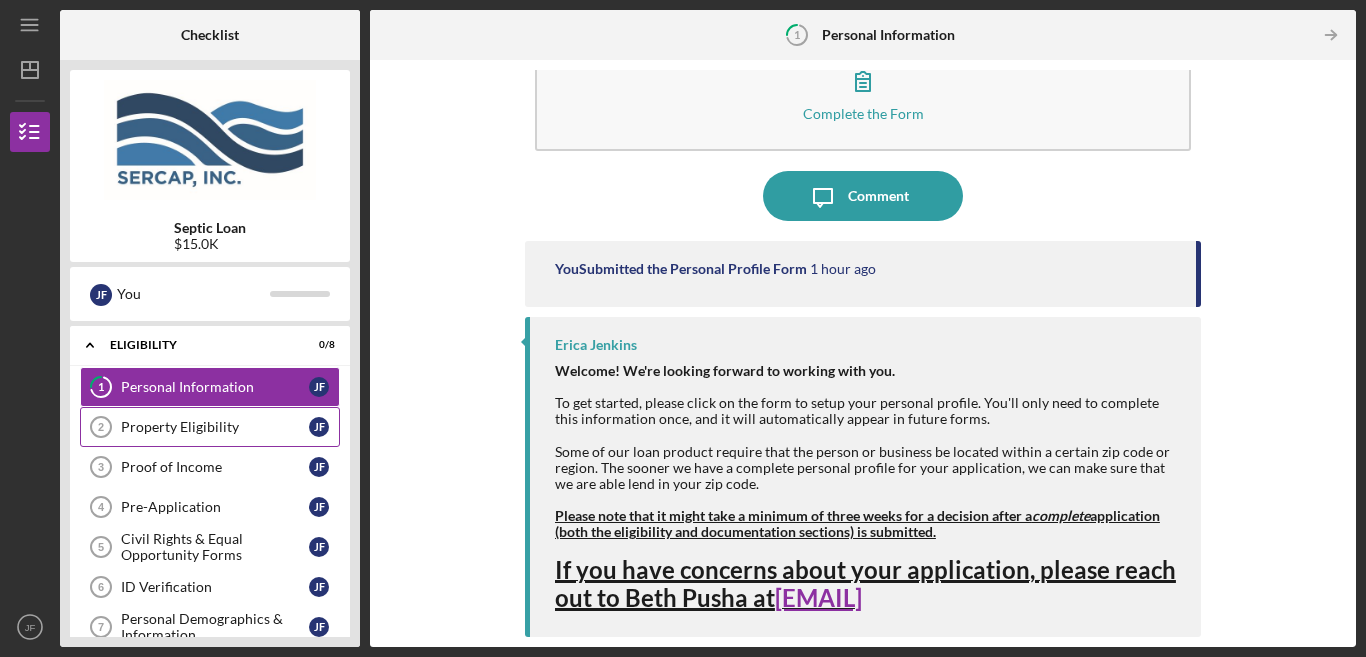 click on "Property Eligibility" at bounding box center [215, 427] 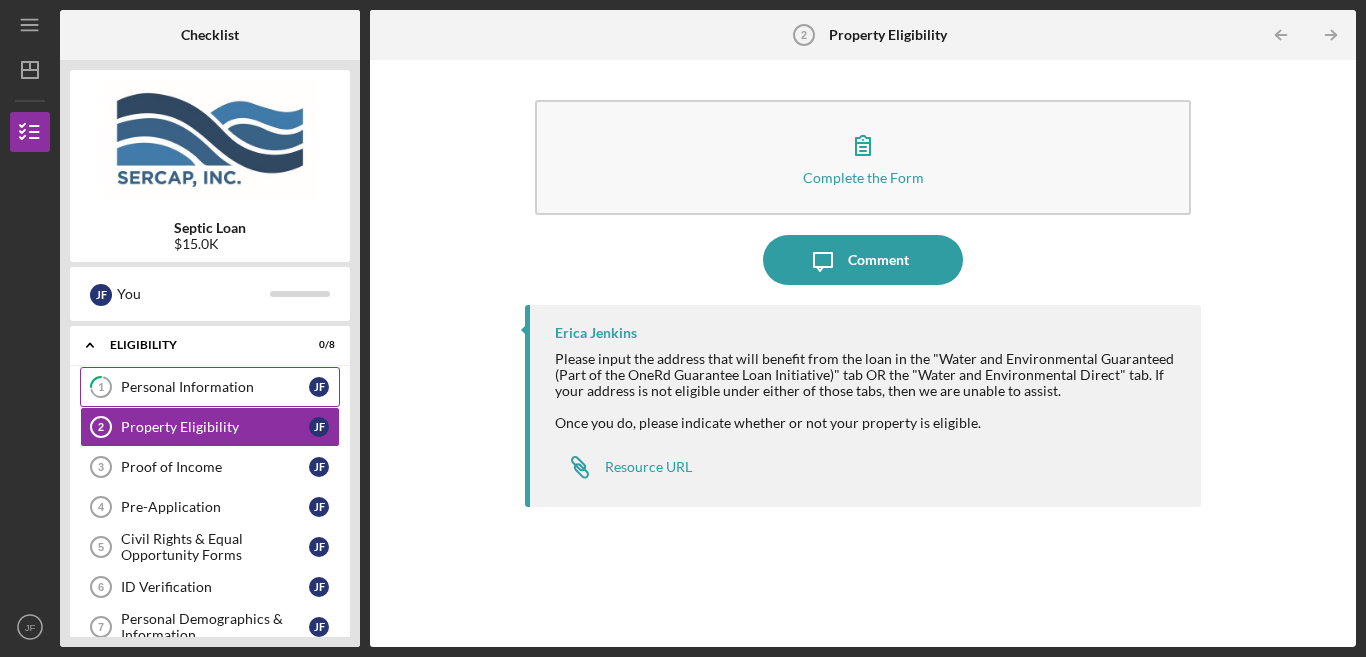 click on "Personal Information" at bounding box center (215, 387) 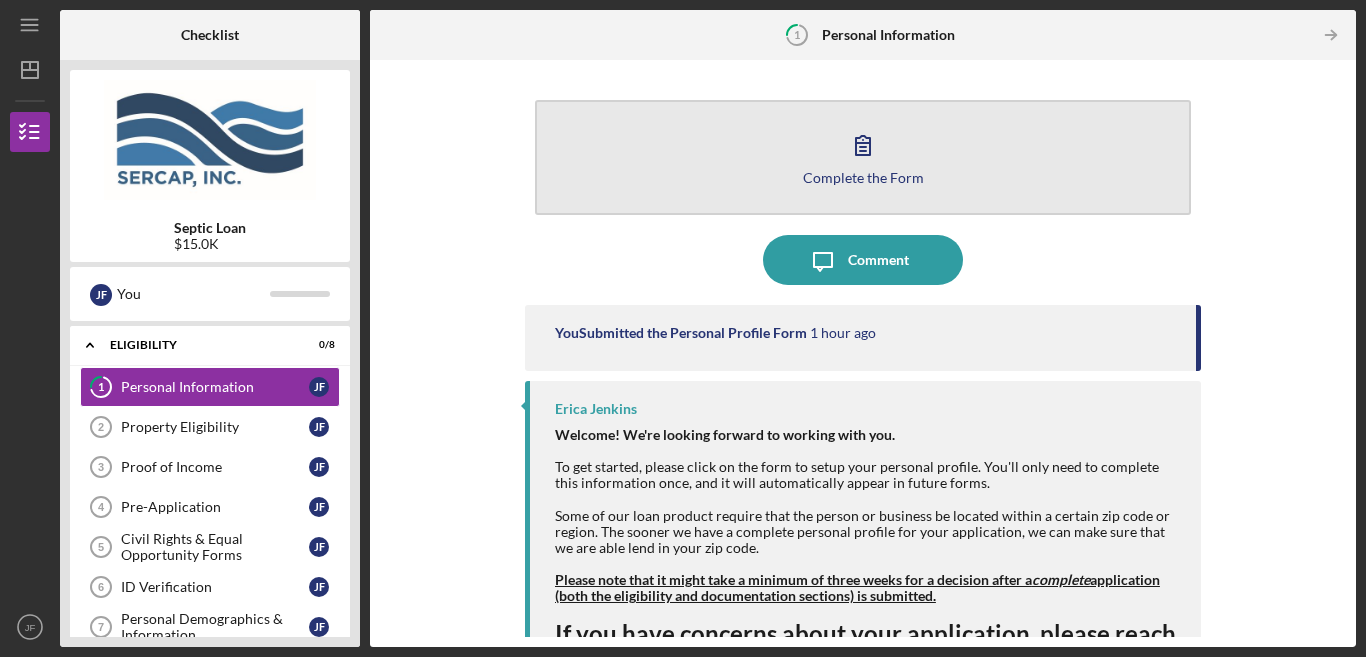 click on "Complete the Form Form" at bounding box center (863, 157) 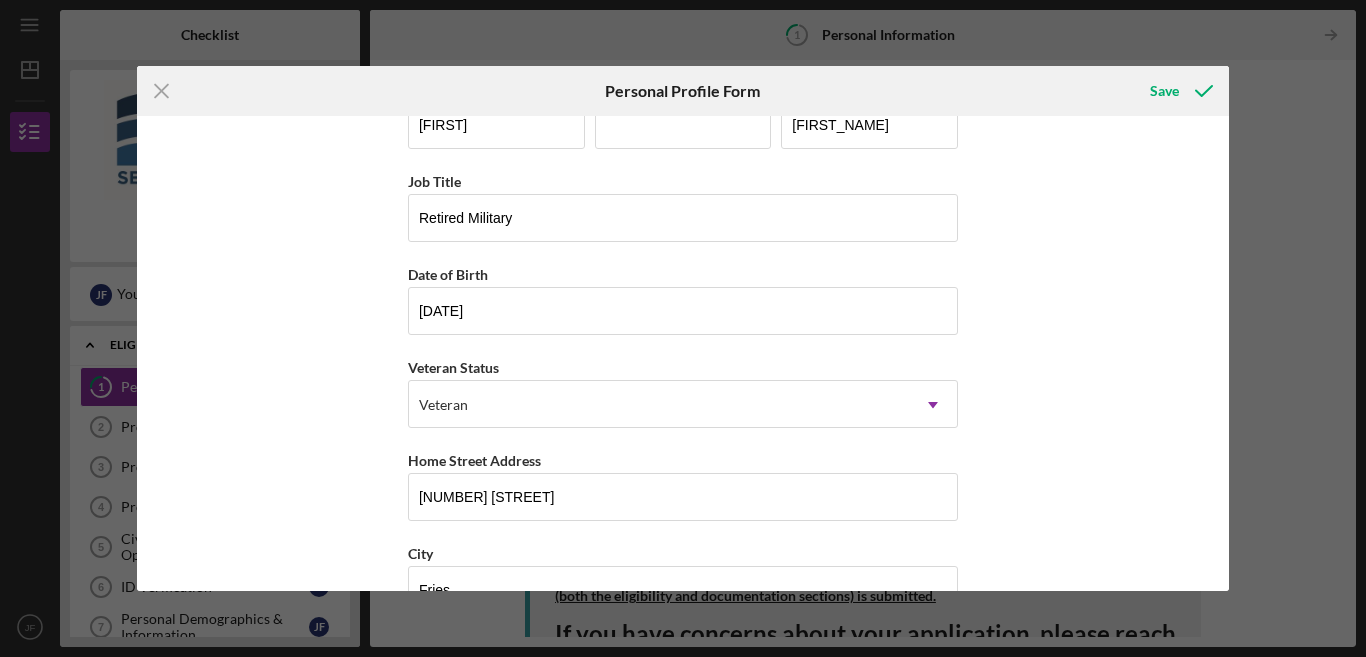 scroll, scrollTop: 0, scrollLeft: 0, axis: both 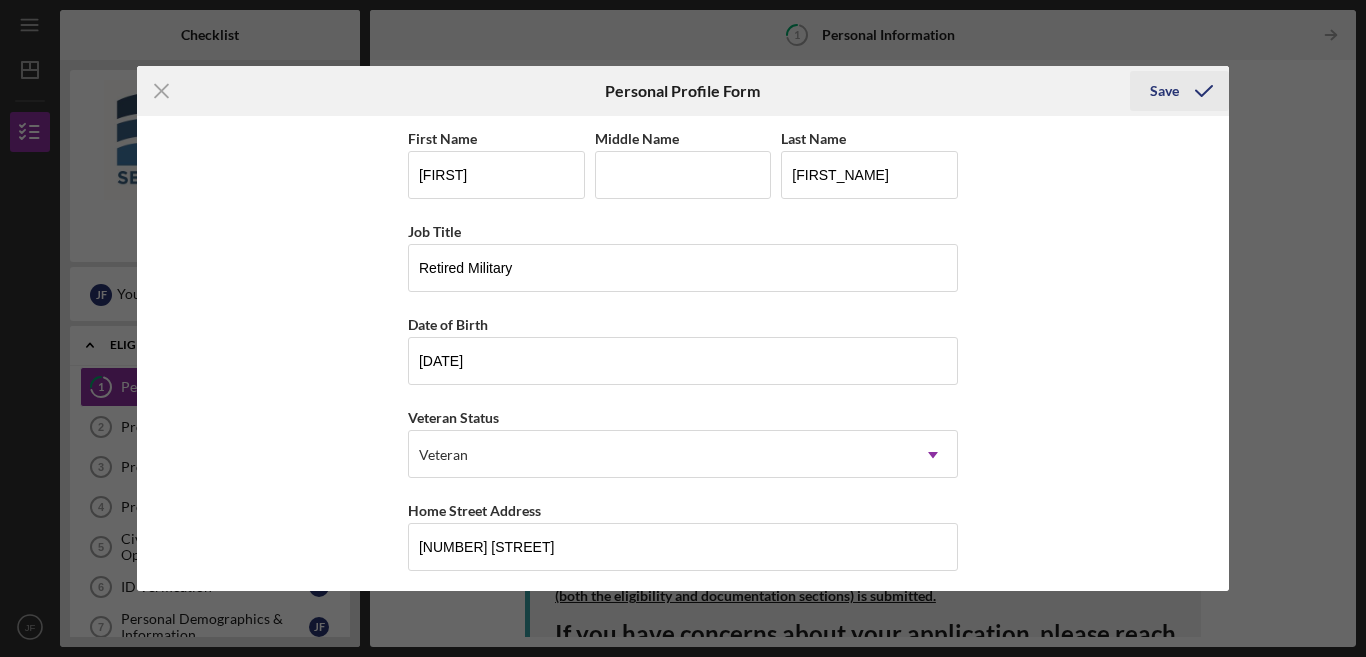 click on "Save" at bounding box center [1164, 91] 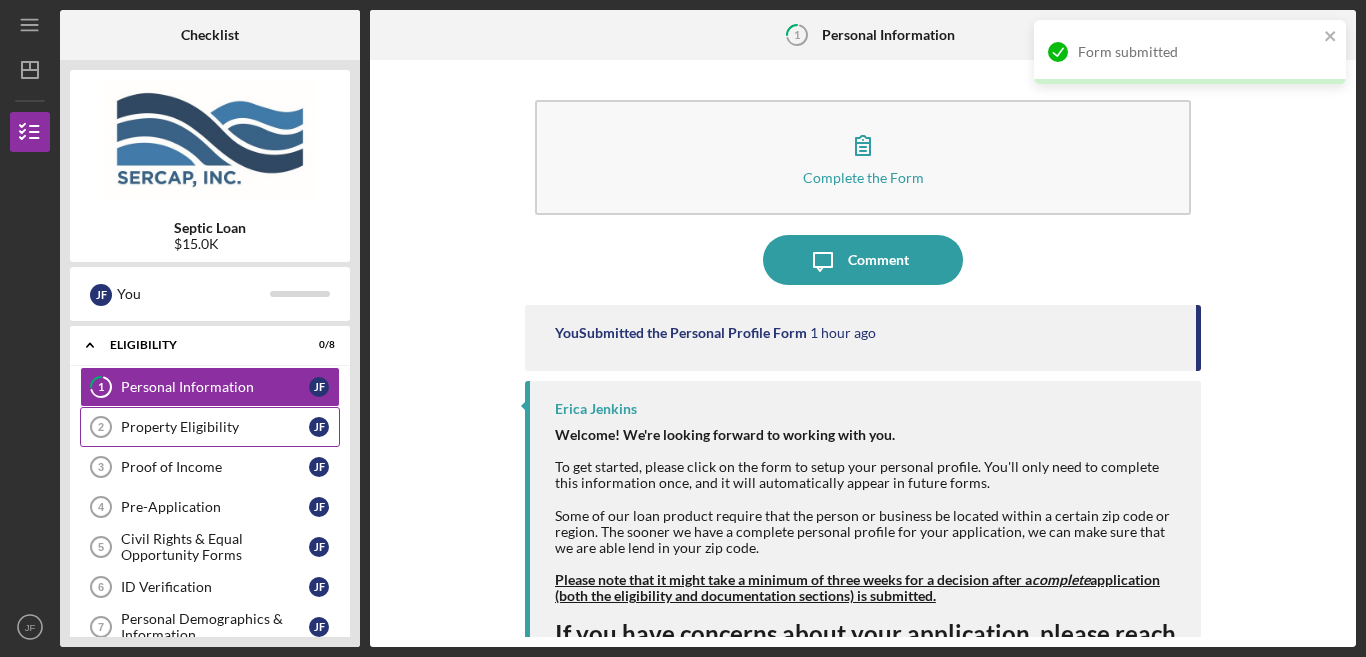 click on "Property Eligibility" at bounding box center [215, 427] 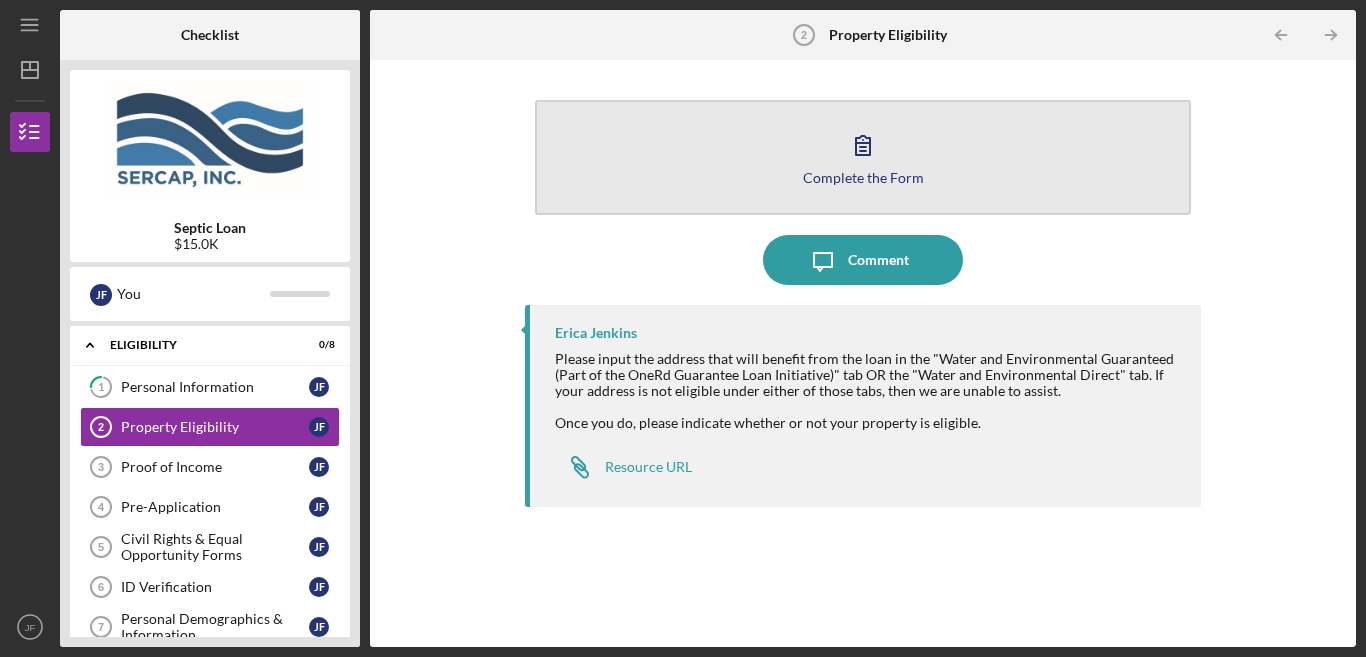 click on "Complete the Form Form" at bounding box center (863, 157) 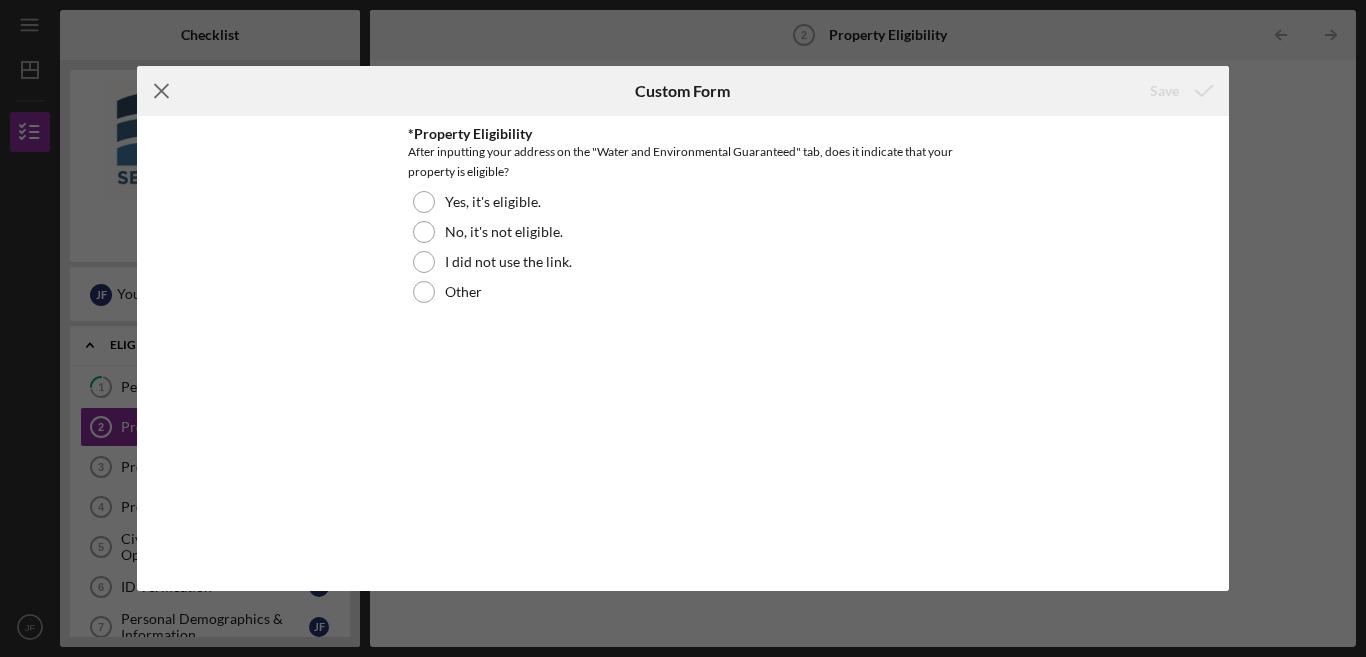 click 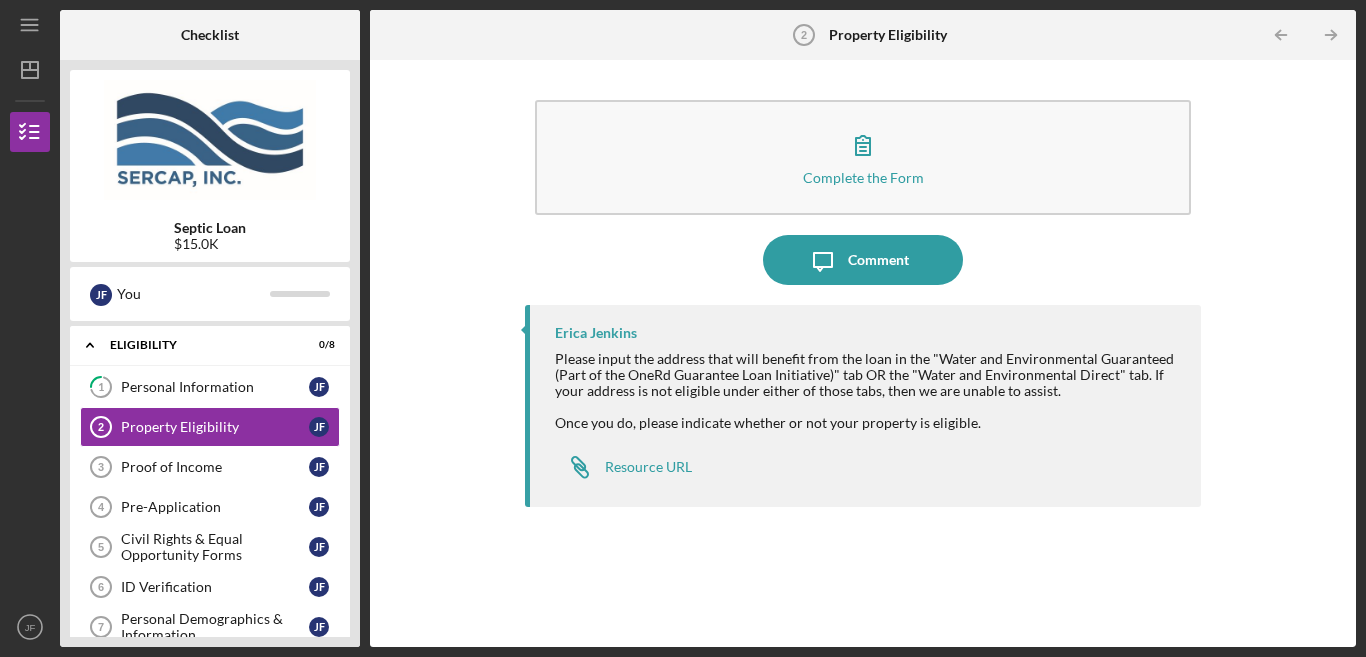 drag, startPoint x: 355, startPoint y: 363, endPoint x: 351, endPoint y: 517, distance: 154.05194 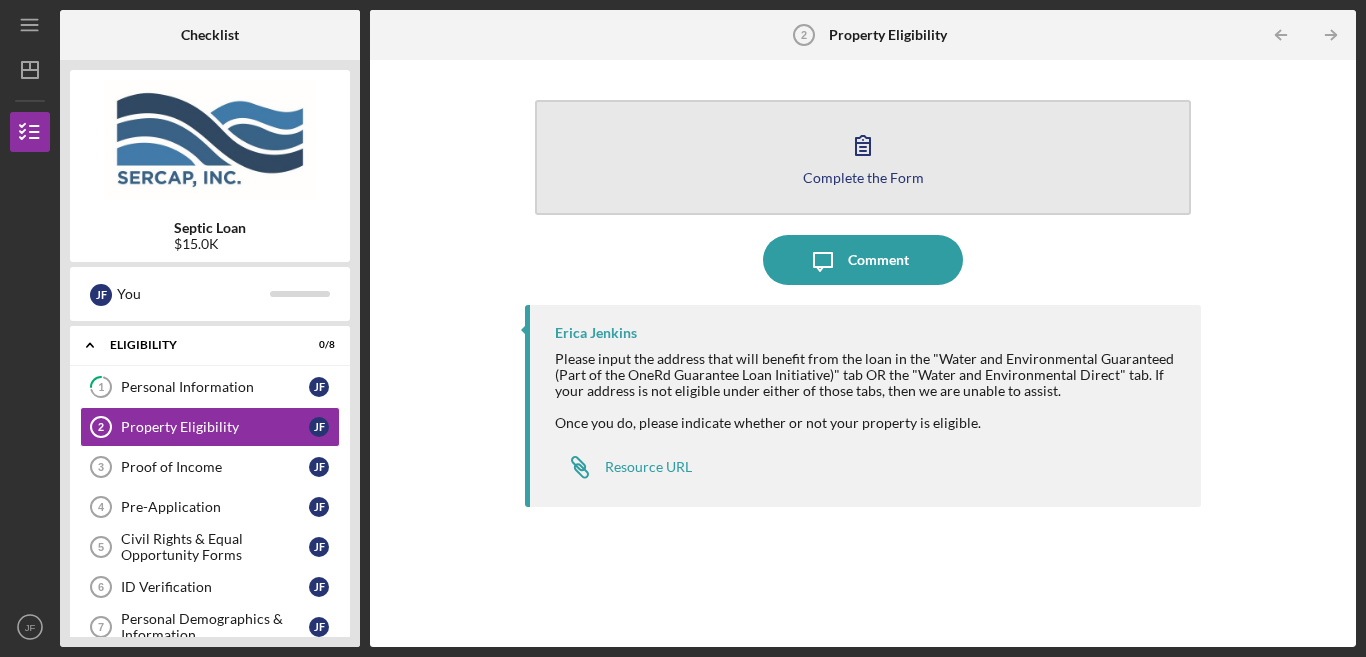 click on "Complete the Form Form" at bounding box center (863, 157) 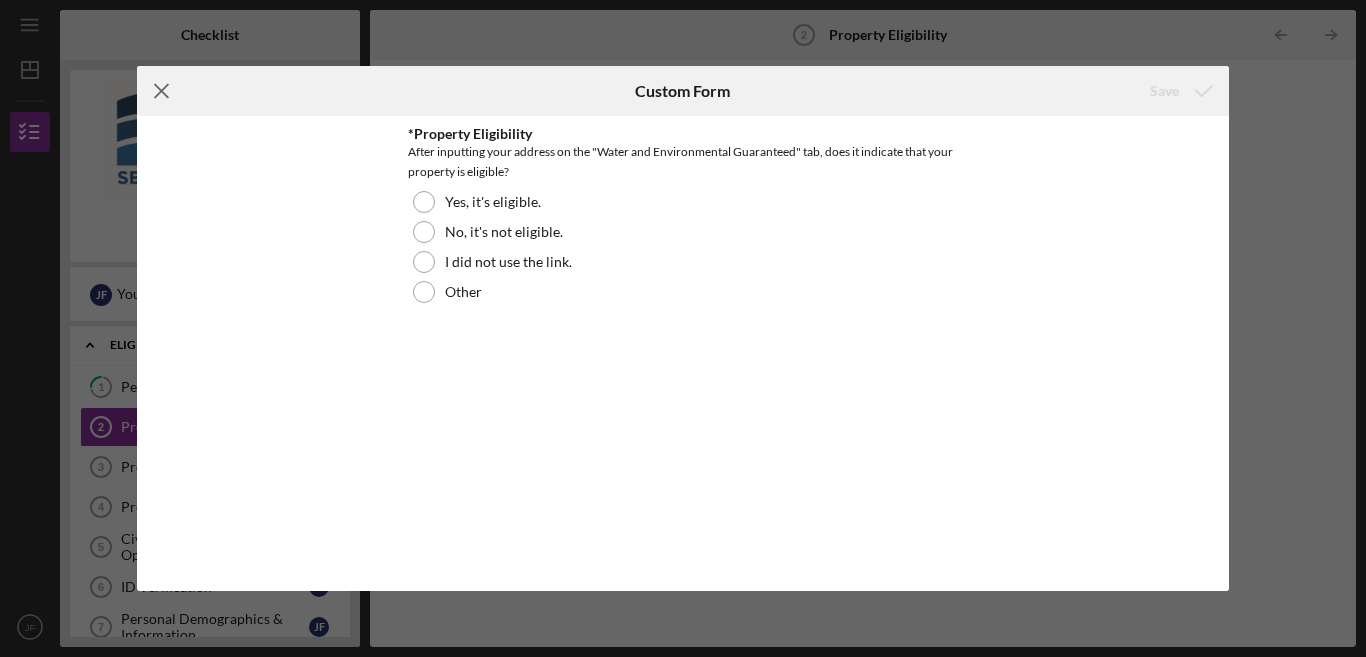 click on "Icon/Menu Close" 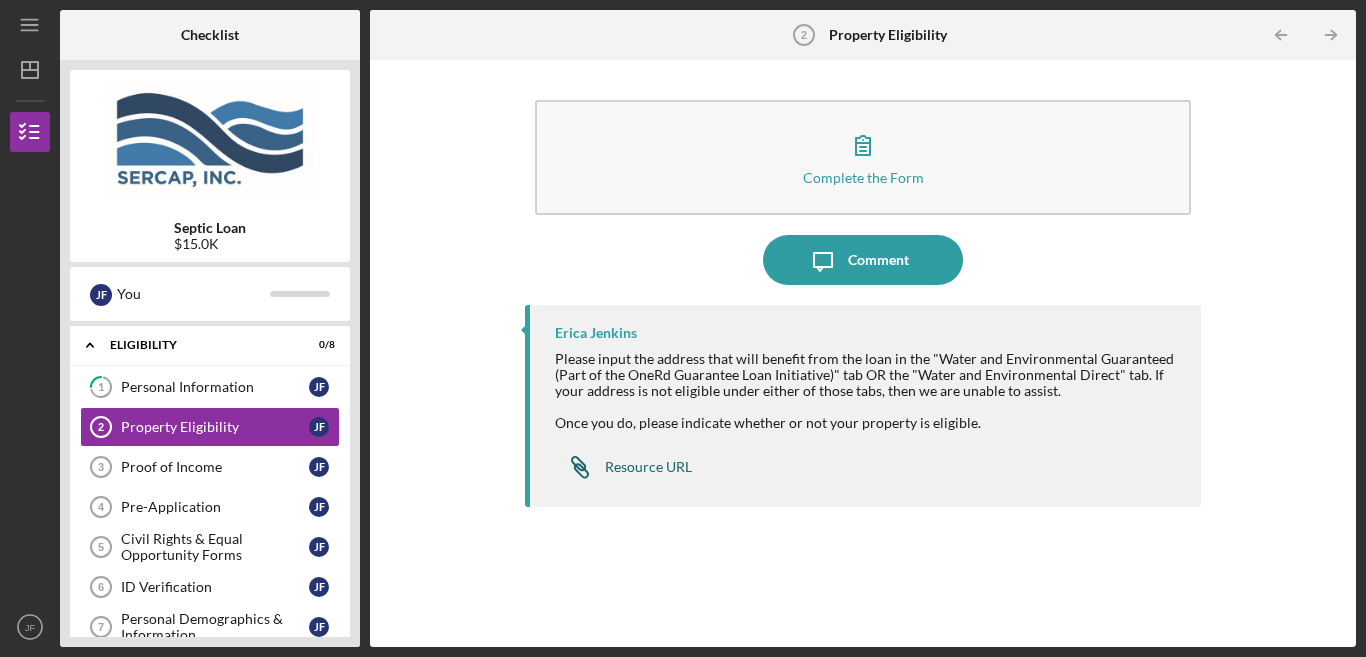 click on "Resource URL" at bounding box center [648, 467] 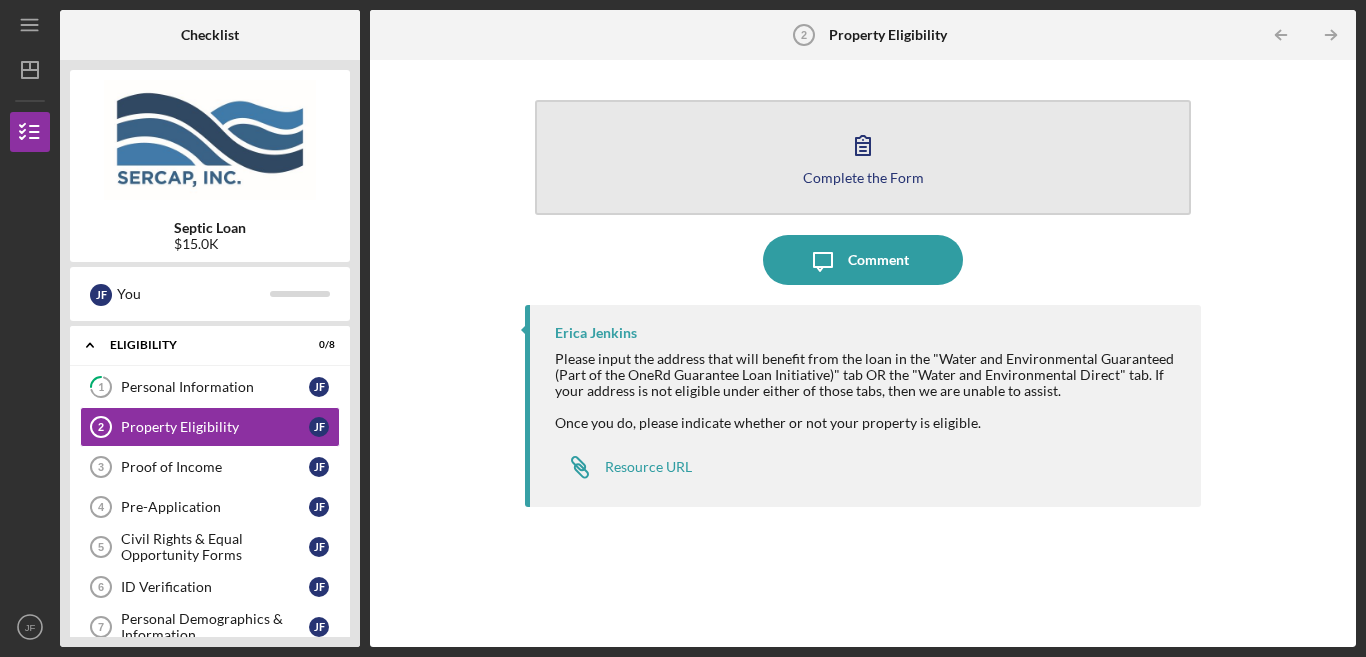 click on "Complete the Form Form" at bounding box center [863, 157] 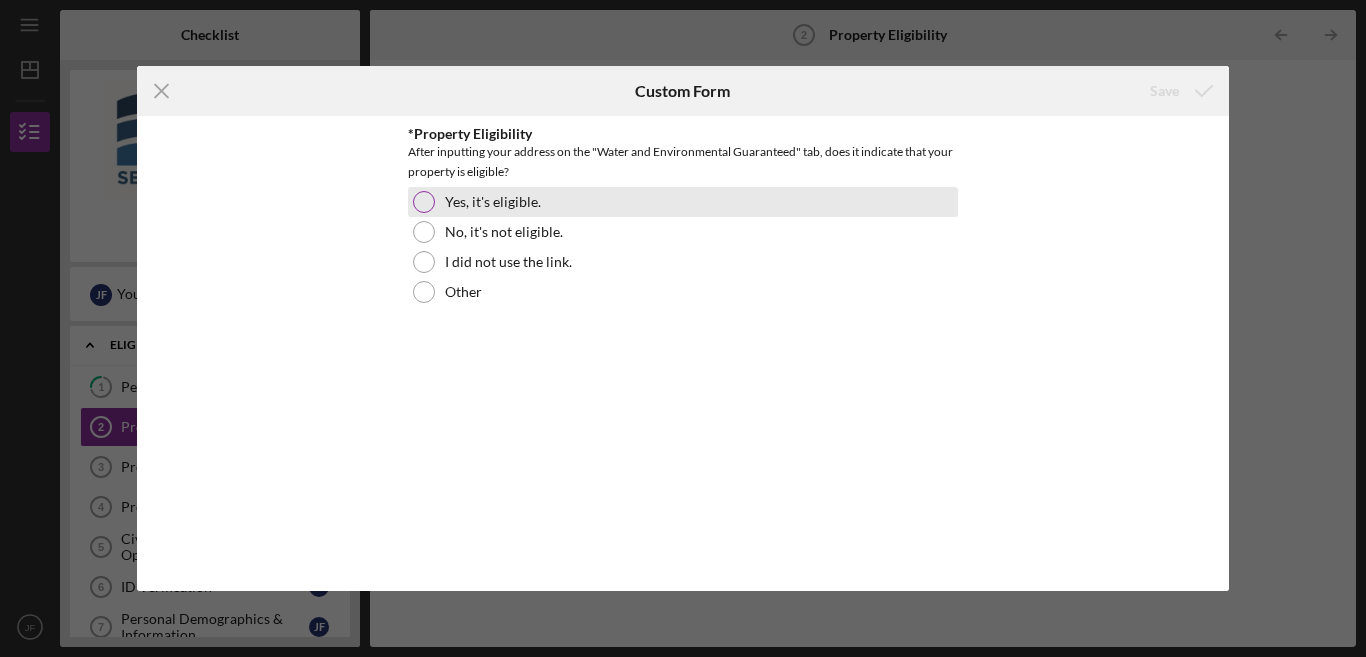 click on "Yes, it's eligible." at bounding box center [493, 202] 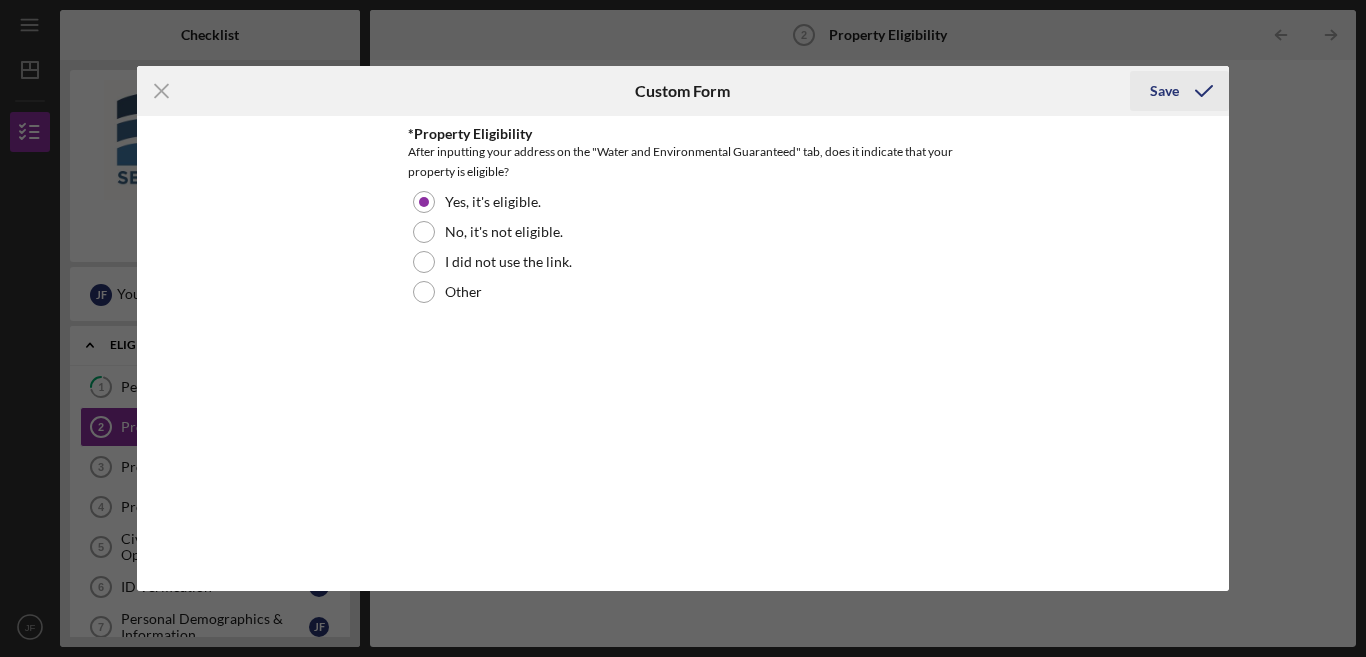 click on "Save" at bounding box center (1164, 91) 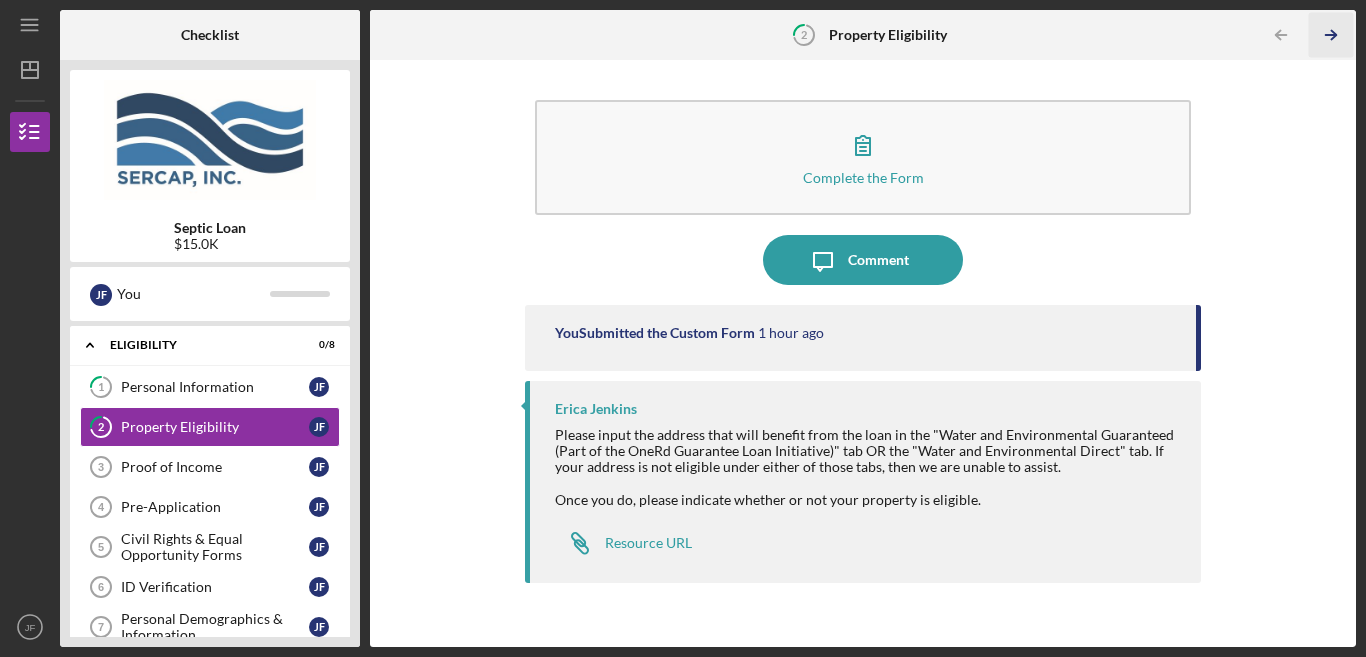 click 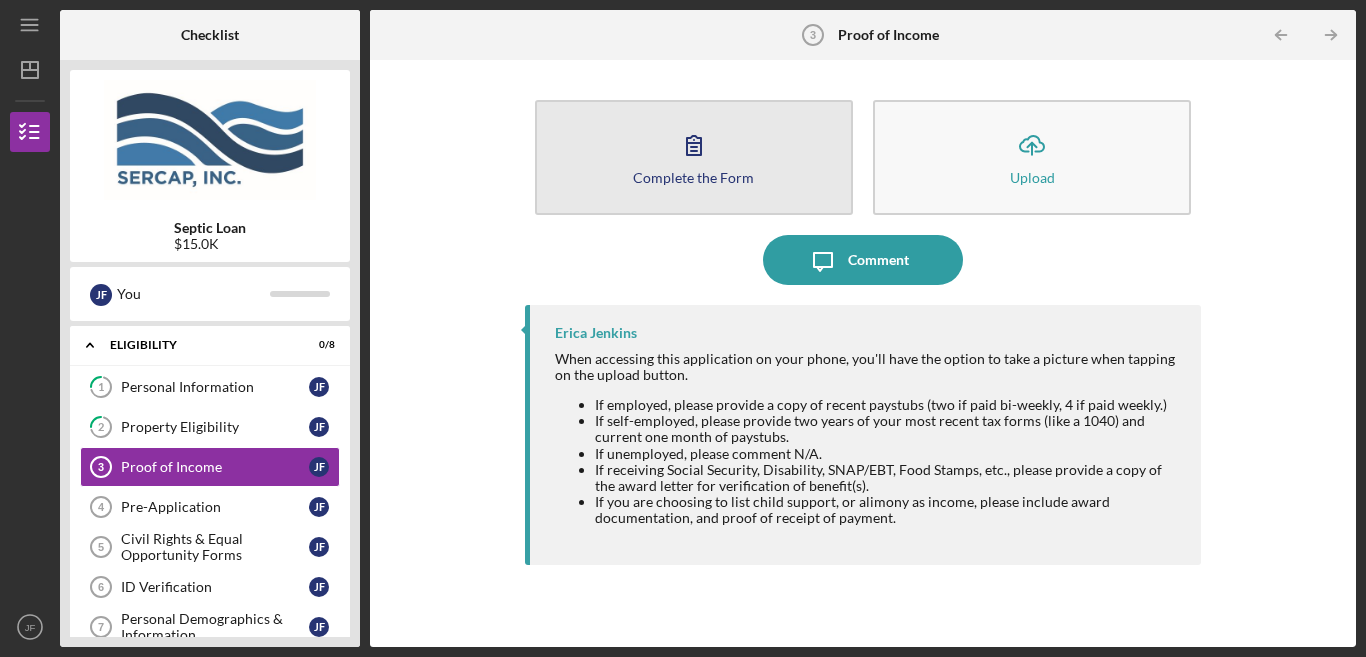 click on "Complete the Form Form" at bounding box center (694, 157) 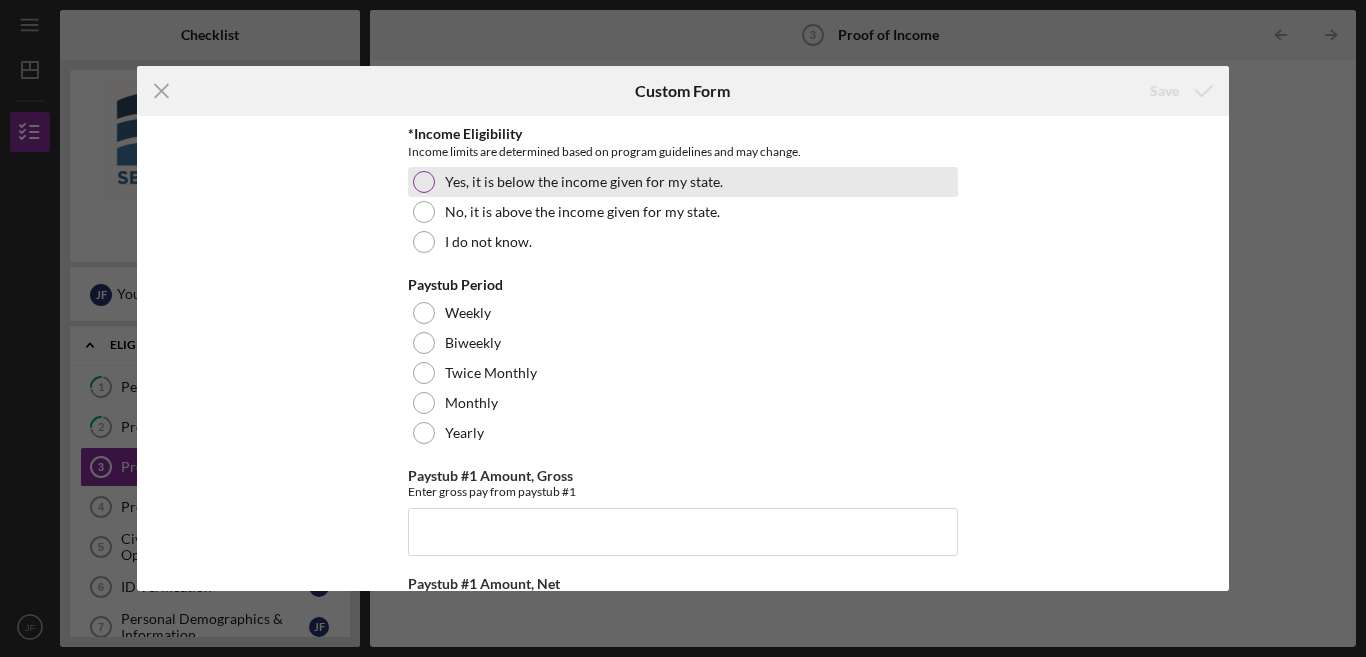 click at bounding box center (424, 182) 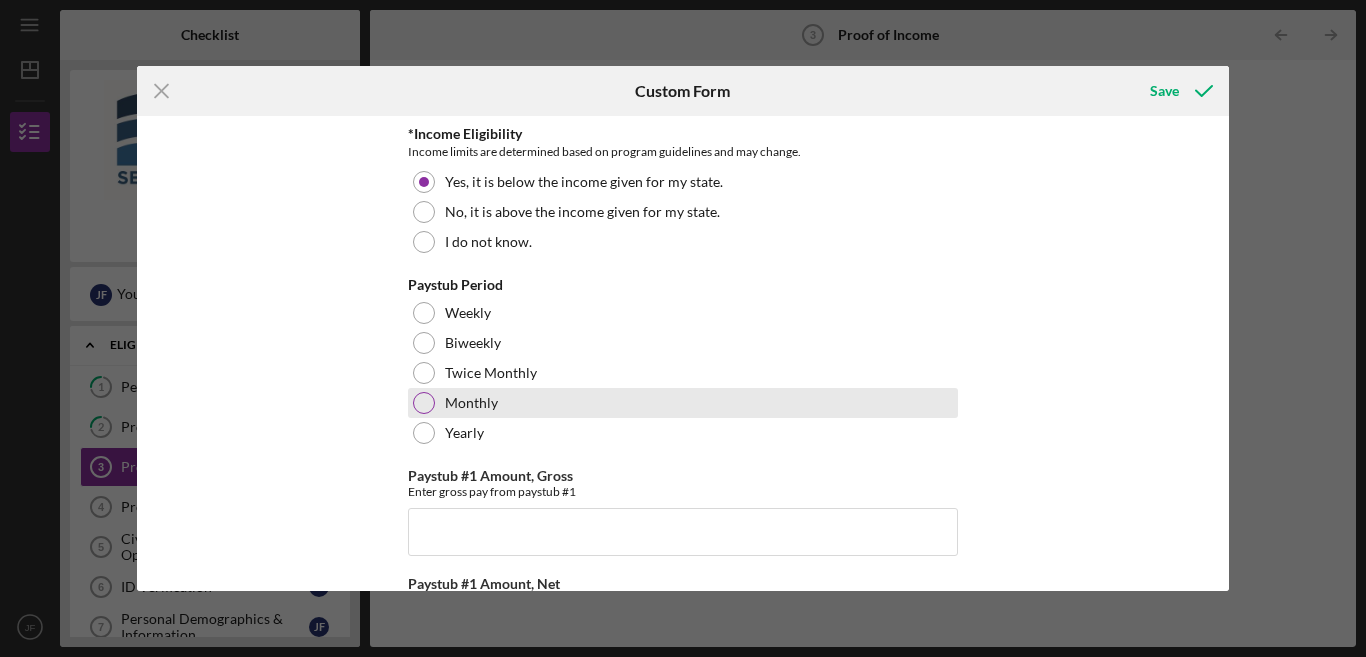 click at bounding box center [424, 403] 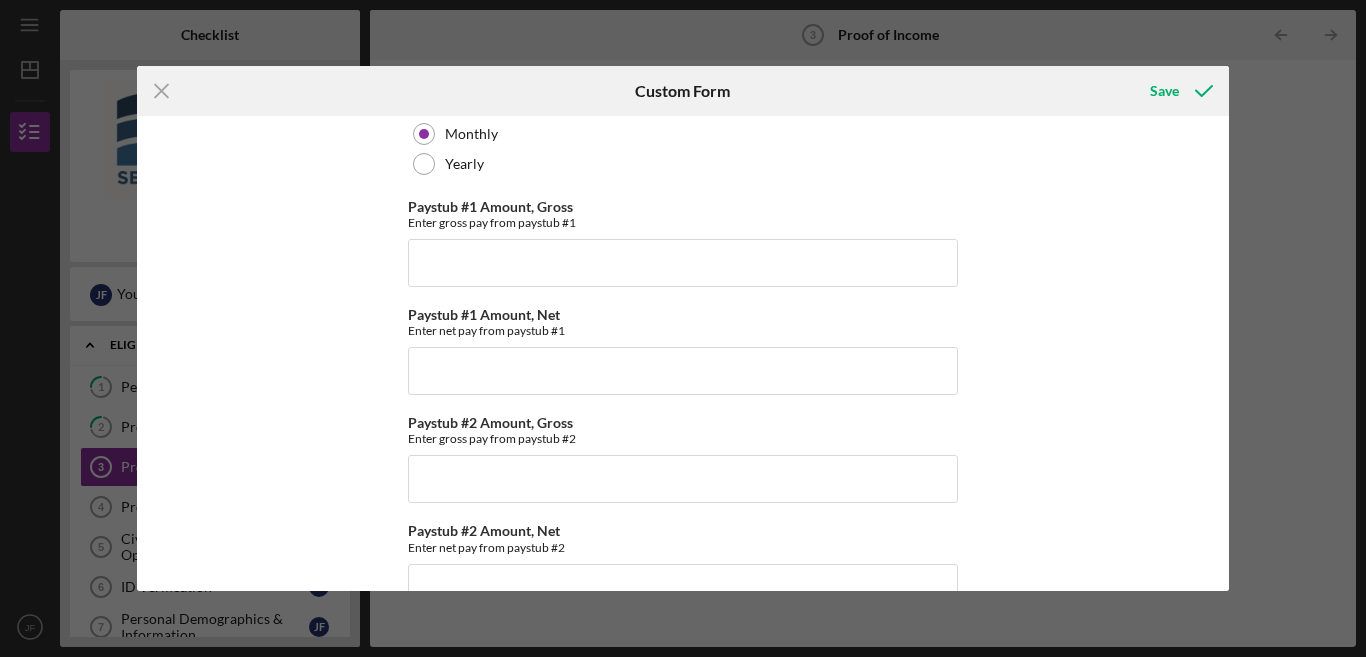 scroll, scrollTop: 277, scrollLeft: 0, axis: vertical 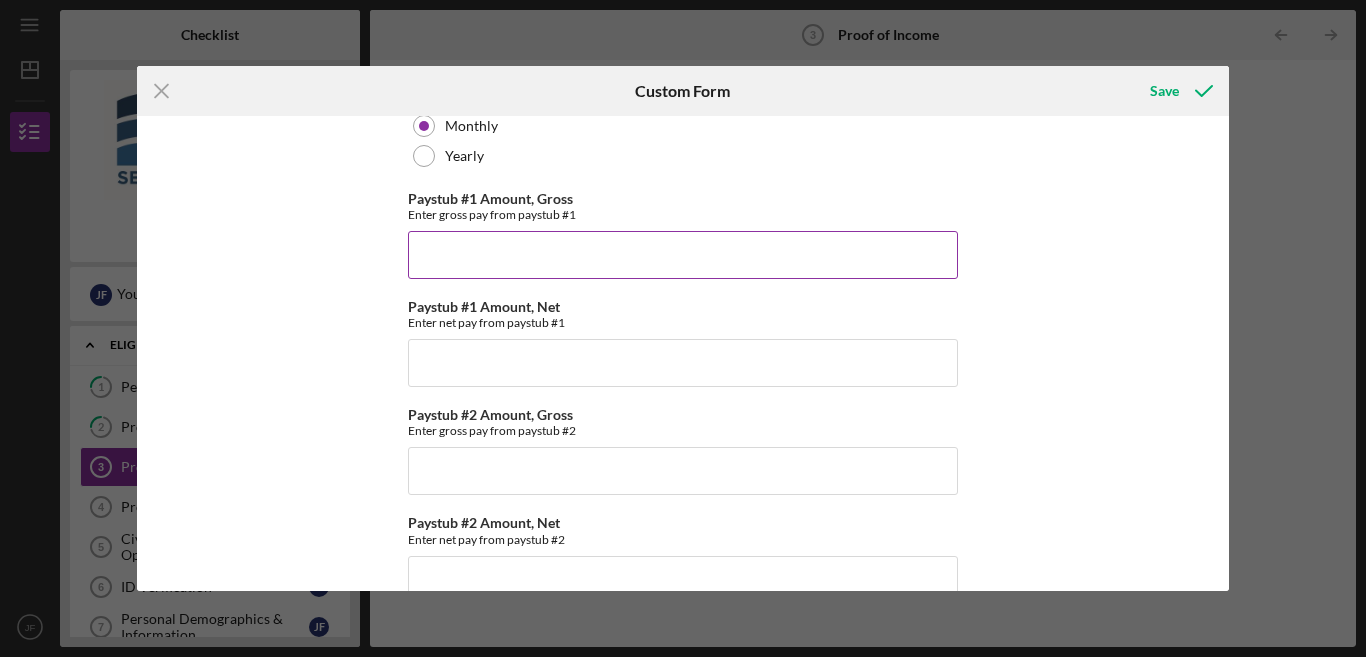 click on "Paystub #1 Amount, Gross" at bounding box center [683, 255] 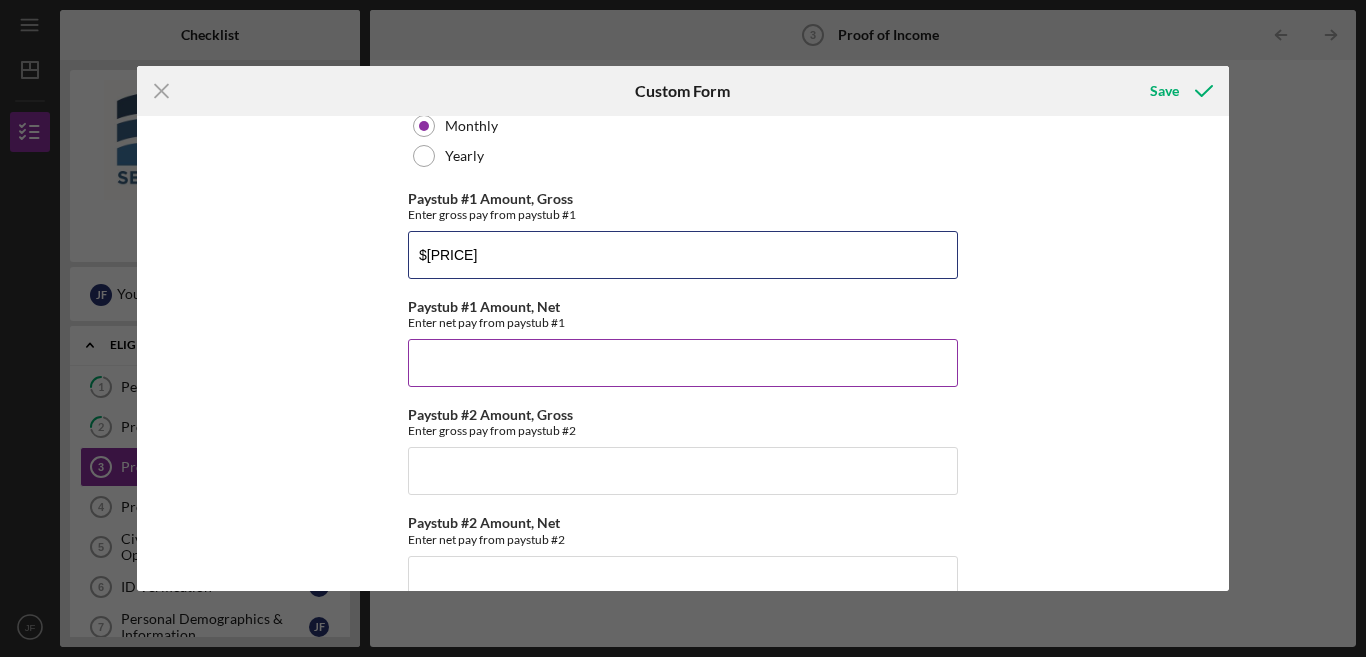 type on "$[PRICE]" 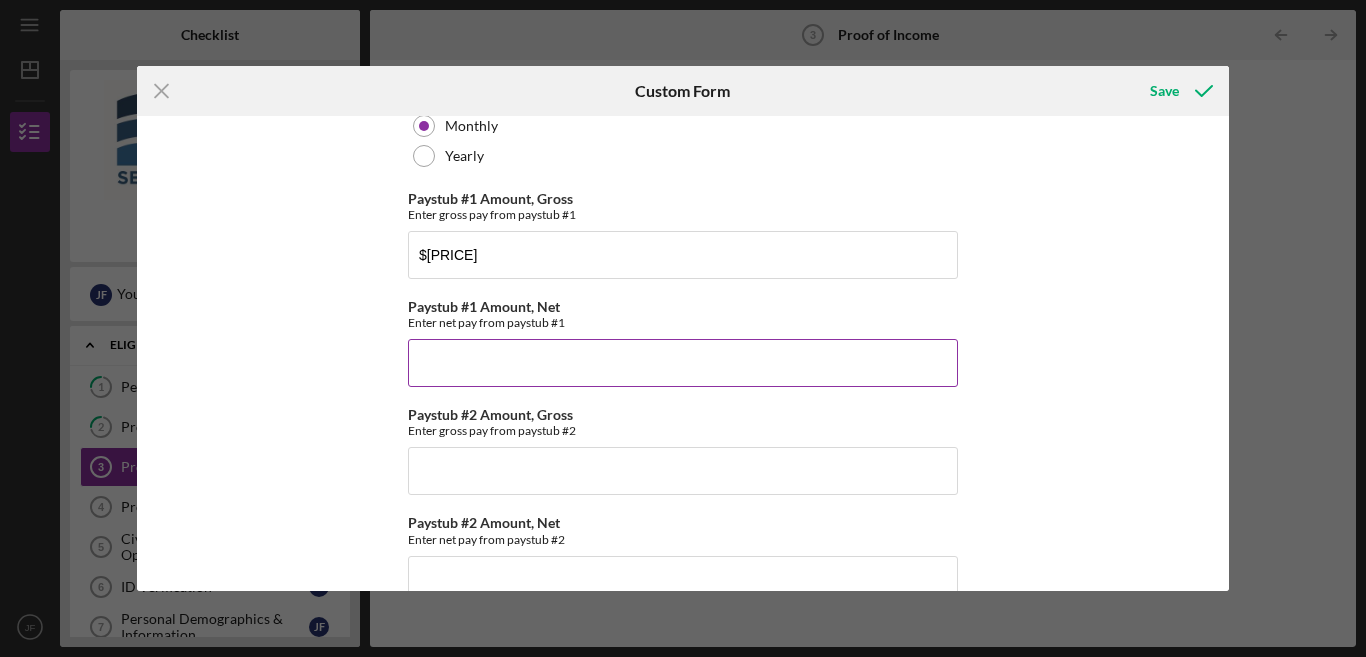 click on "Paystub #1 Amount, Net" at bounding box center [683, 363] 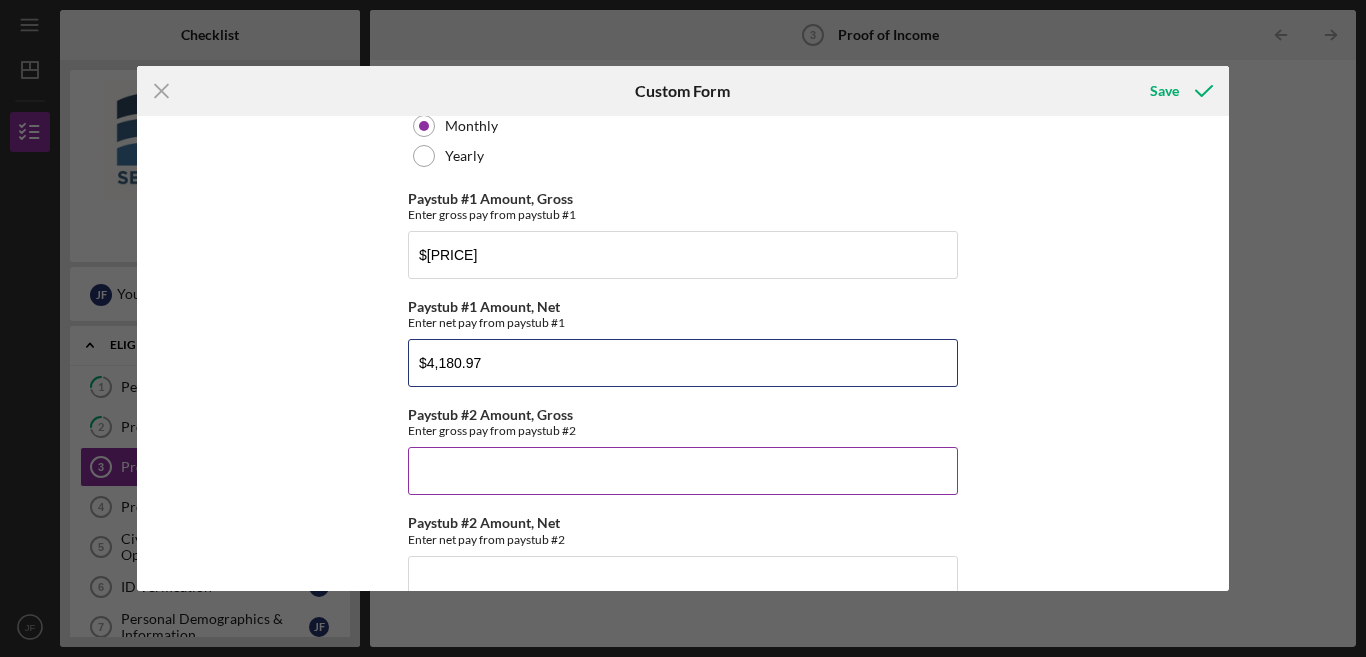 type on "$4,180.97" 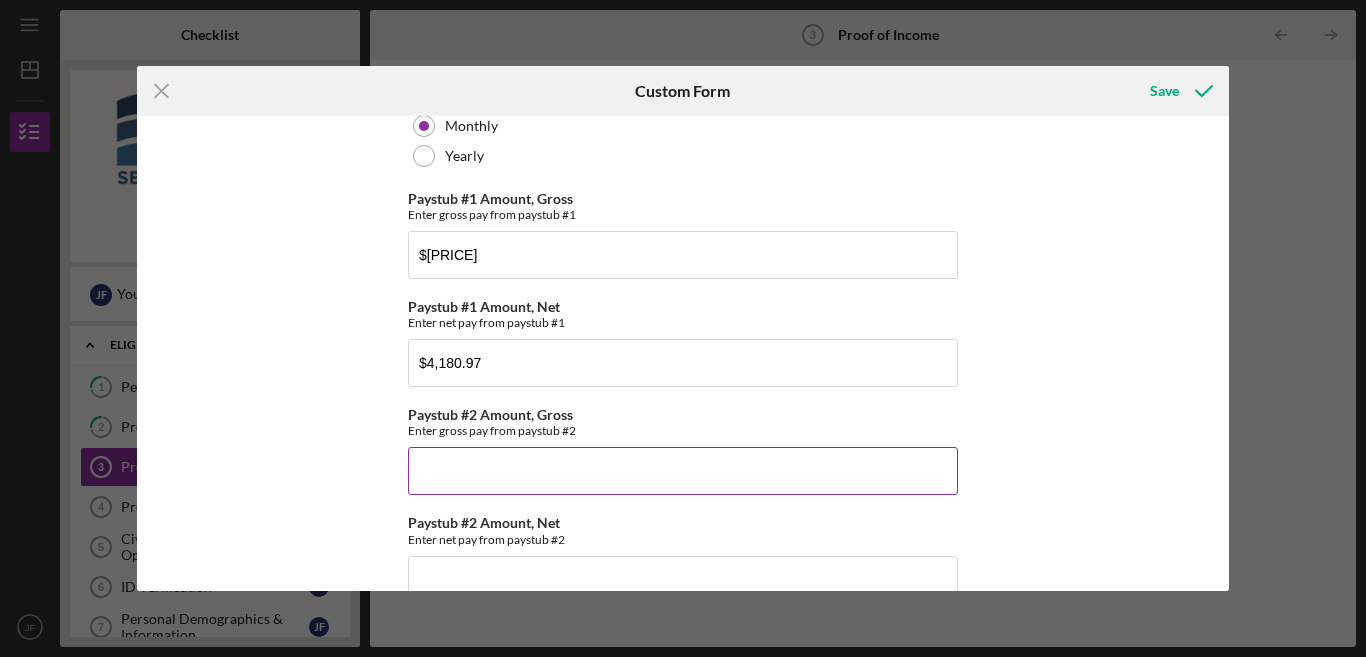 click on "Paystub #2 Amount, Gross" at bounding box center [683, 471] 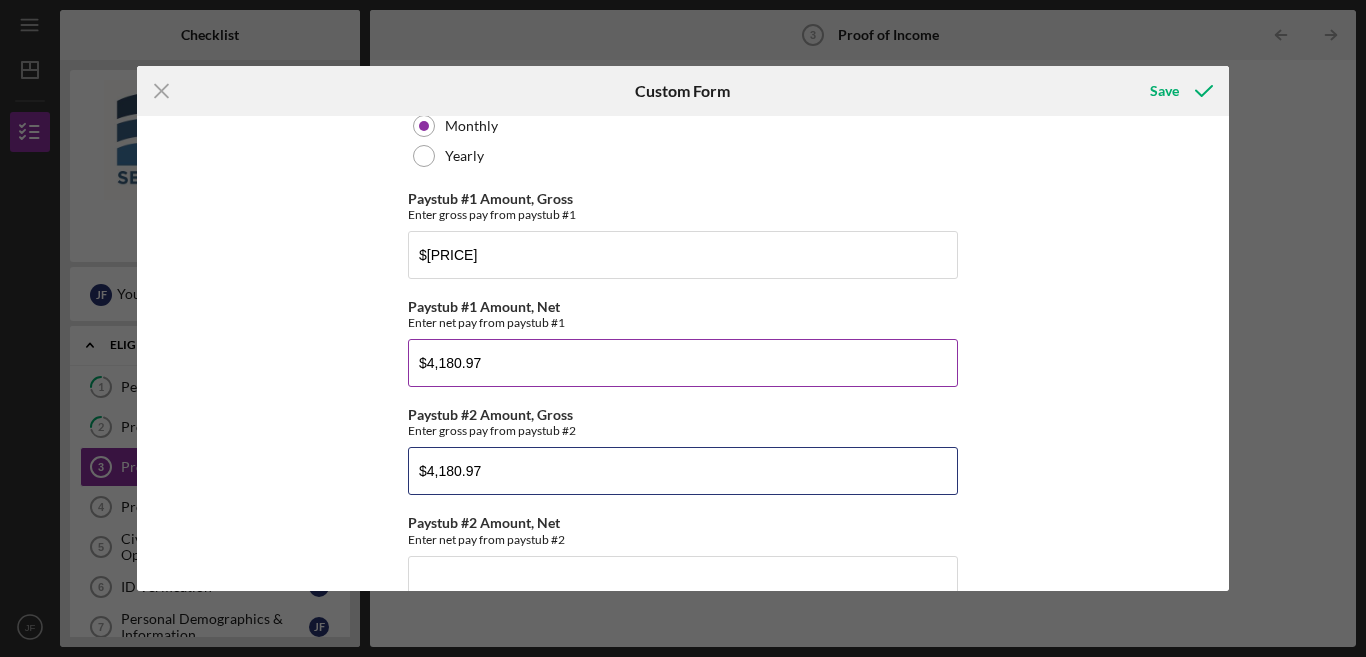 type on "$4,180.97" 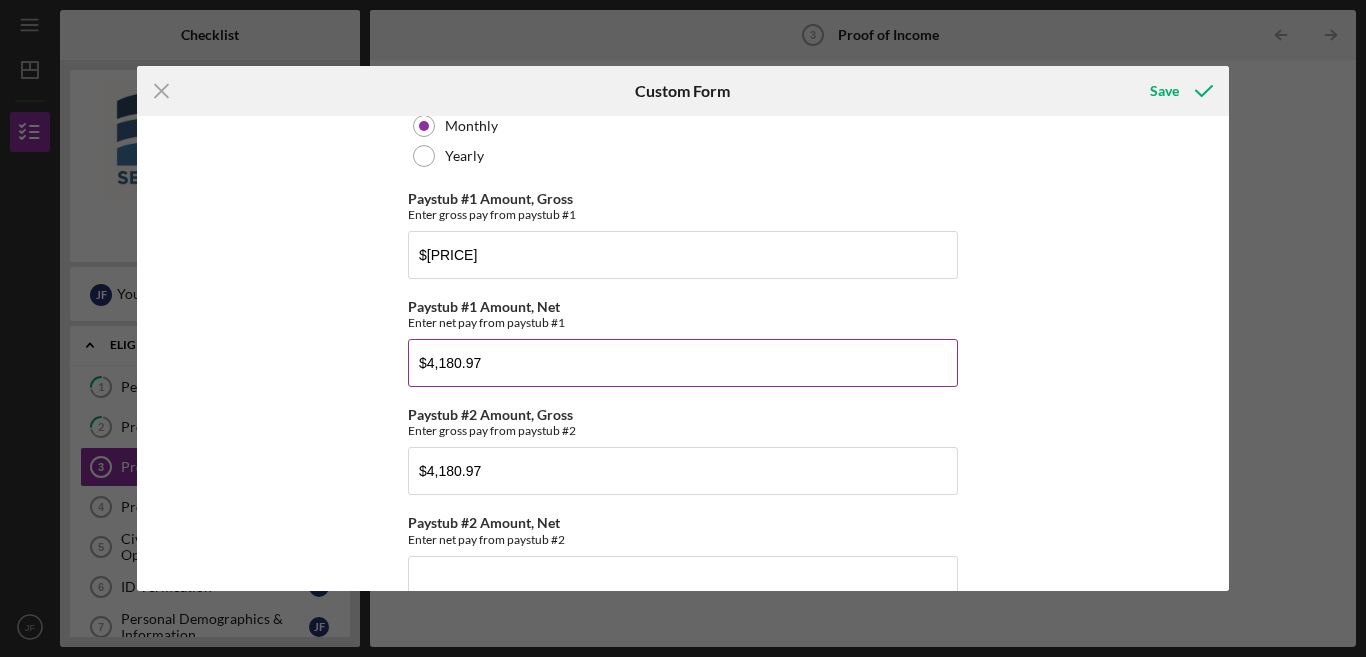 click on "$4,180.97" at bounding box center (683, 363) 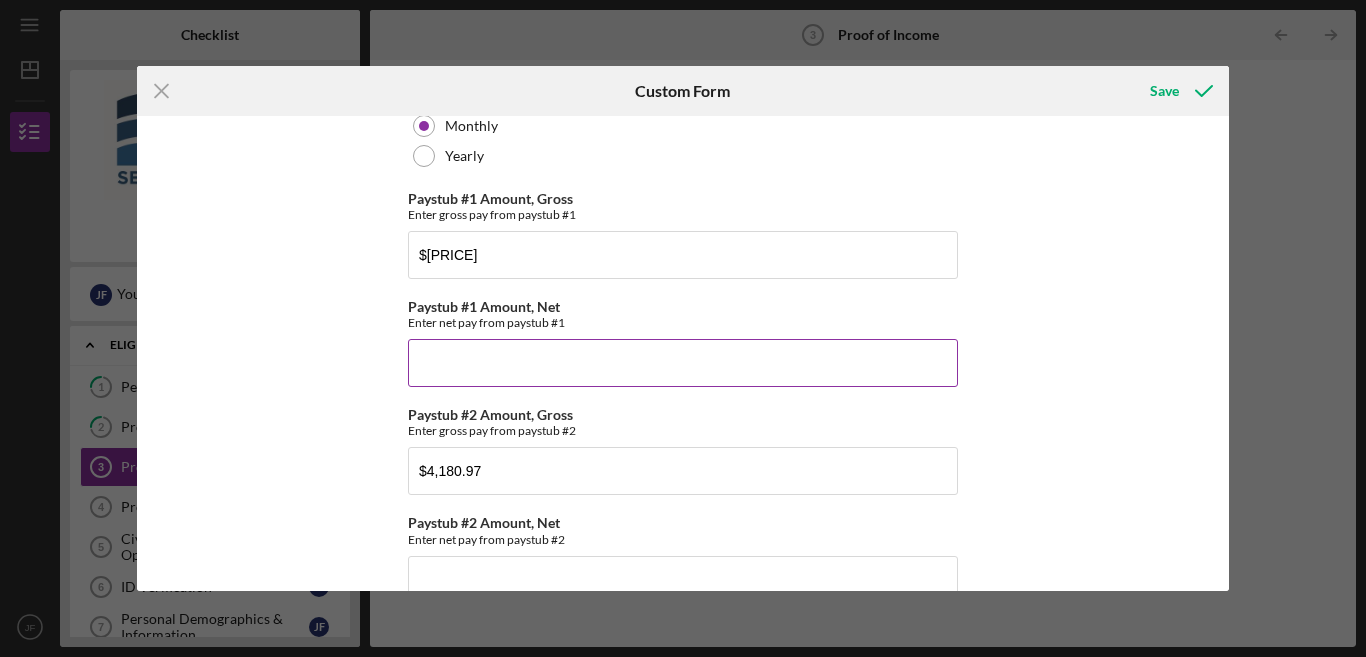 click on "Paystub #1 Amount, Net" at bounding box center [683, 363] 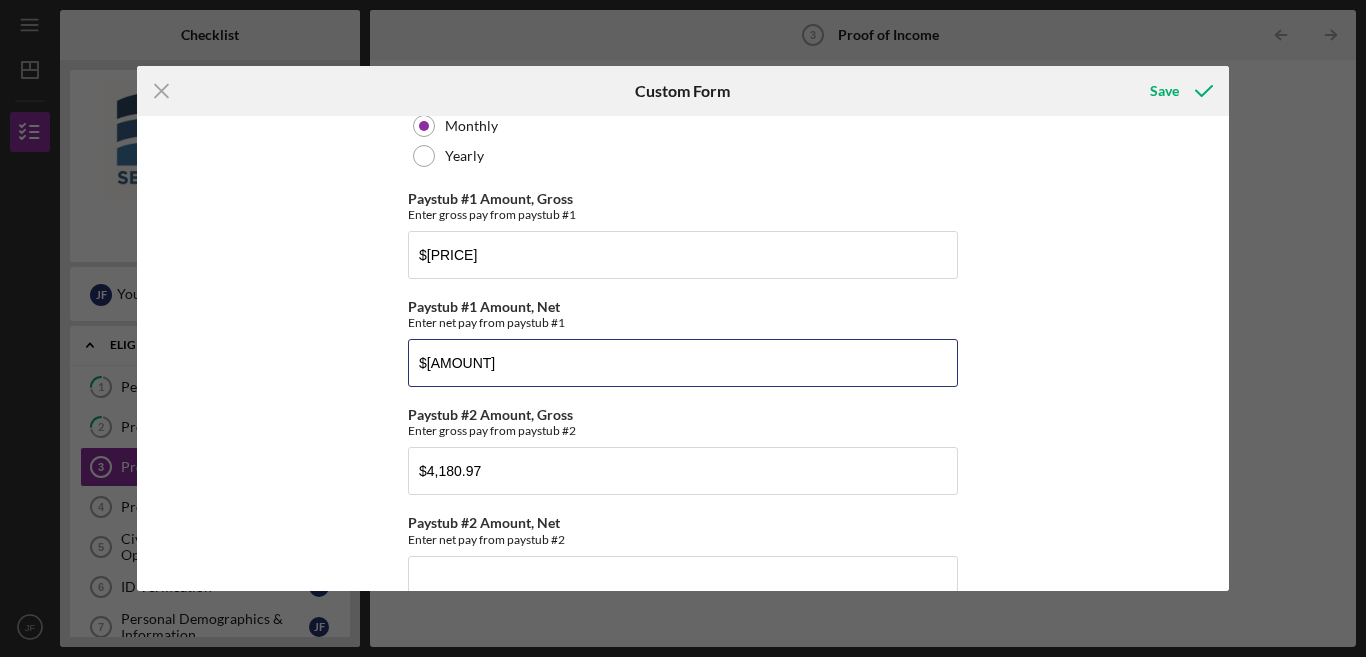 type on "$[AMOUNT]" 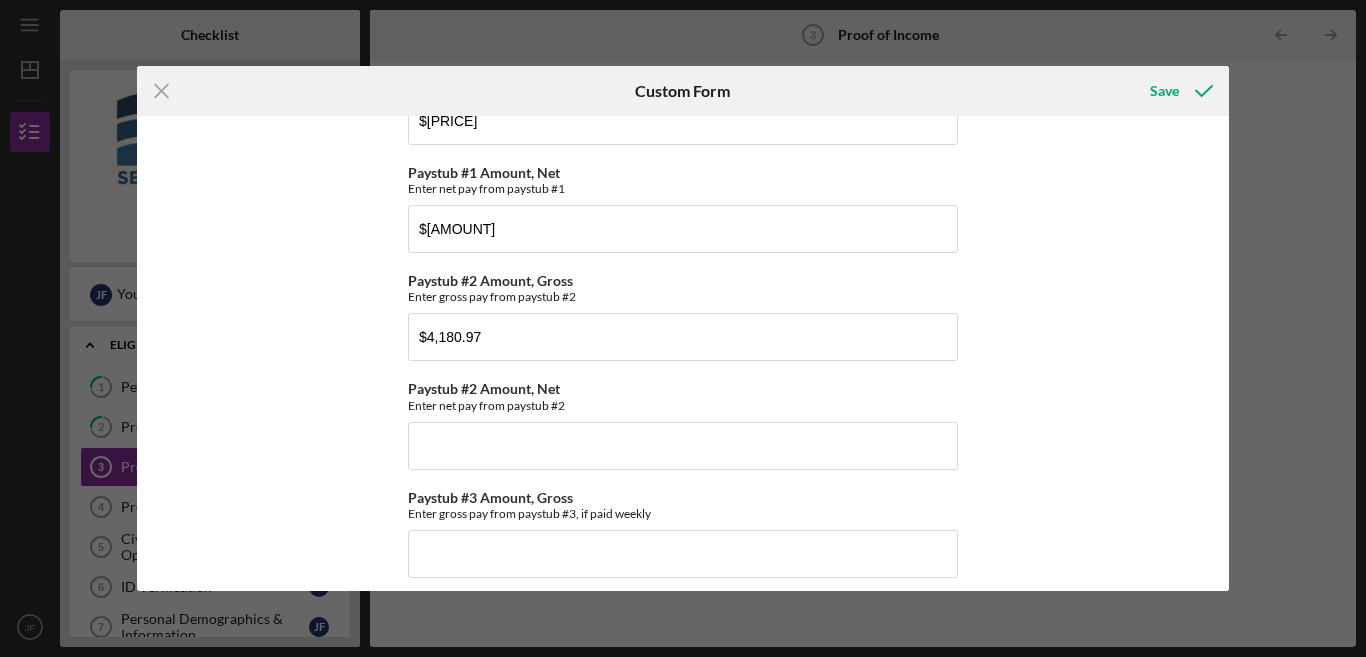scroll, scrollTop: 424, scrollLeft: 0, axis: vertical 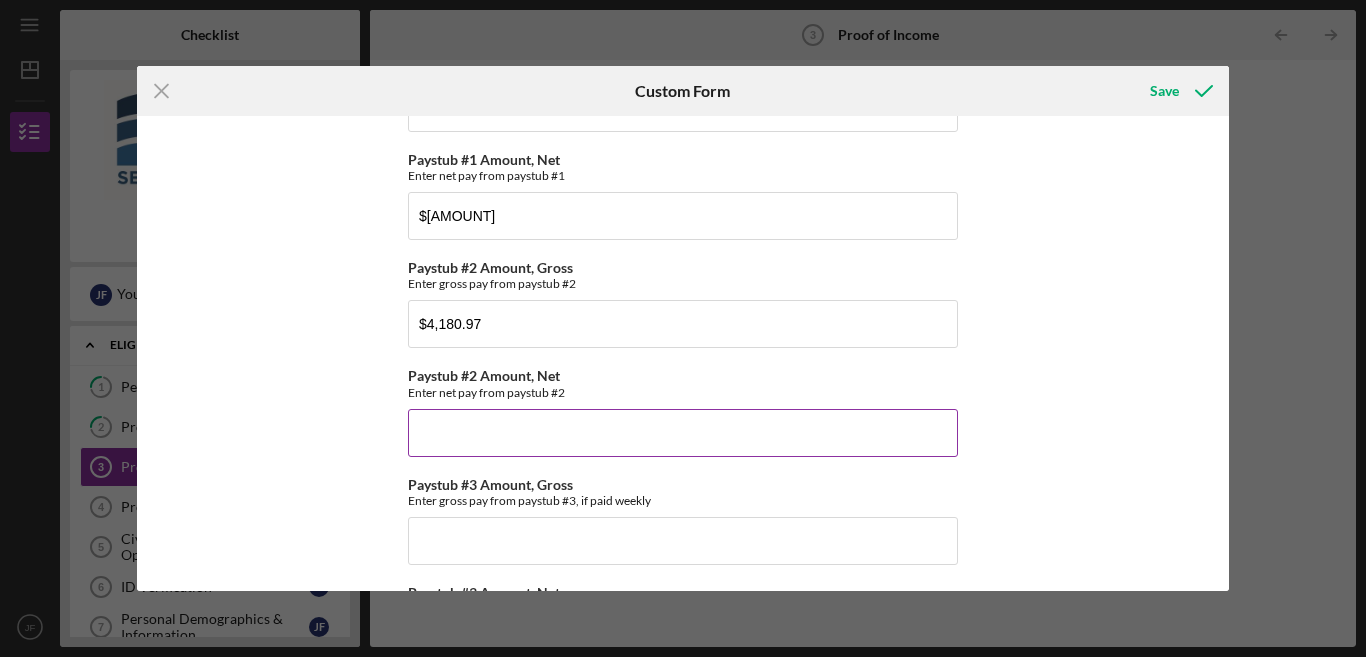 click on "Paystub #2 Amount, Net" at bounding box center (683, 433) 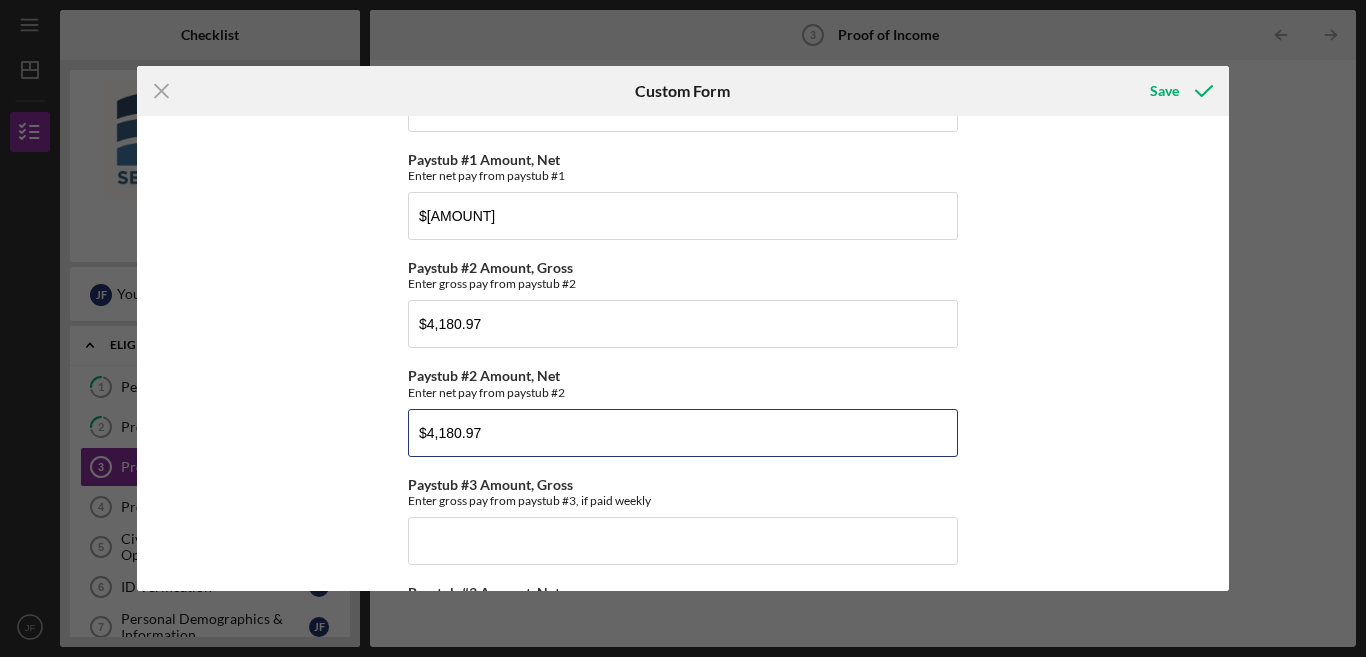 type on "$4,180.97" 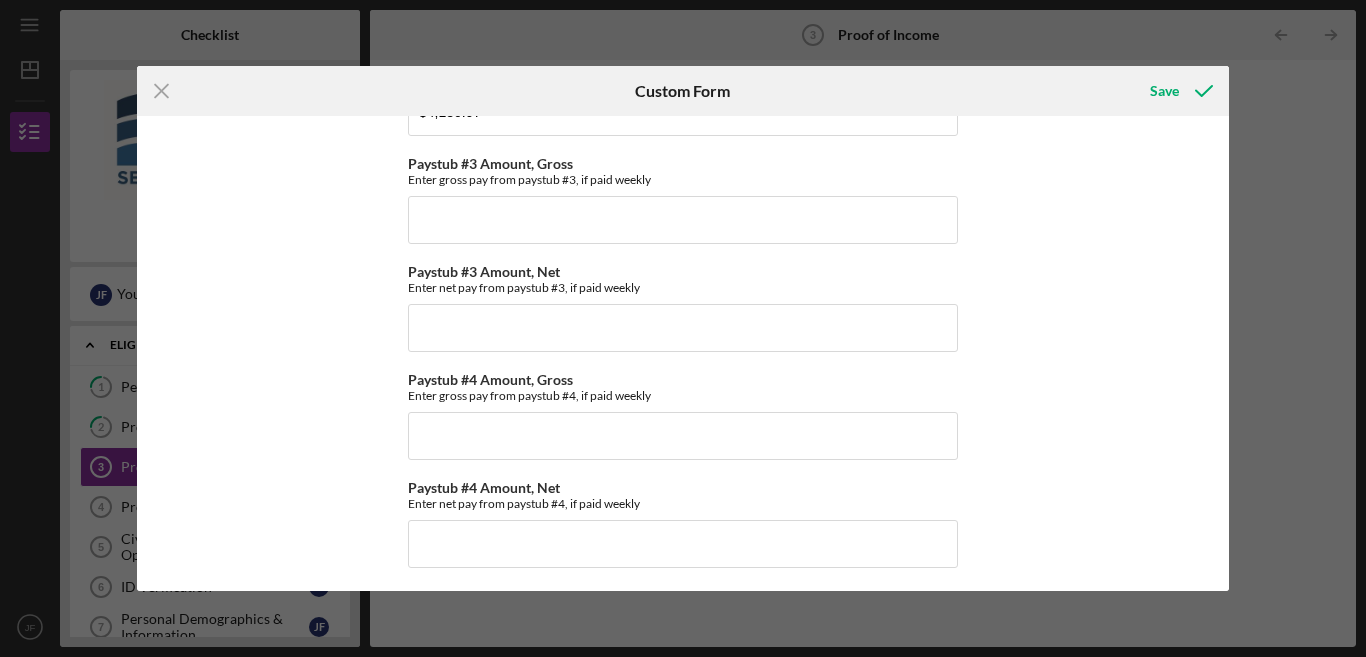 scroll, scrollTop: 752, scrollLeft: 0, axis: vertical 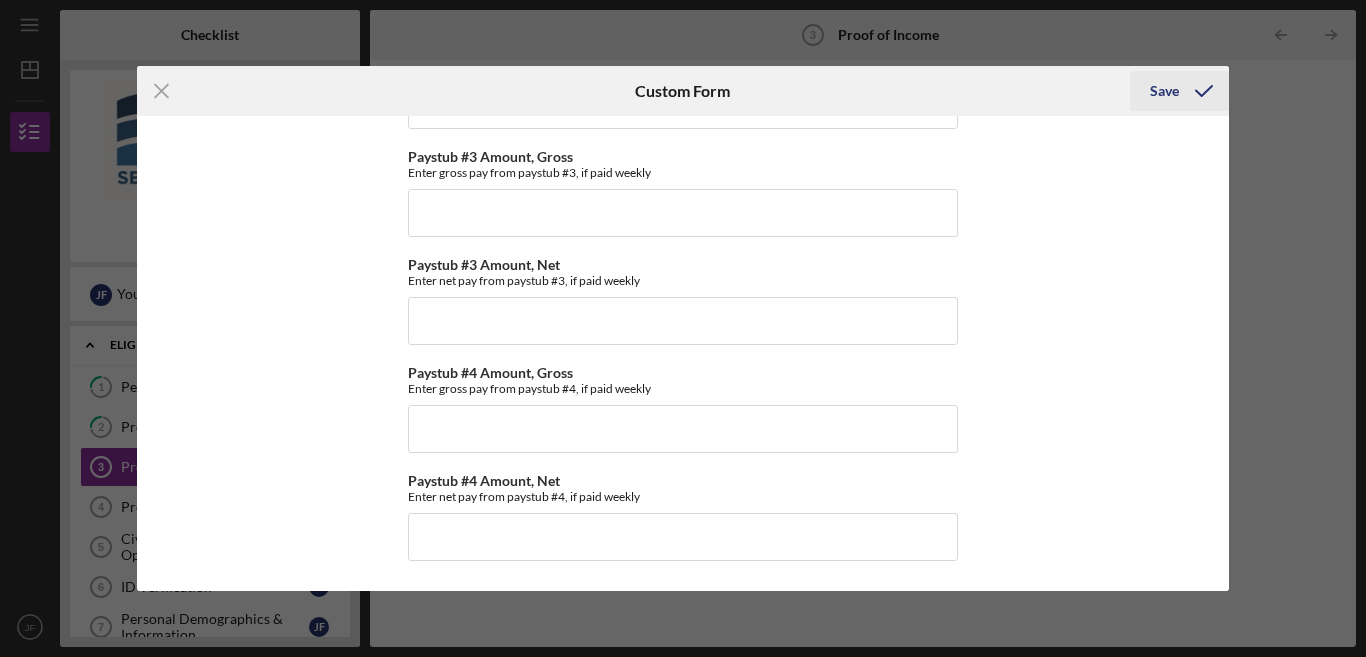 click on "Save" at bounding box center (1164, 91) 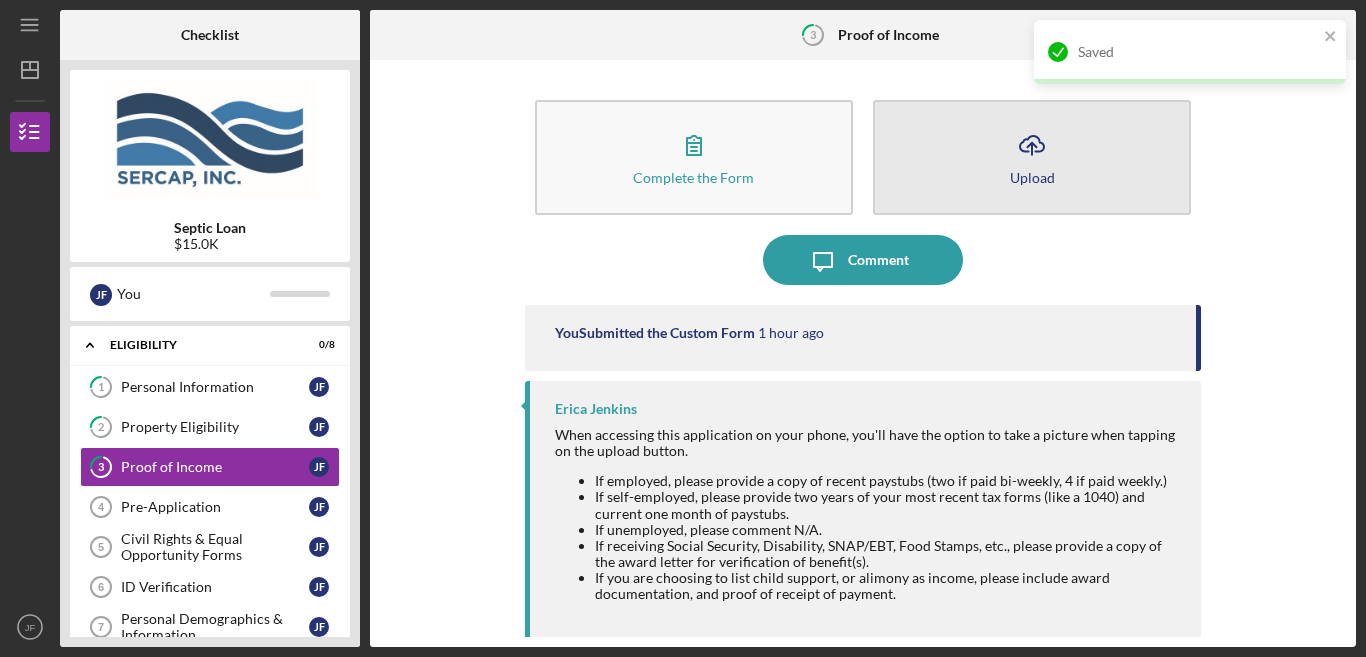 click on "Icon/Upload" 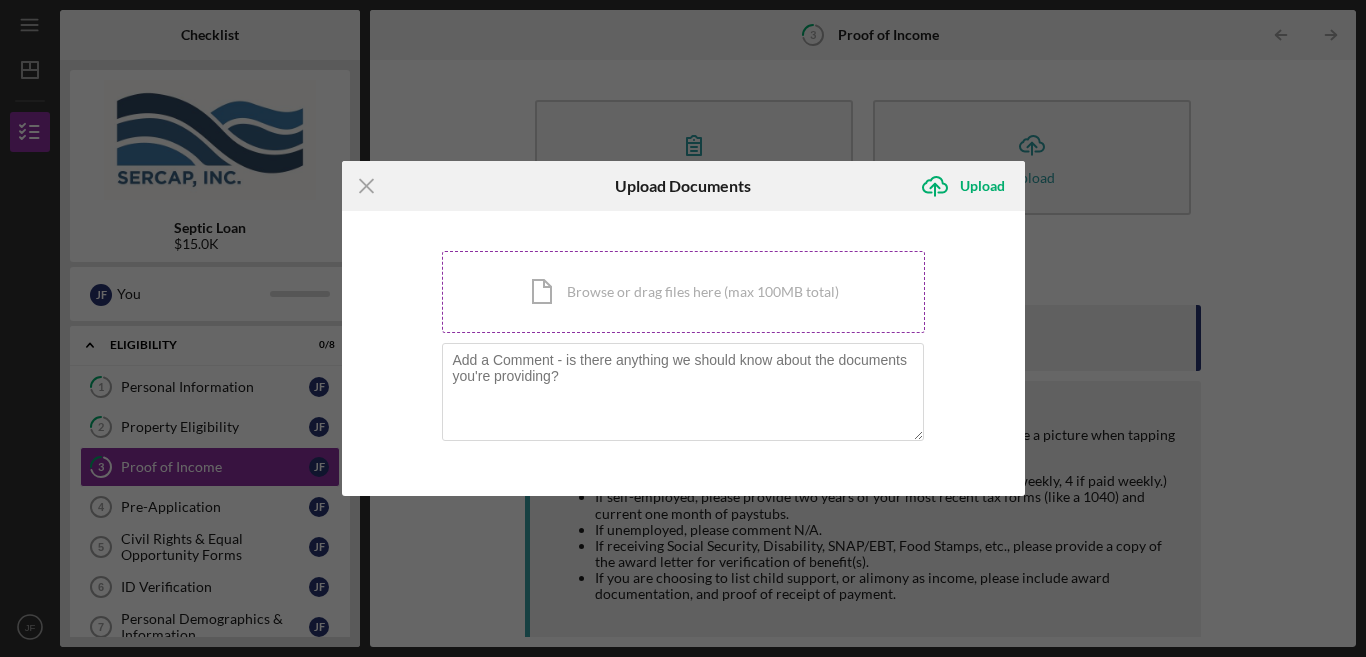 click on "Icon/Document Browse or drag files here (max 100MB total) Tap to choose files or take a photo" at bounding box center (683, 292) 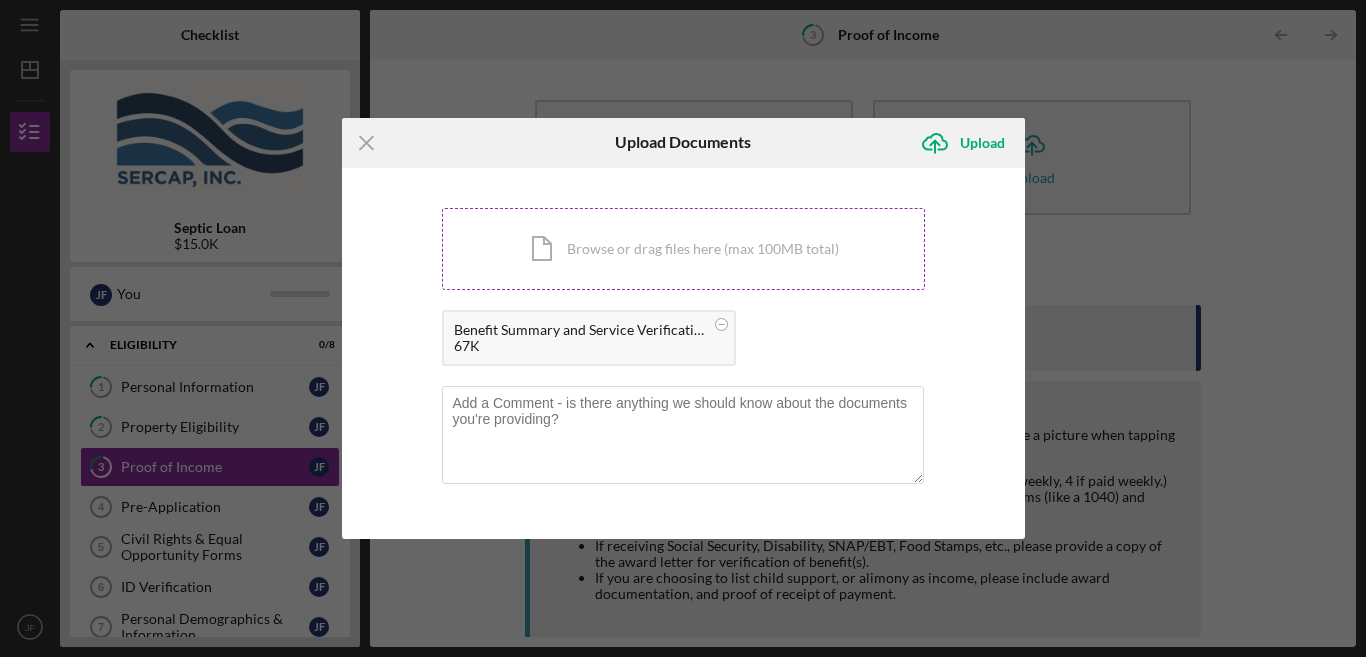 click on "Icon/Document Browse or drag files here (max 100MB total) Tap to choose files or take a photo" at bounding box center [683, 249] 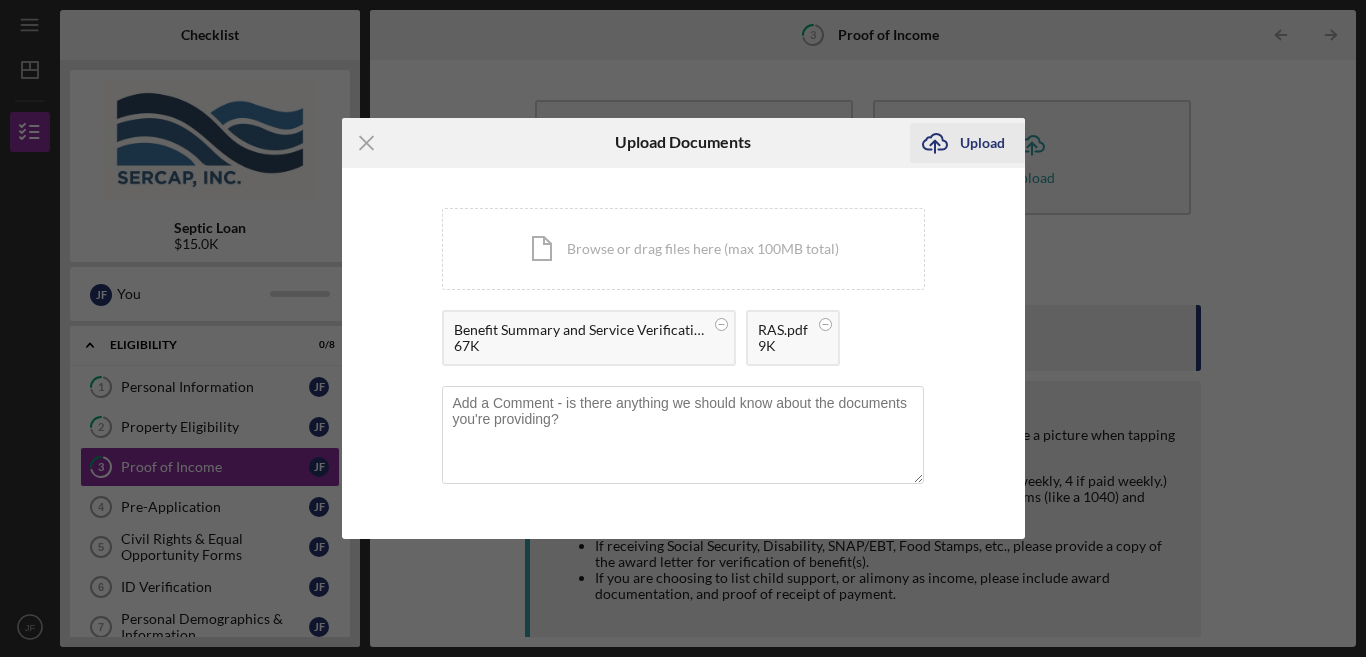 click on "Upload" at bounding box center [982, 143] 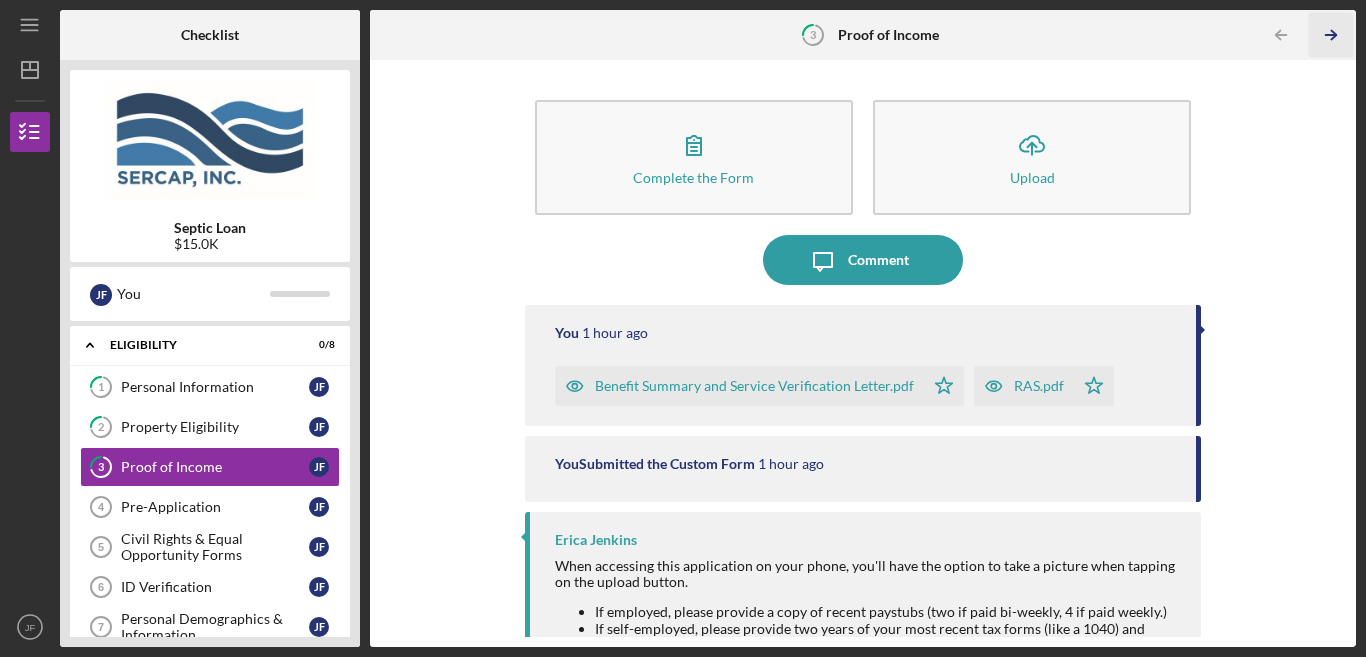 click on "Icon/Table Pagination Arrow" 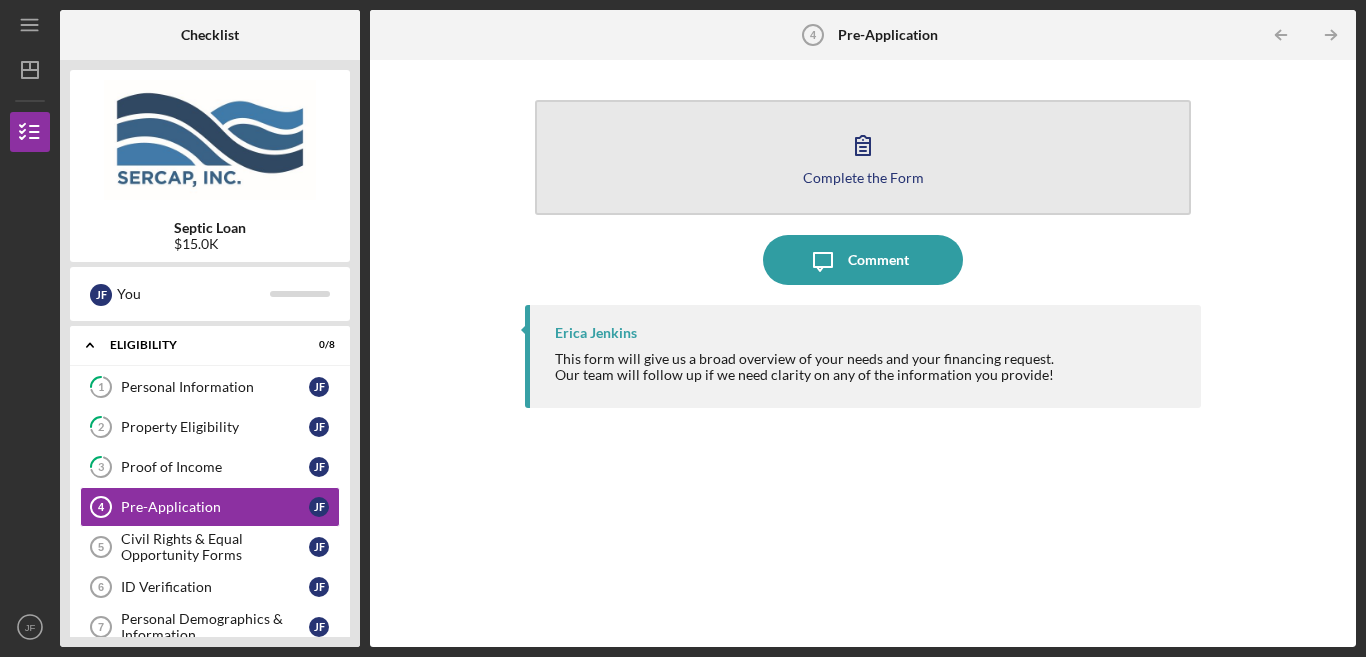 click on "Complete the Form Form" at bounding box center [863, 157] 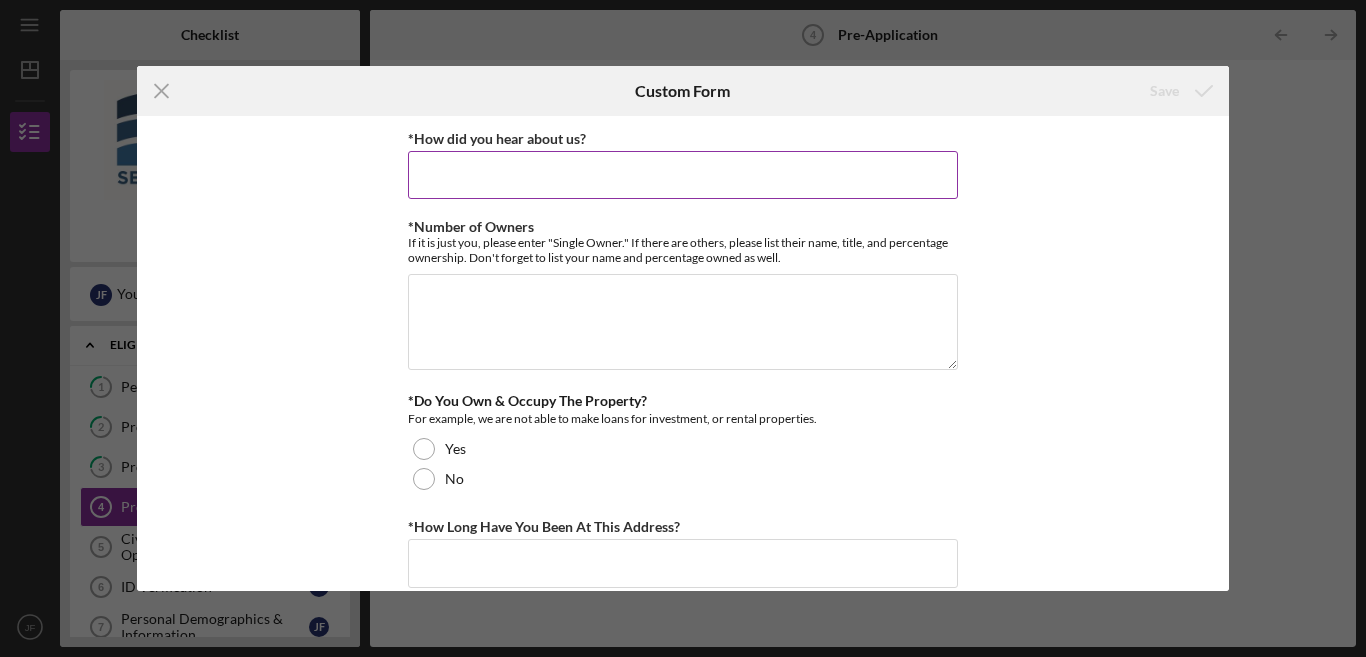 click on "*How did you hear about us?" at bounding box center (683, 175) 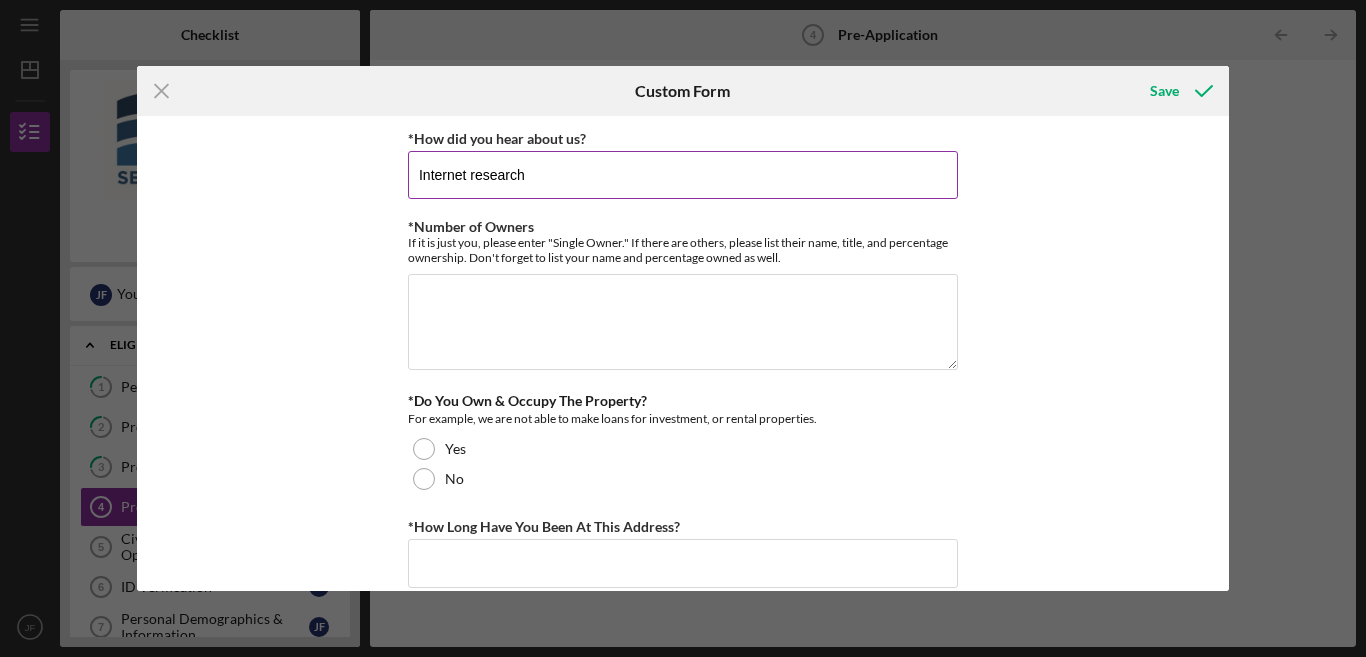 type on "Internet research" 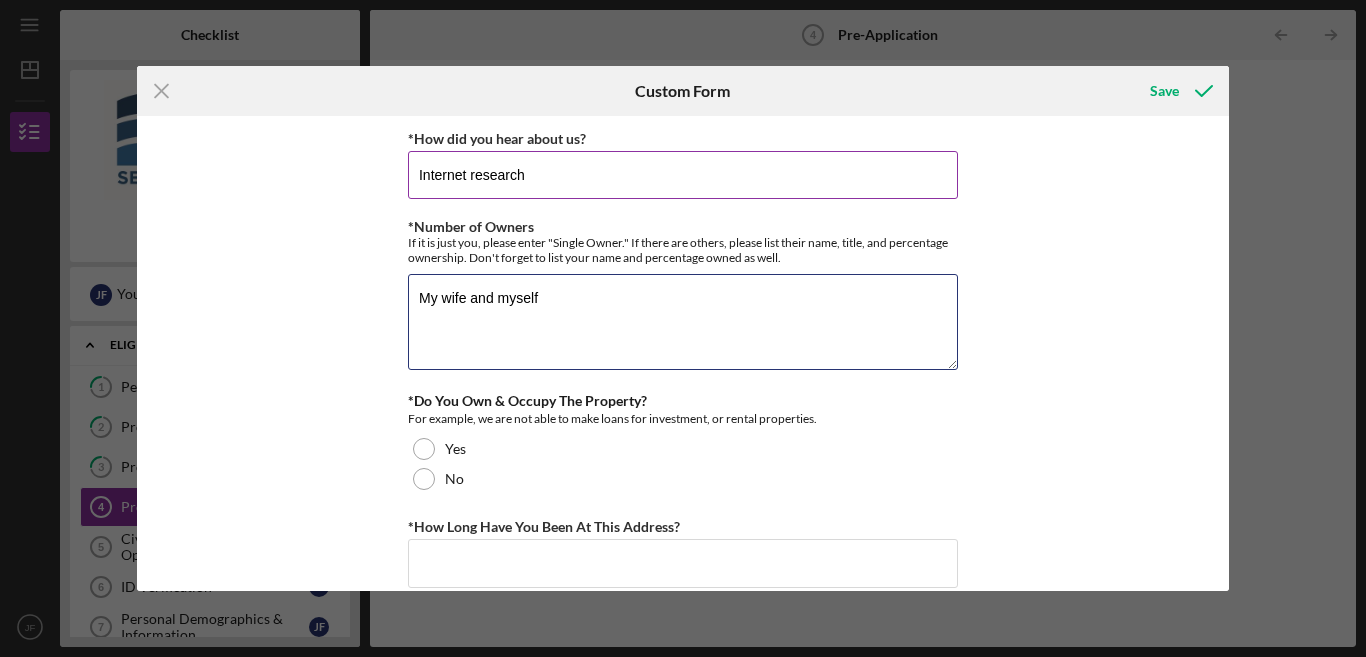 type on "My wife and myself" 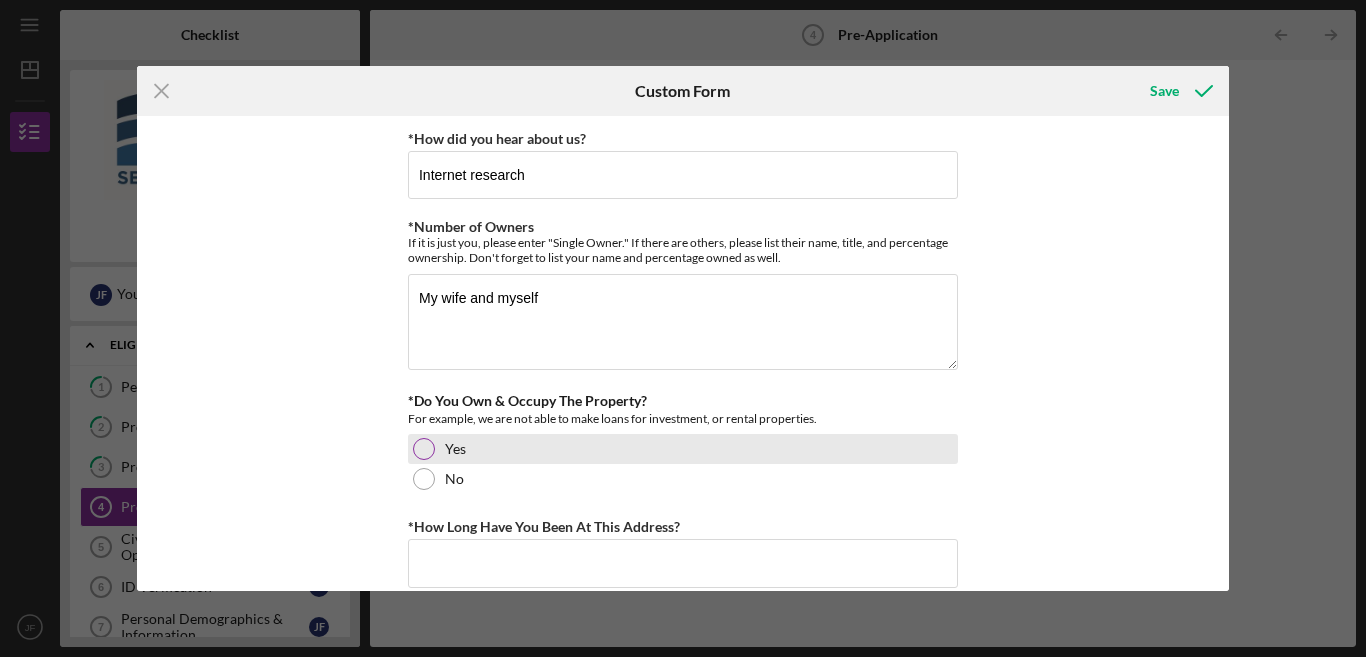 click at bounding box center [424, 449] 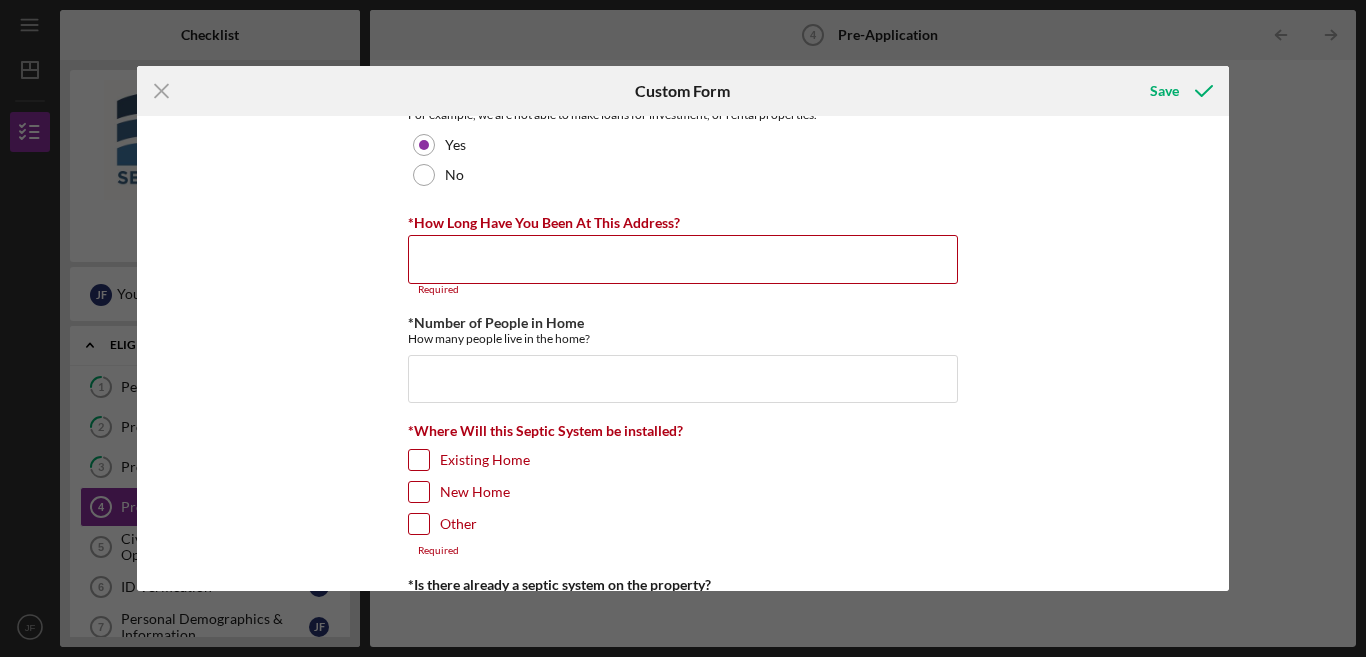 scroll, scrollTop: 308, scrollLeft: 0, axis: vertical 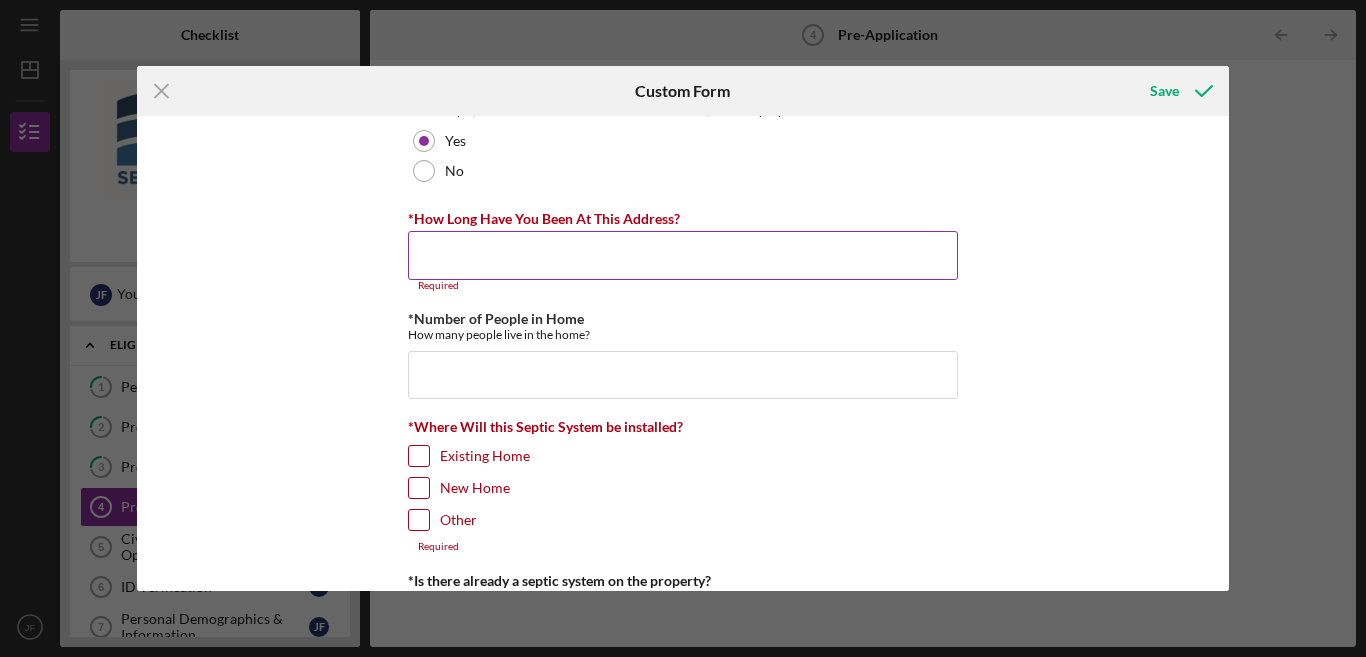 click on "*How Long Have You Been At This Address?" at bounding box center [683, 255] 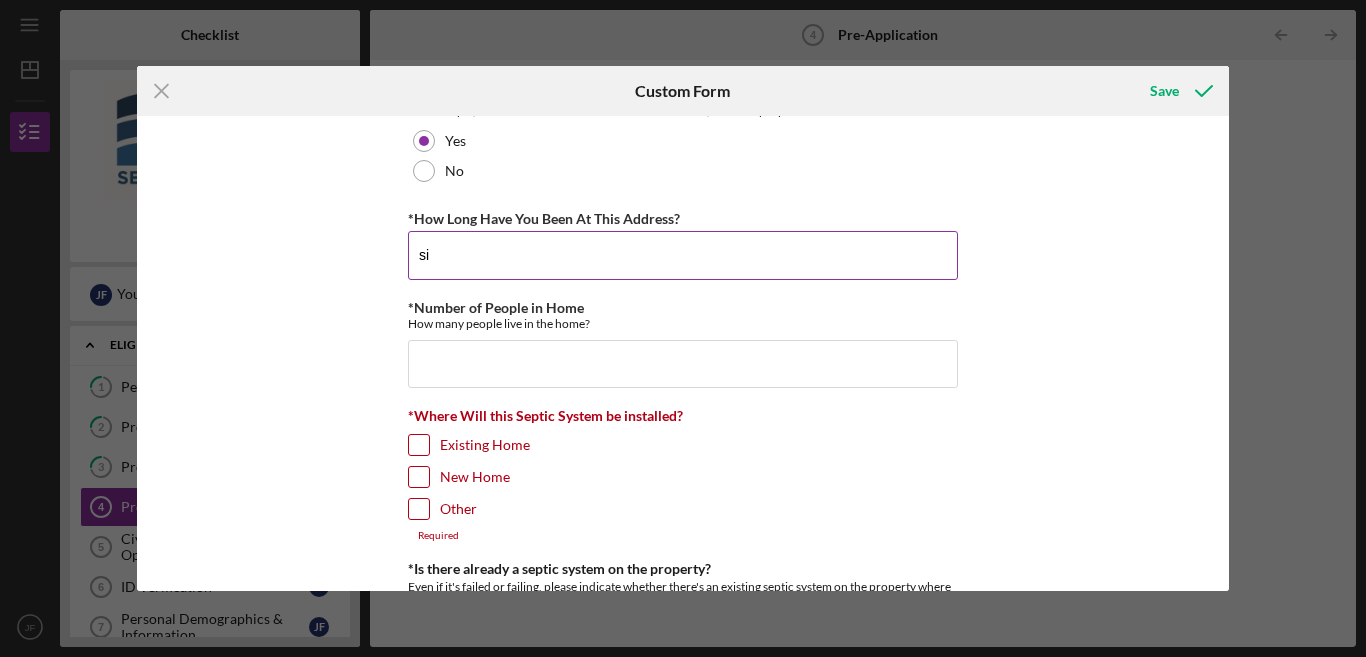 type on "s" 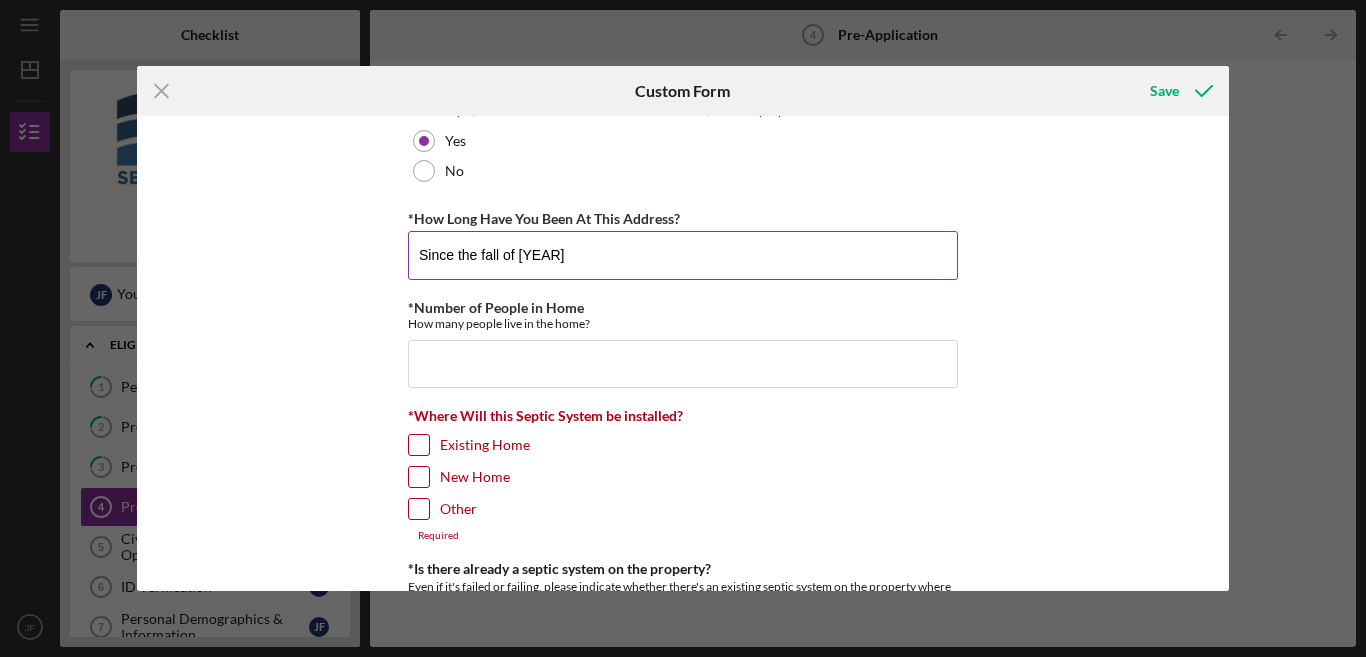 type on "Since the fall of [YEAR]" 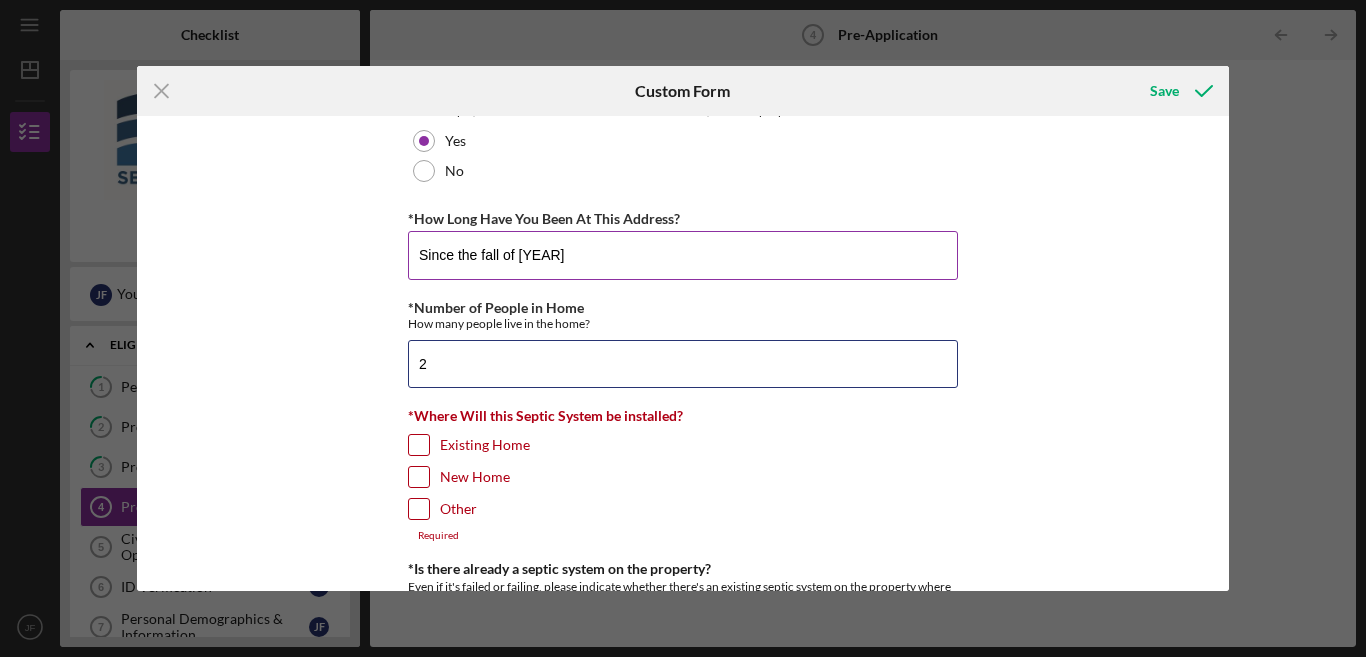type on "2" 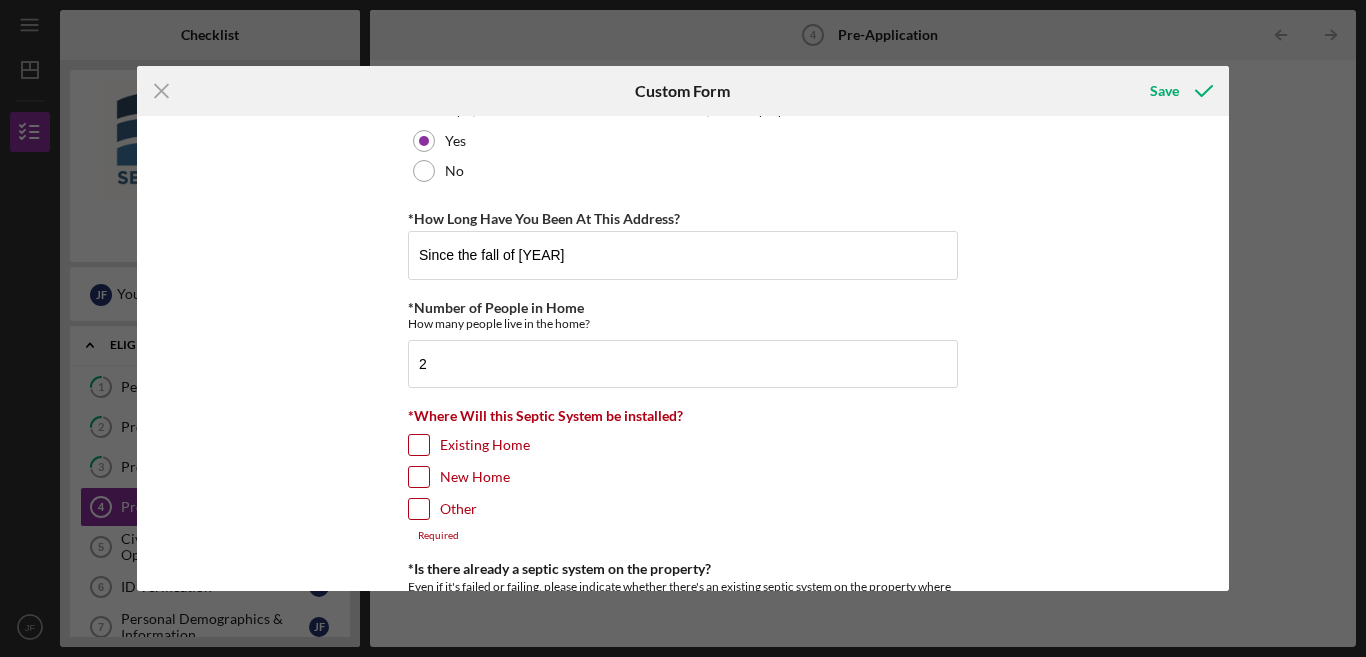 click on "Existing Home" at bounding box center (419, 445) 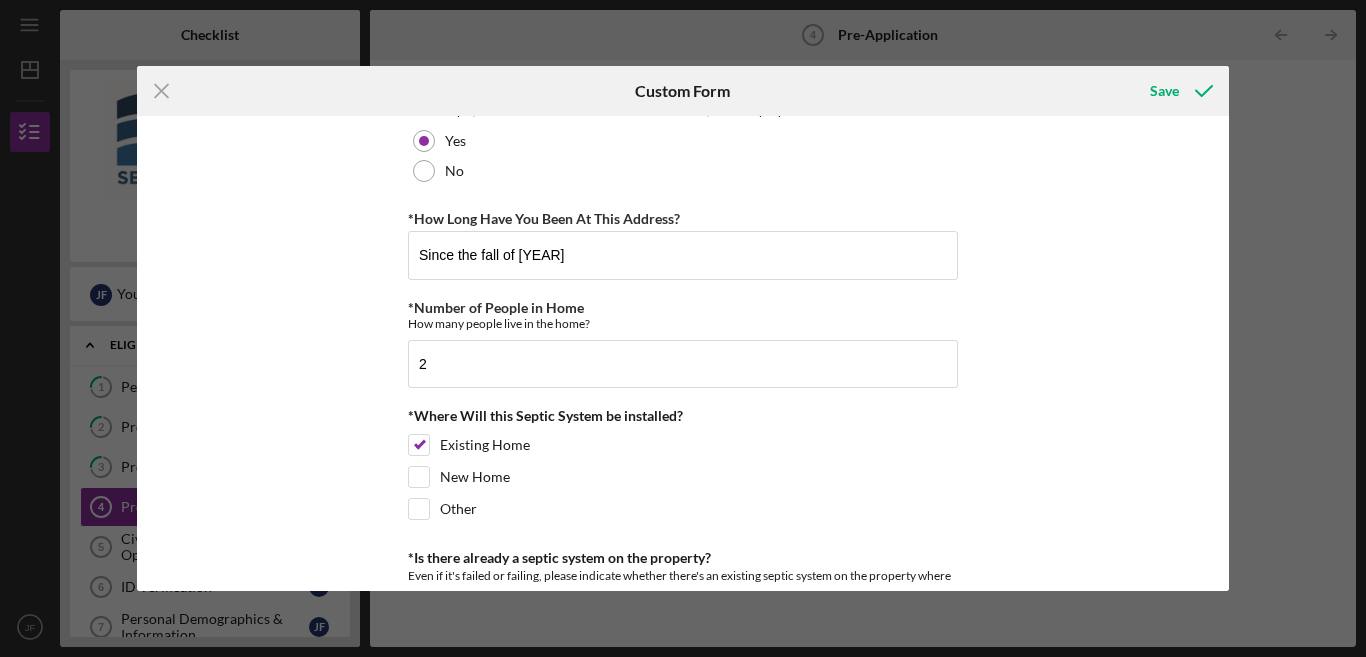 click on "*How did you hear about us? Internet research *Number of Owners If it is just you, please enter "Single Owner." If there are others, please list their name, title, and percentage ownership. Don't forget to list your name and percentage owned as well. My wife and myself *Do You Own & Occupy The Property? For example, we are not able to make loans for investment, or rental properties. Yes No *How Long Have You Been At This Address? Since the fall of [DATE] *Number of People in Home How many people live in the home? 2 *Where Will this Septic System be installed? Existing Home New Home Other *Is there already a septic system on the property? Even if it's failed or failing, please indicate whether there's an existing septic system on the property where the work would be completed. Yes, there's an existing septic system No, there's no septic system Other *Primary use of funds If approved, how will you spend the bulk of what you receive? Repair Upgrade Installation of New Septic System Other Required Stick Built" at bounding box center (683, 354) 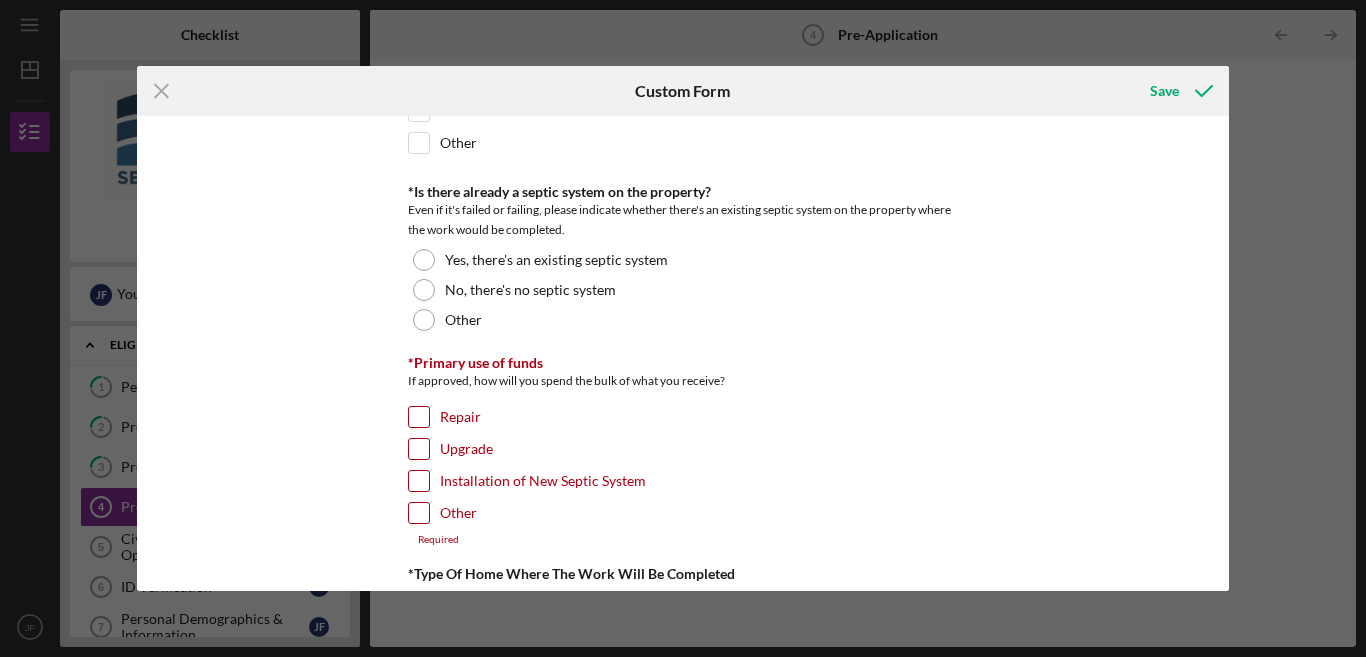 scroll, scrollTop: 701, scrollLeft: 0, axis: vertical 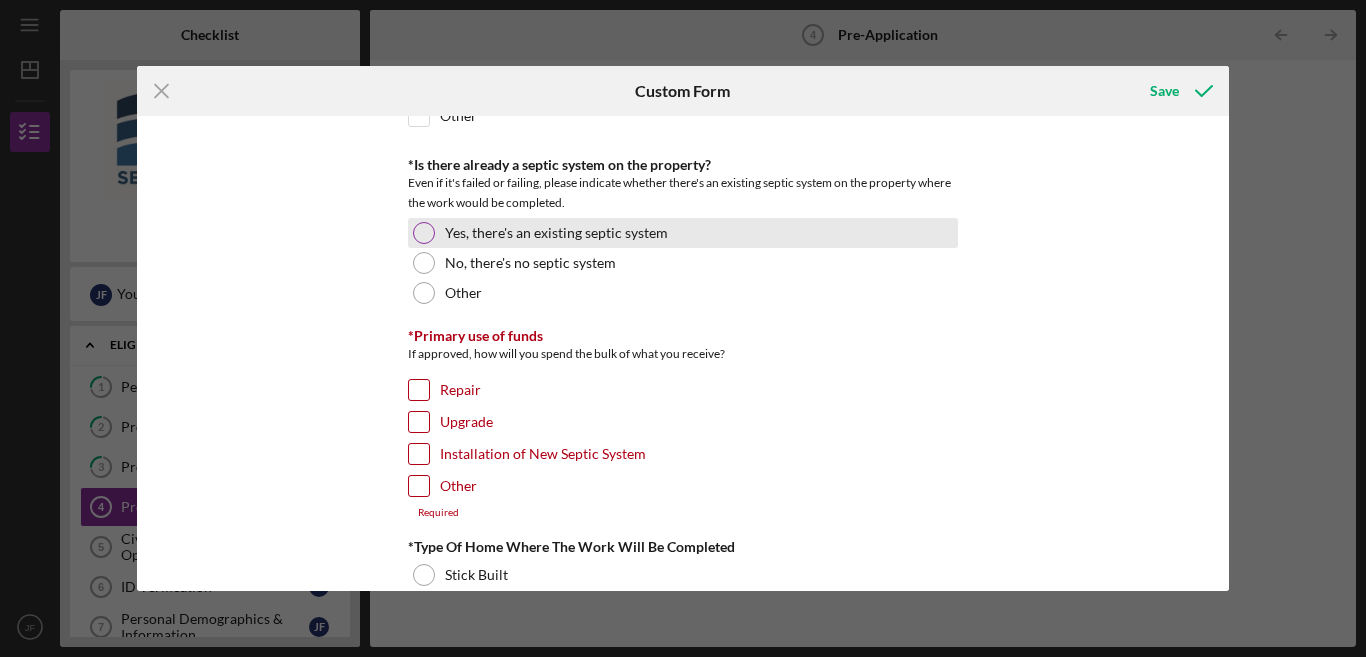 click at bounding box center [424, 233] 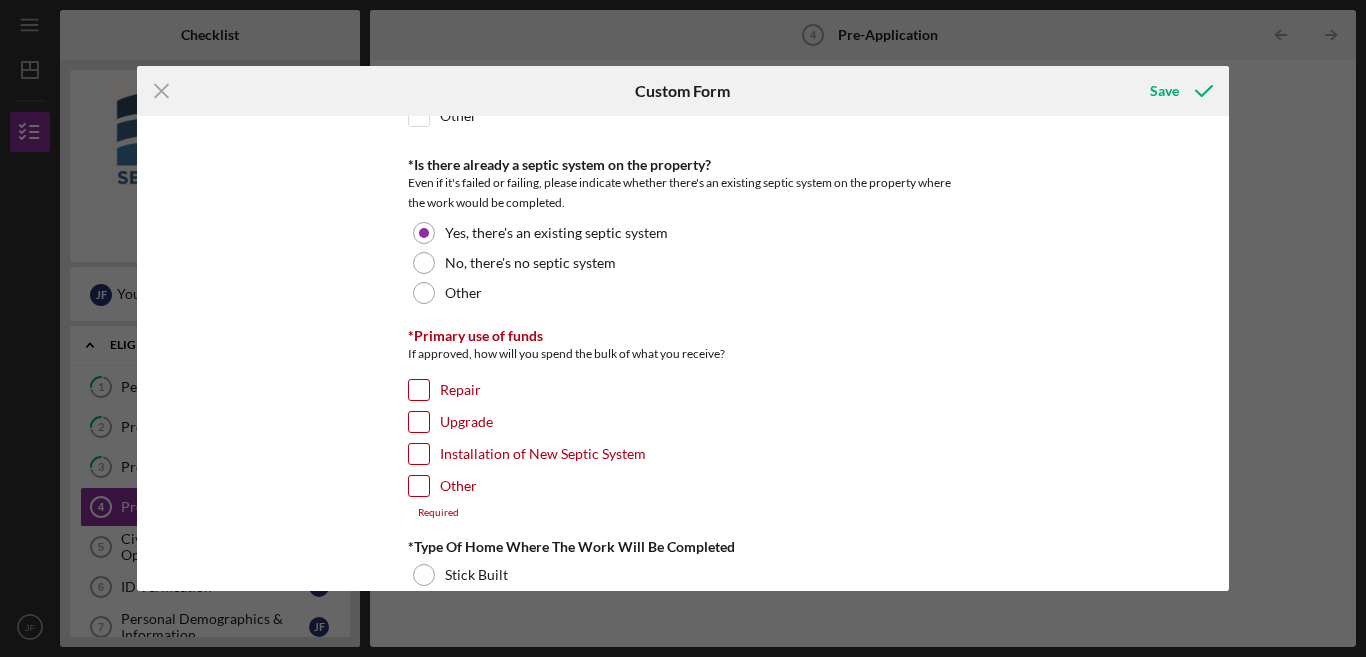click on "Installation of New Septic System" at bounding box center (419, 454) 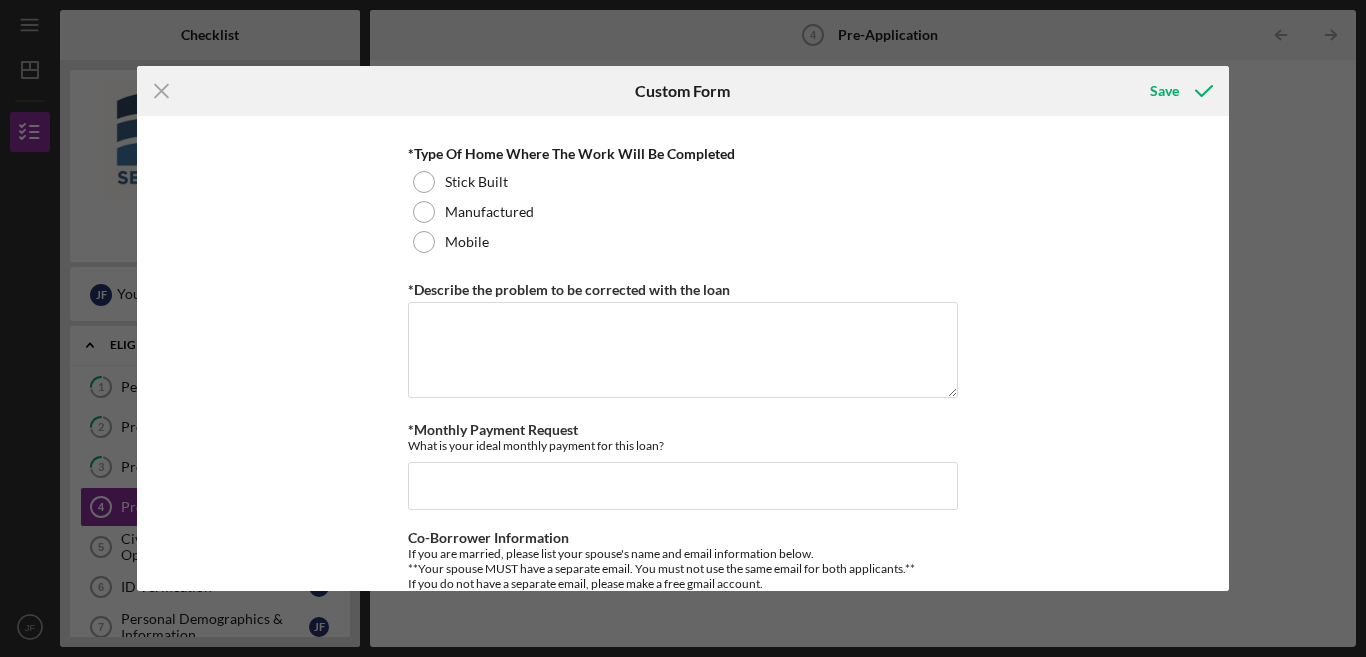 scroll, scrollTop: 1084, scrollLeft: 0, axis: vertical 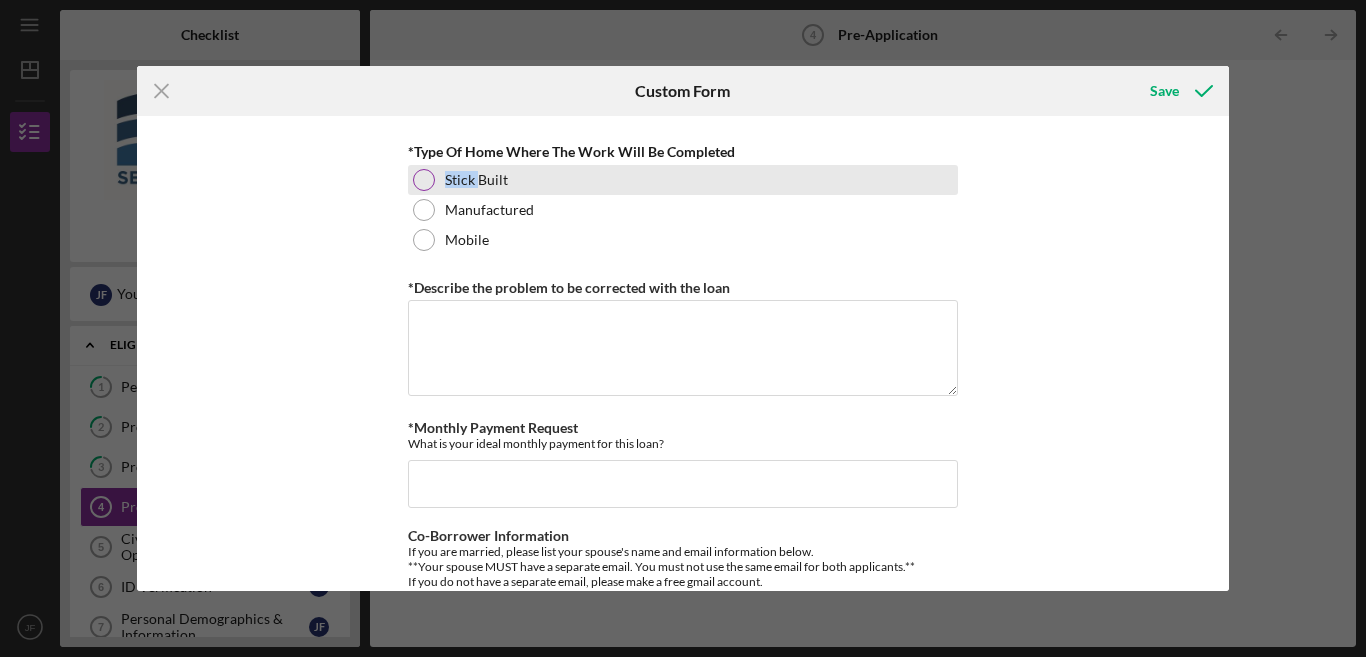 click at bounding box center (424, 180) 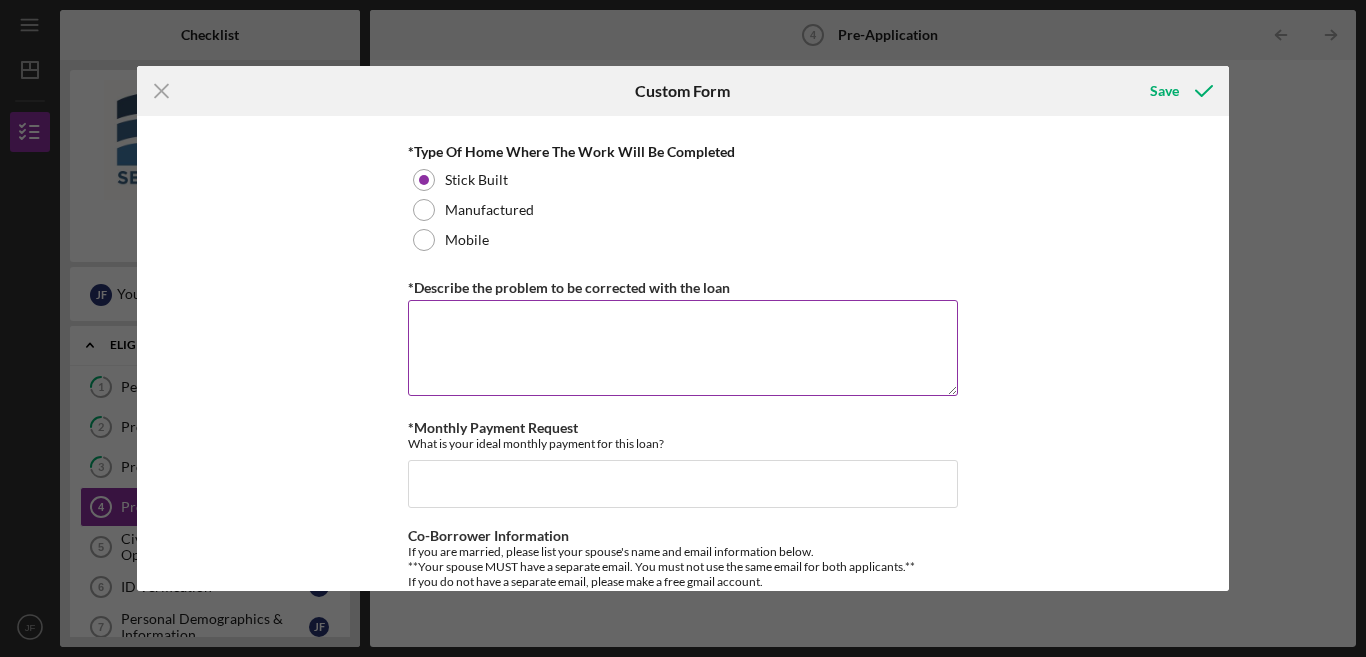 click on "*Describe the problem to be corrected with the loan" at bounding box center [683, 348] 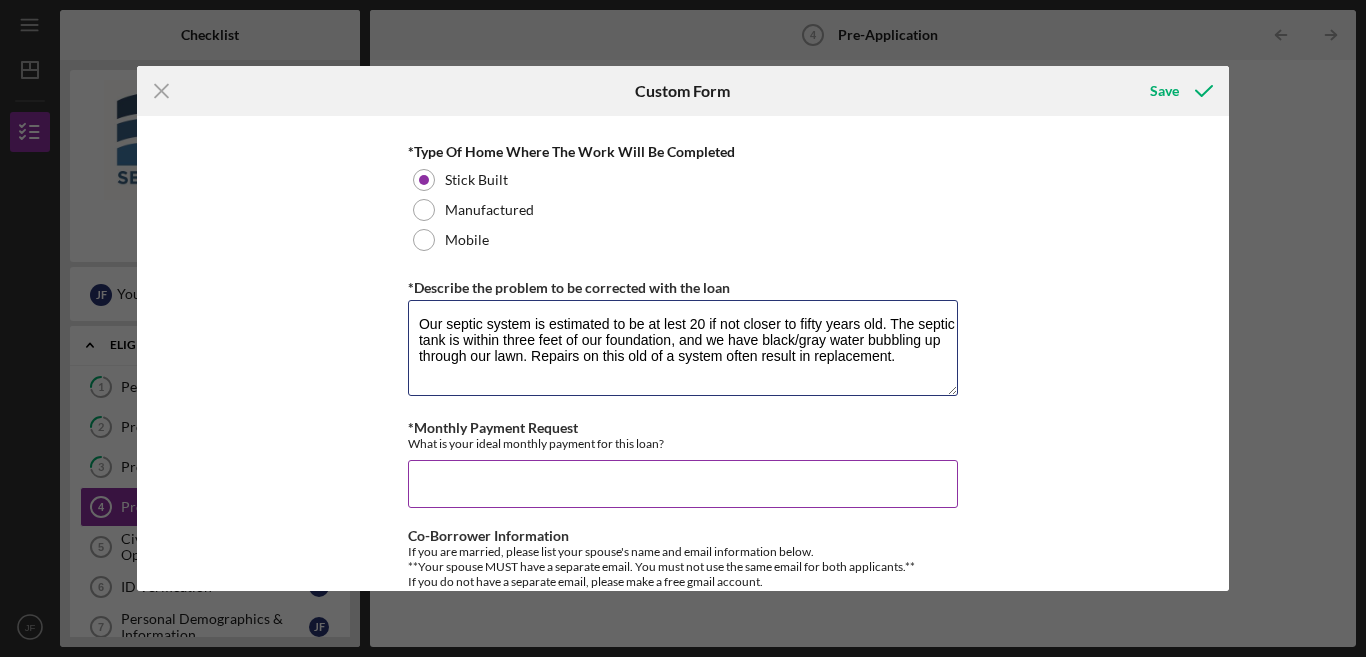 type on "Our septic system is estimated to be at lest 20 if not closer to fifty years old. The septic tank is within three feet of our foundation, and we have black/gray water bubbling up through our lawn. Repairs on this old of a system often result in replacement." 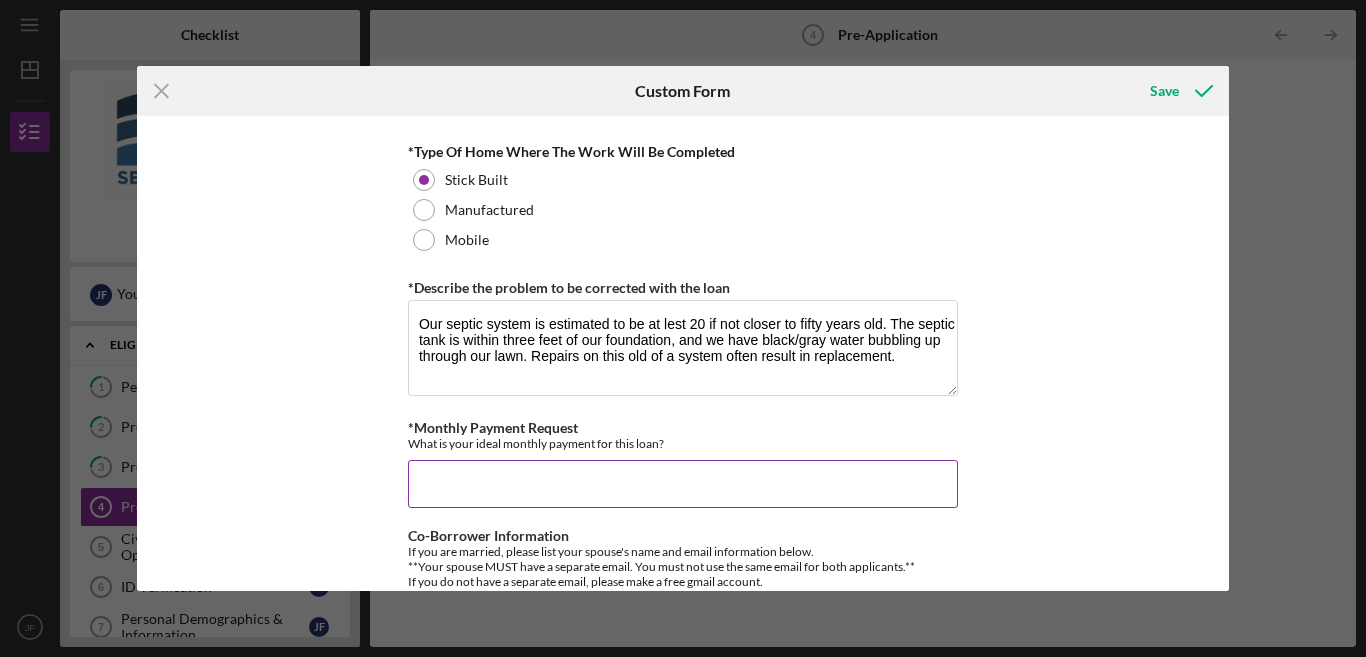 click on "*Monthly Payment Request" at bounding box center (683, 484) 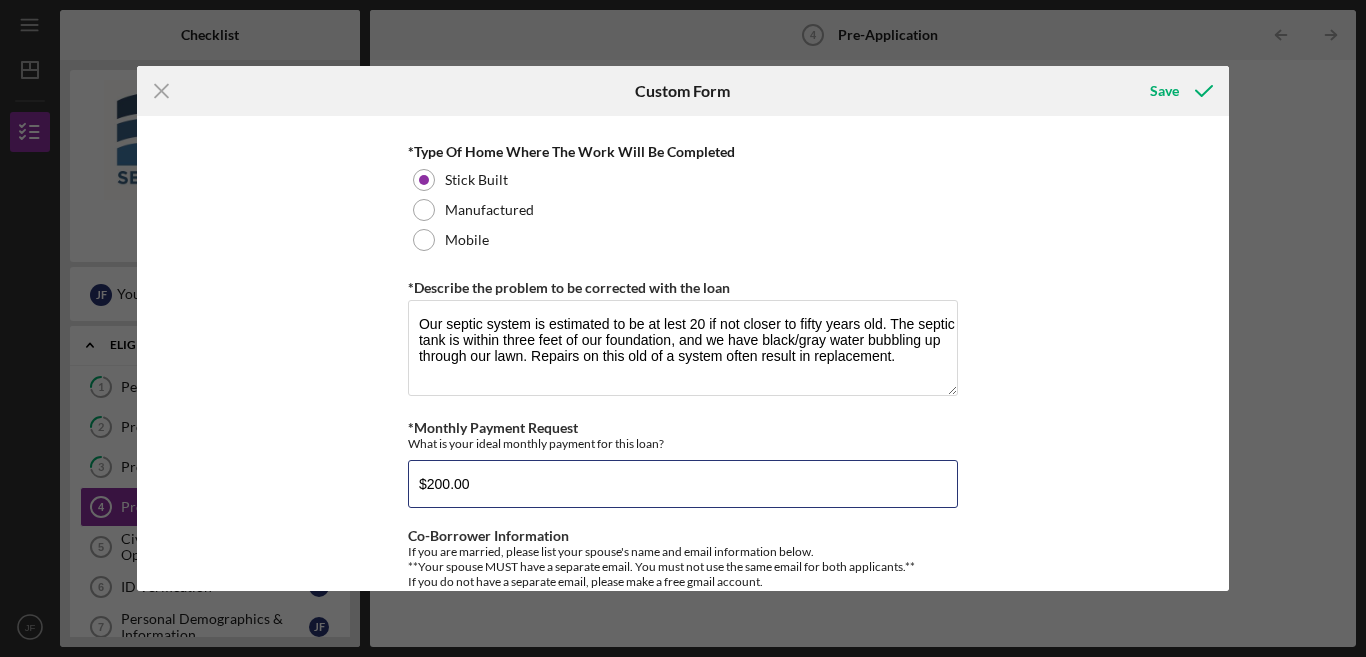 type on "$200.00" 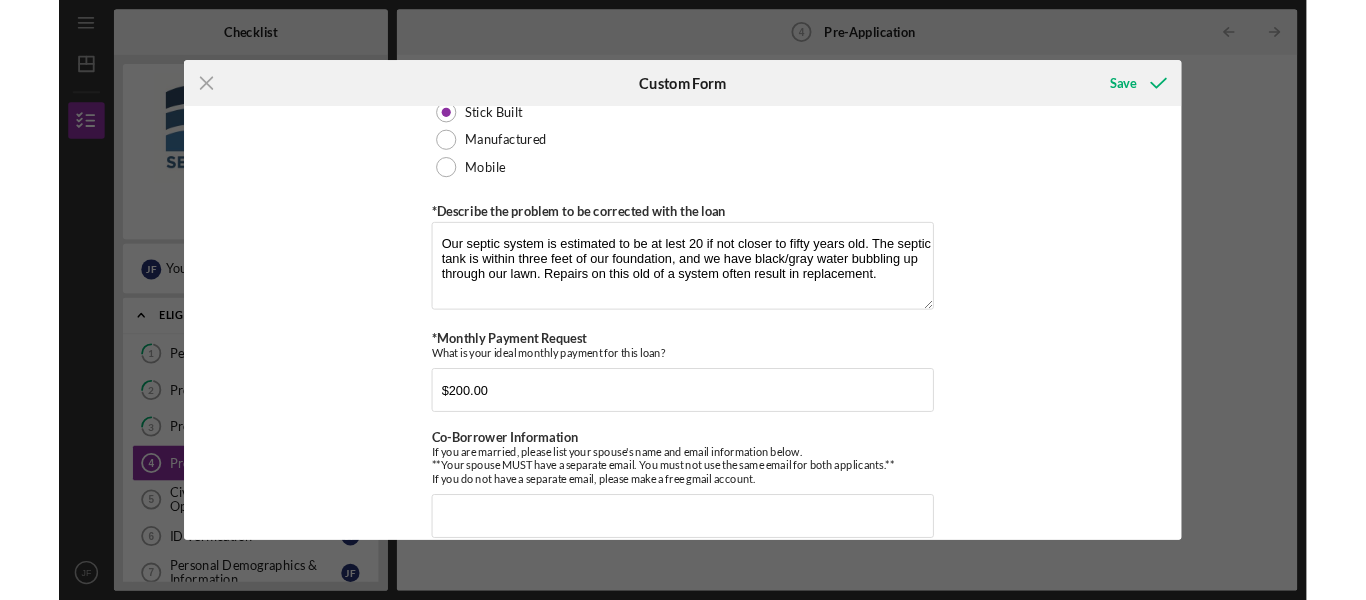 scroll, scrollTop: 1168, scrollLeft: 0, axis: vertical 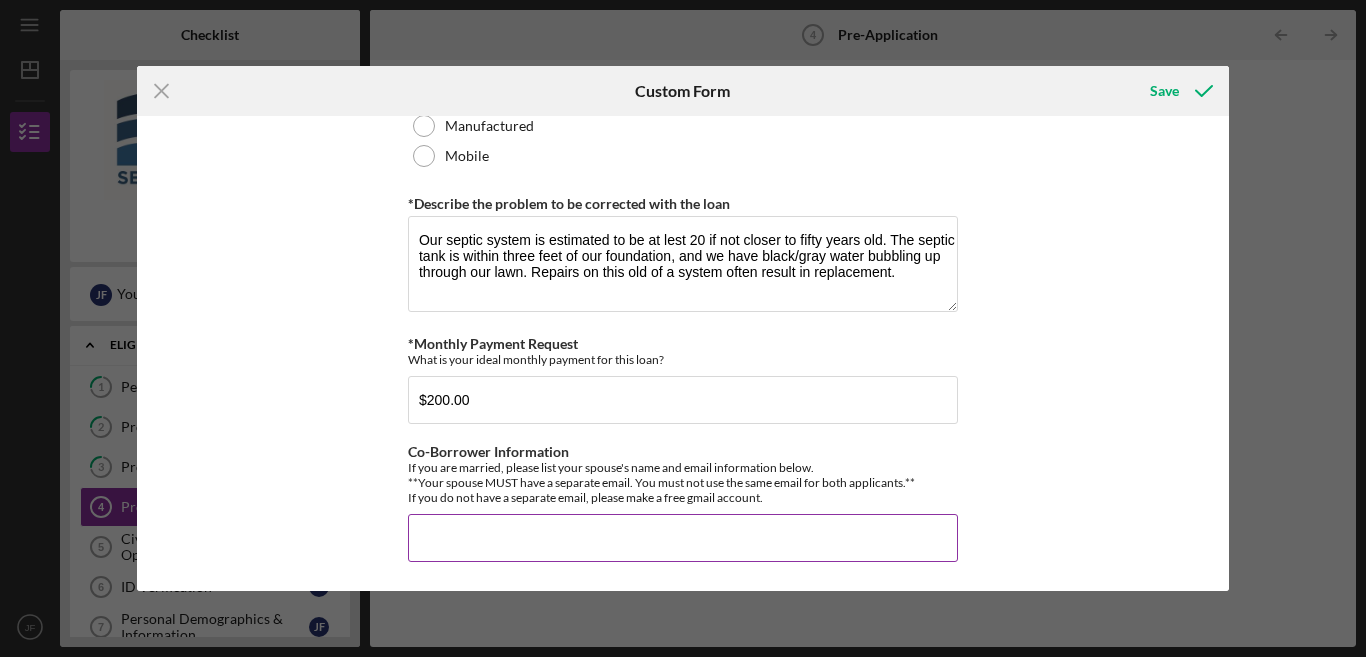 click on "Co-Borrower Information" at bounding box center (683, 538) 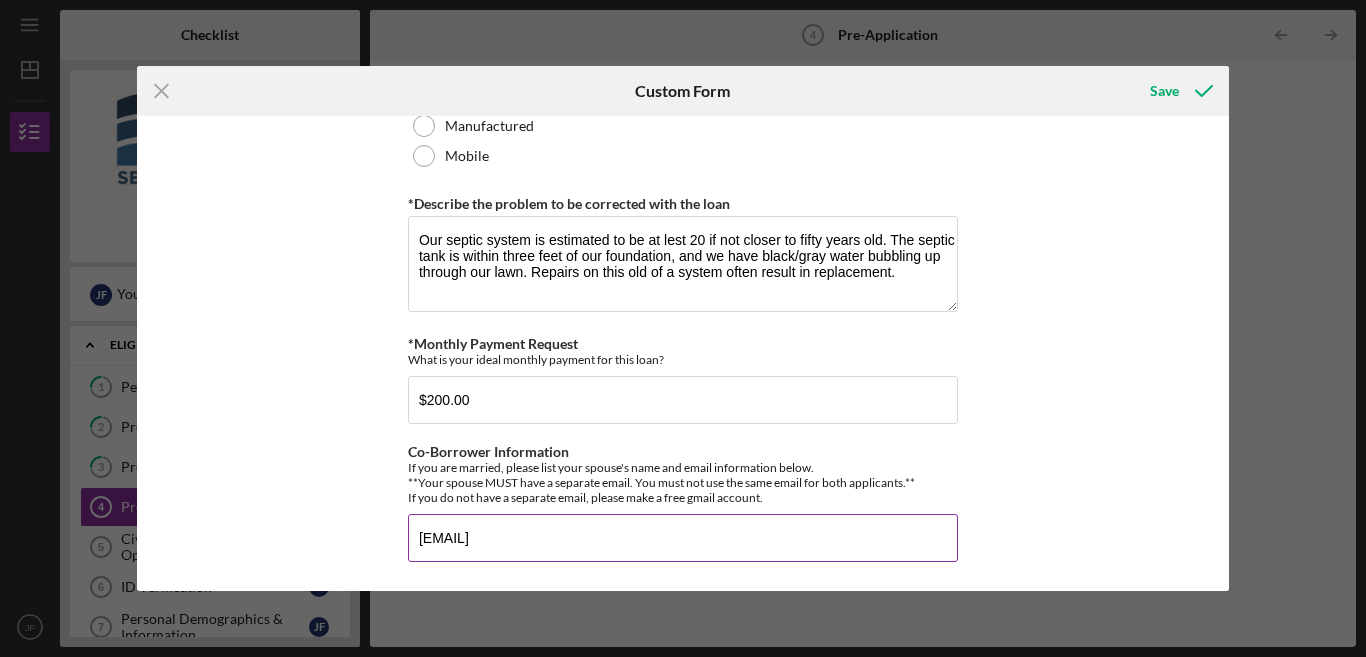 click on "[EMAIL]" at bounding box center [683, 538] 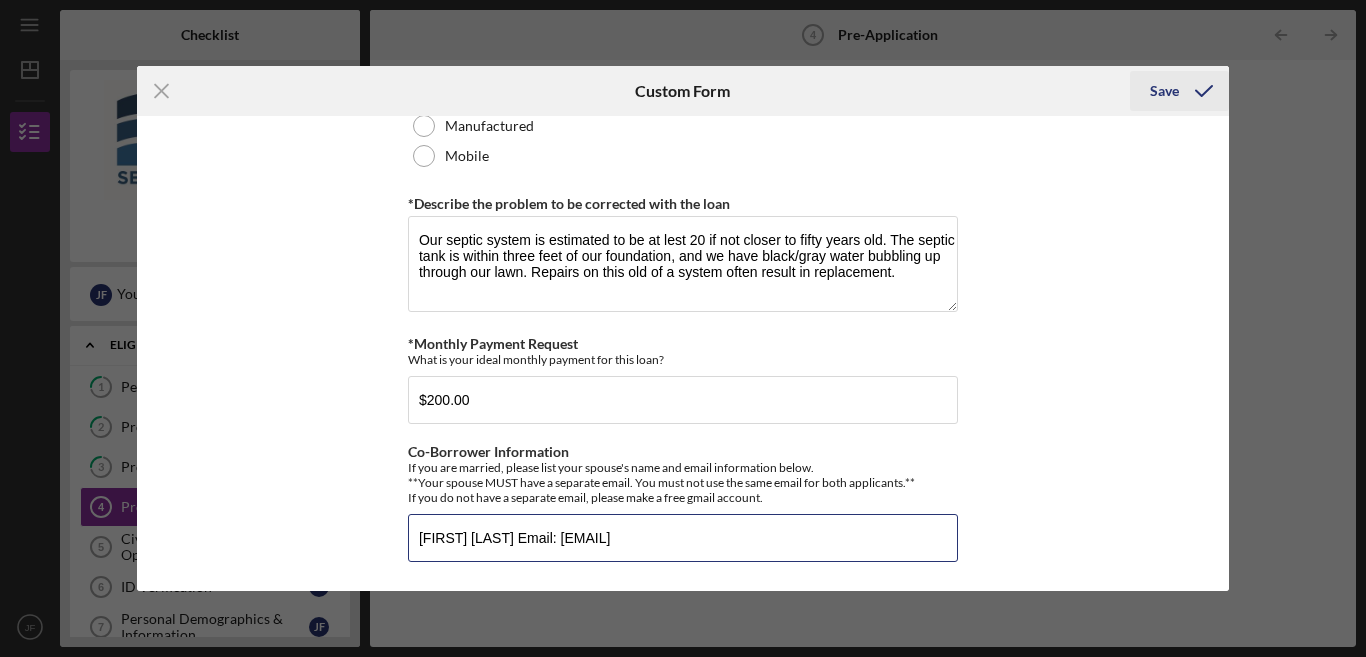 type on "[FIRST] [LAST] Email: [EMAIL]" 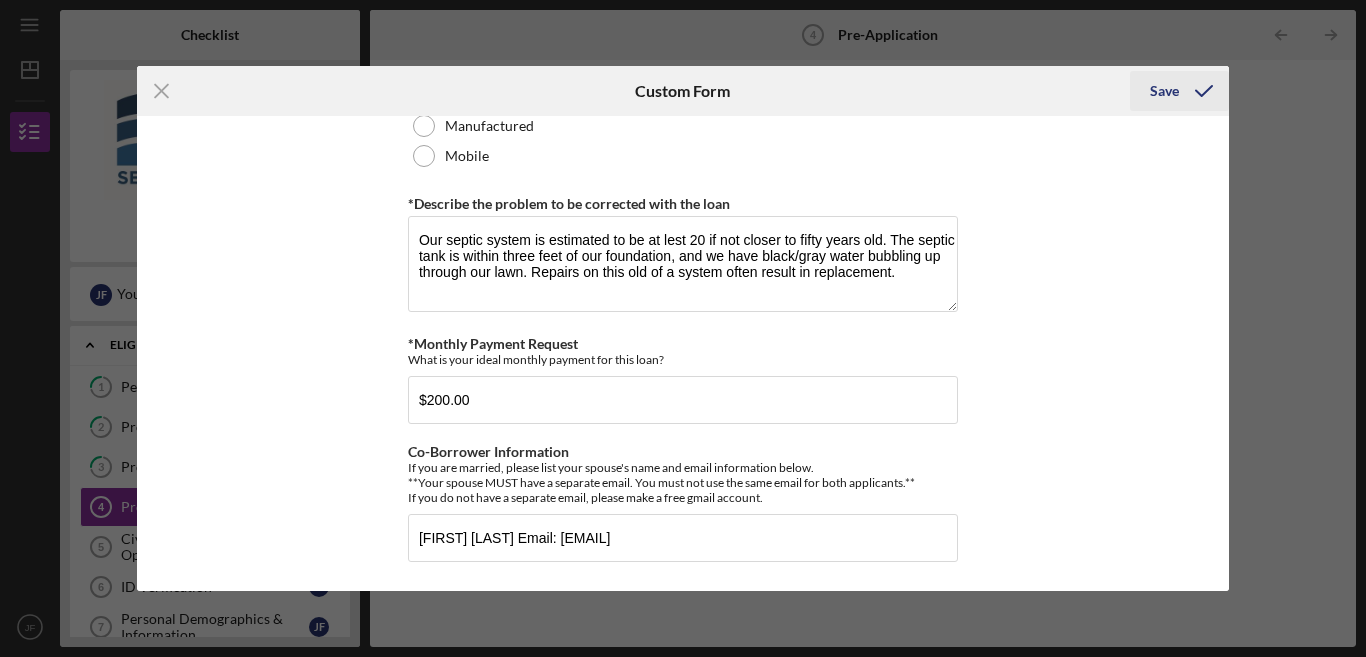 click on "Save" at bounding box center [1164, 91] 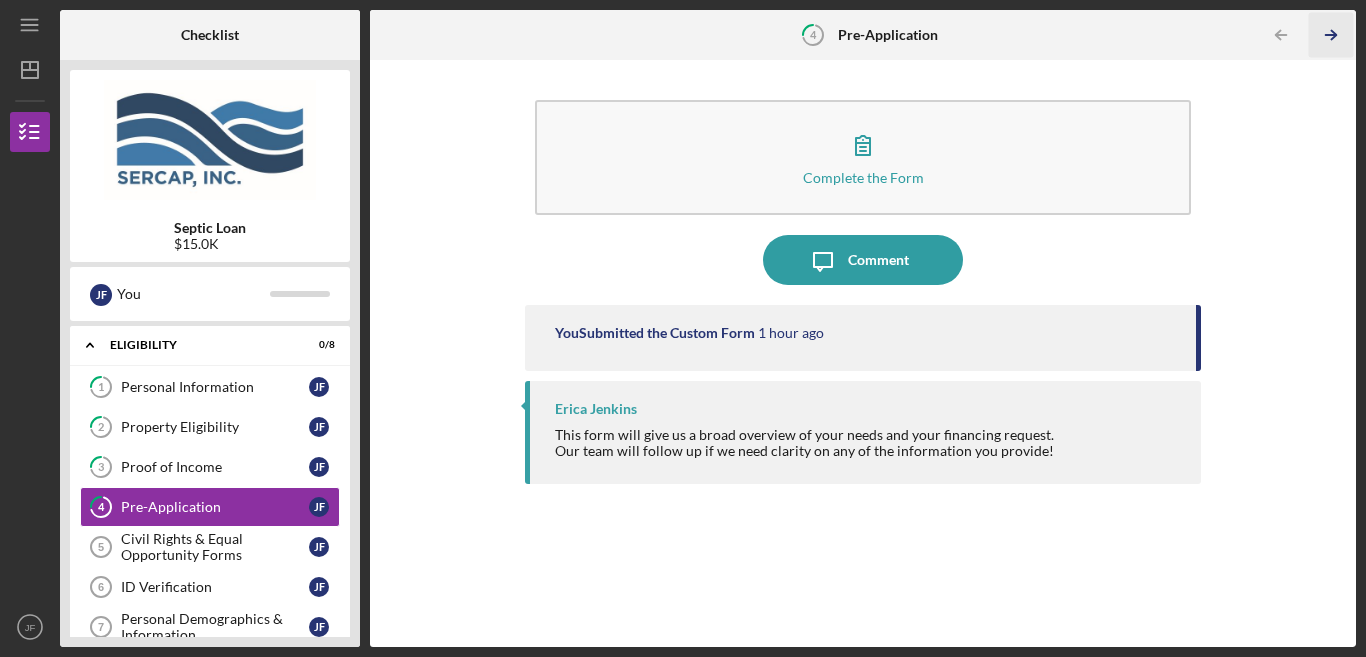 click on "Icon/Table Pagination Arrow" 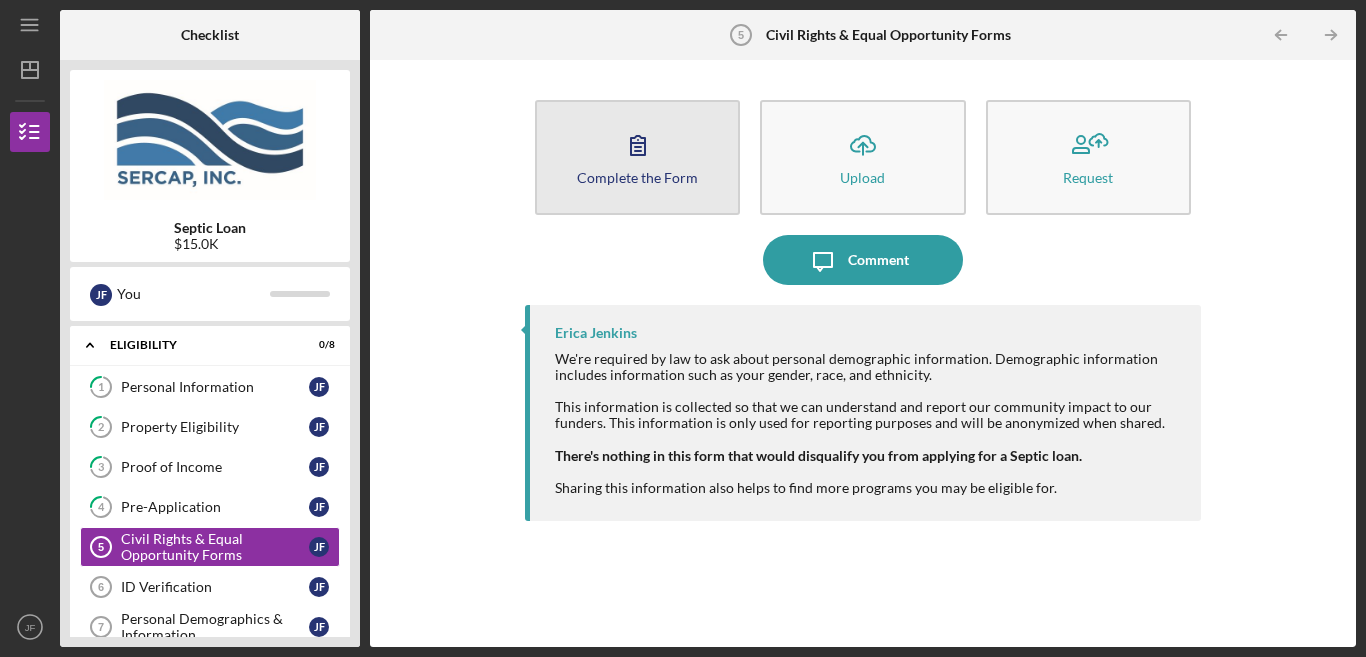 click on "Complete the Form Form" at bounding box center [637, 157] 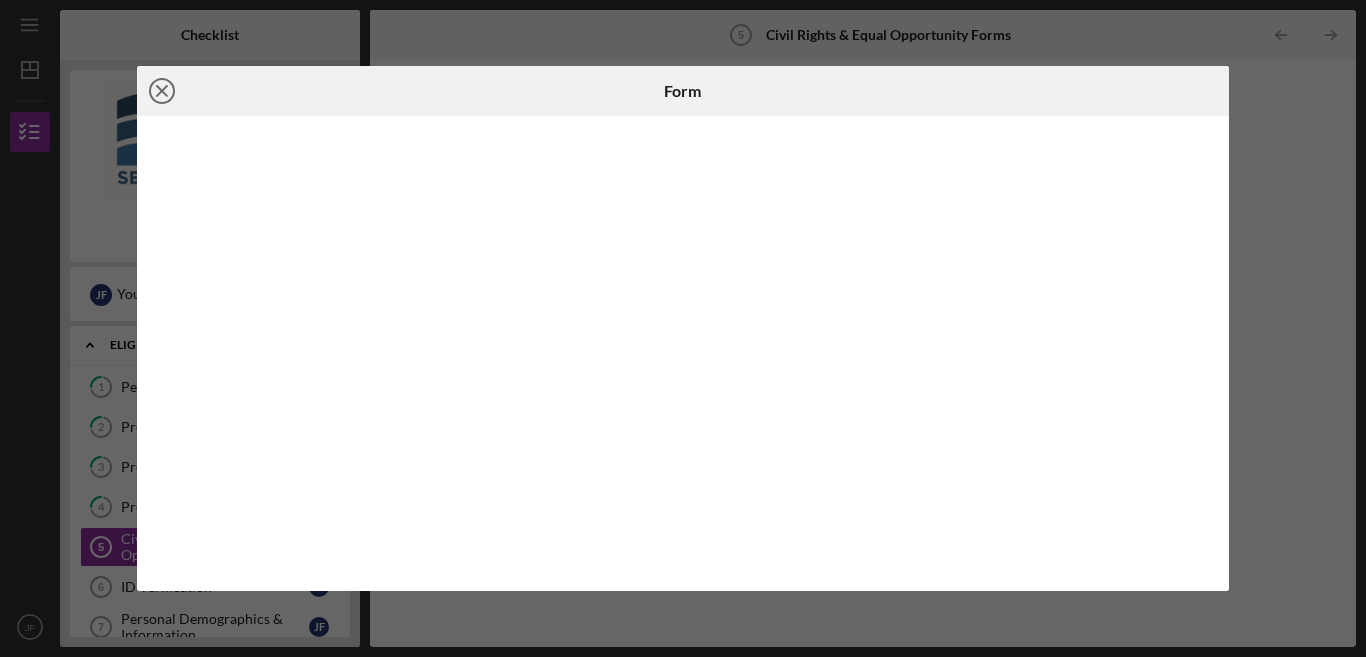 click on "Icon/Close" 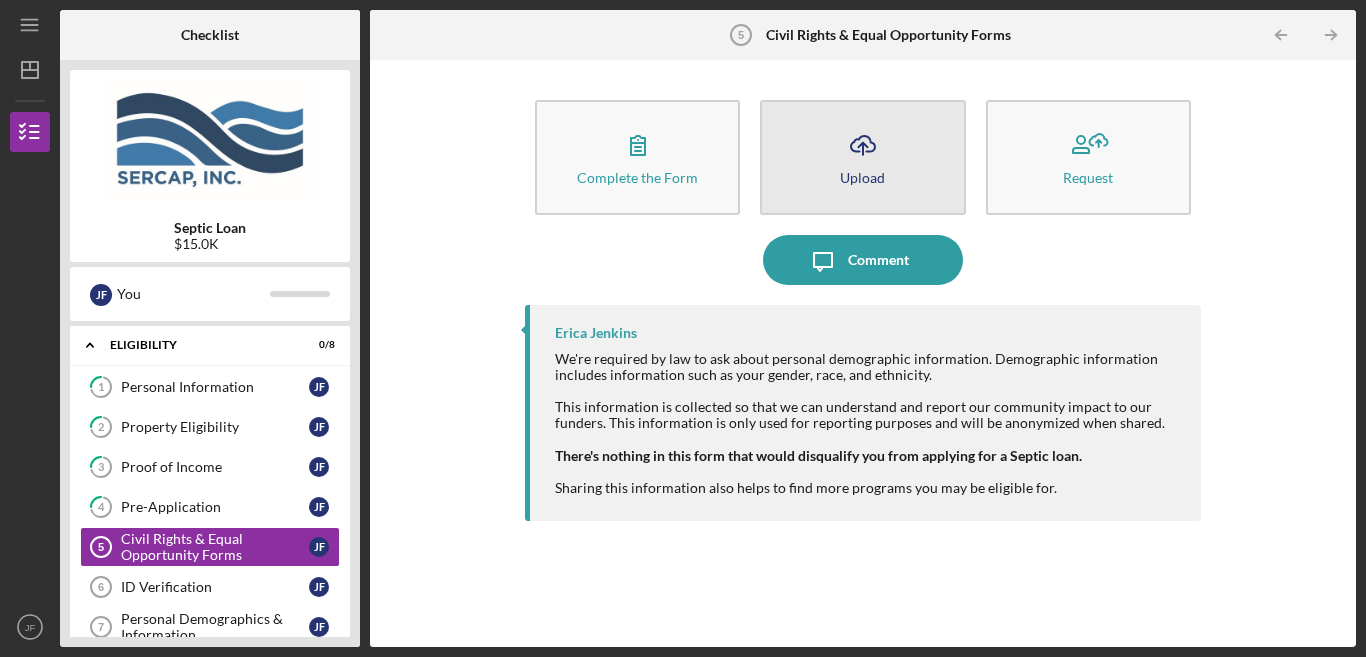 click on "Icon/Upload" 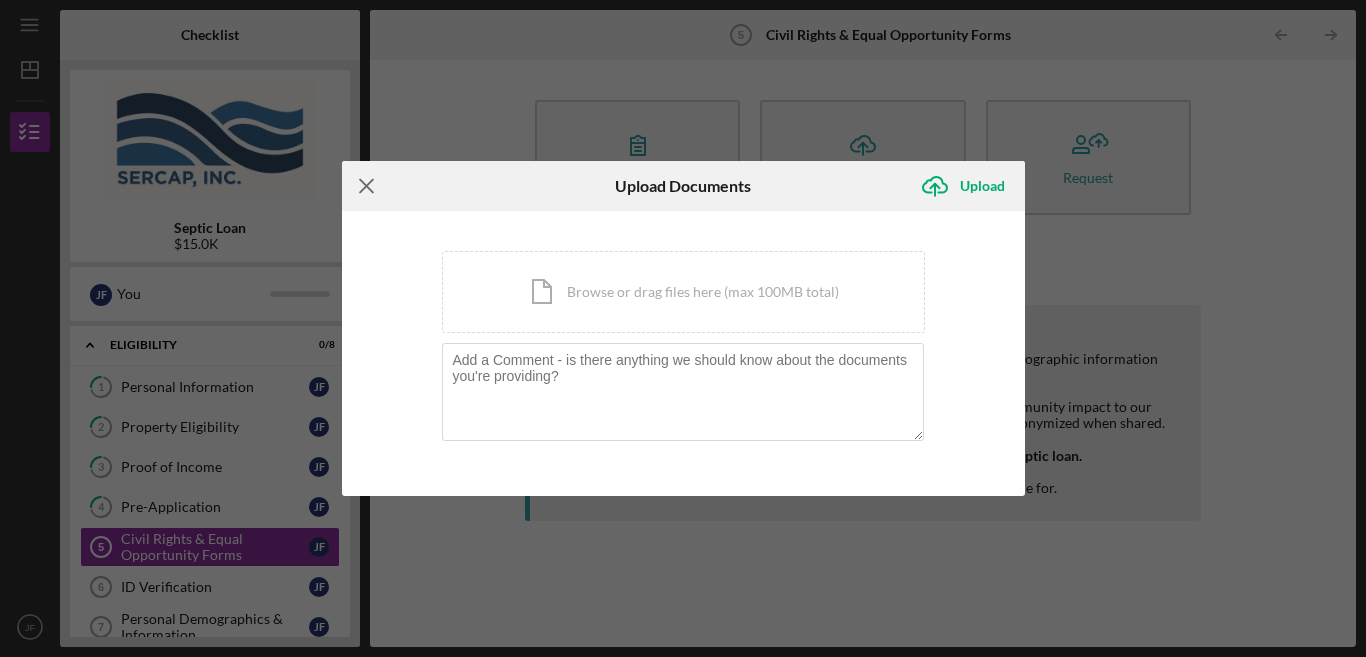 click on "Icon/Menu Close" 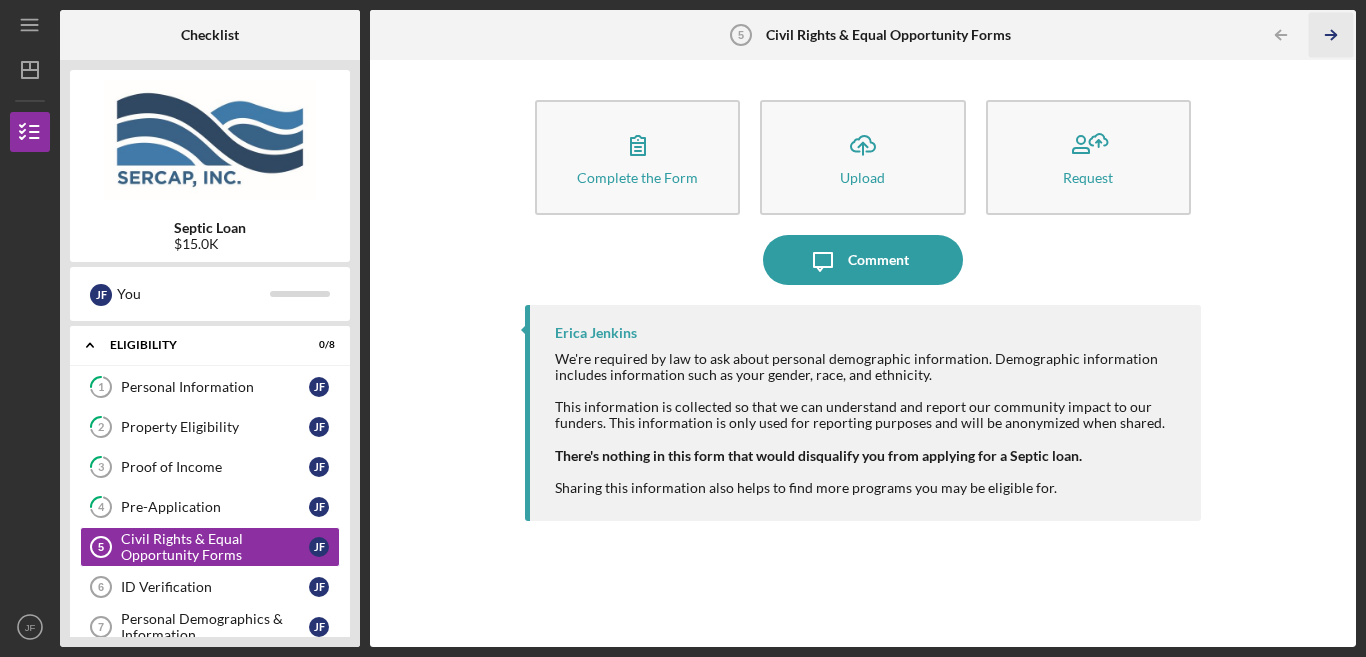 click on "Icon/Table Pagination Arrow" 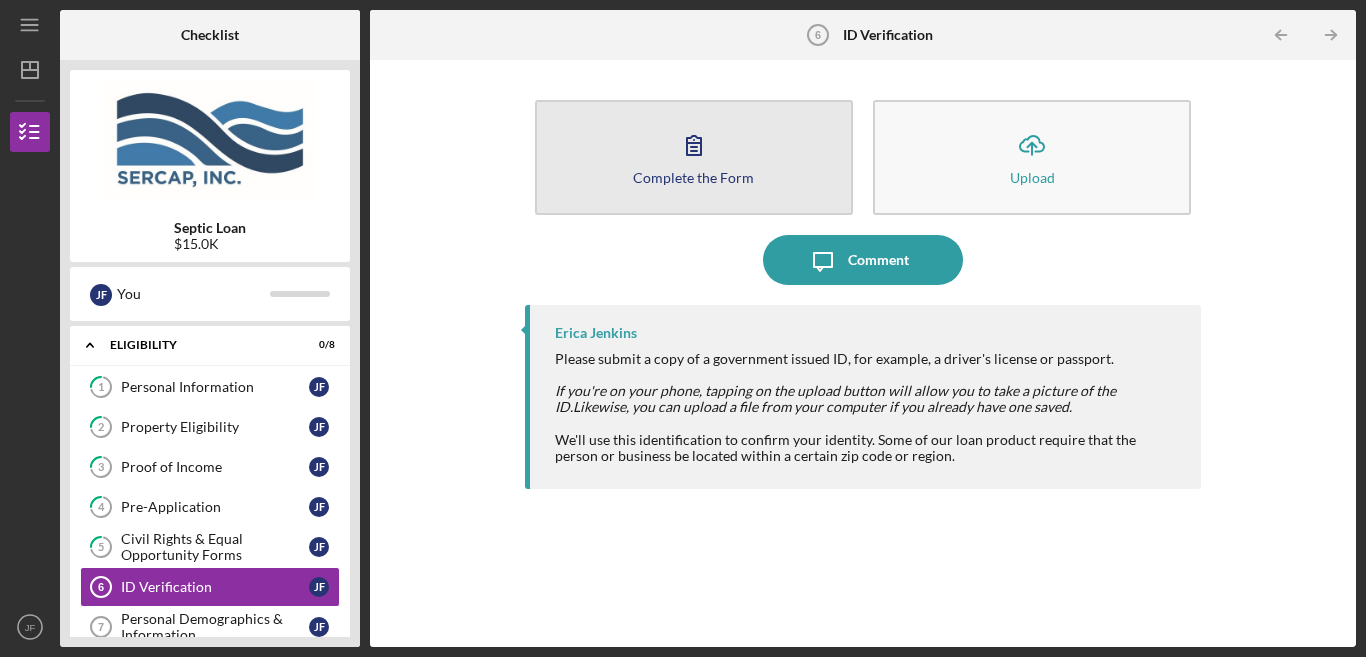 click on "Complete the Form Form" at bounding box center (694, 157) 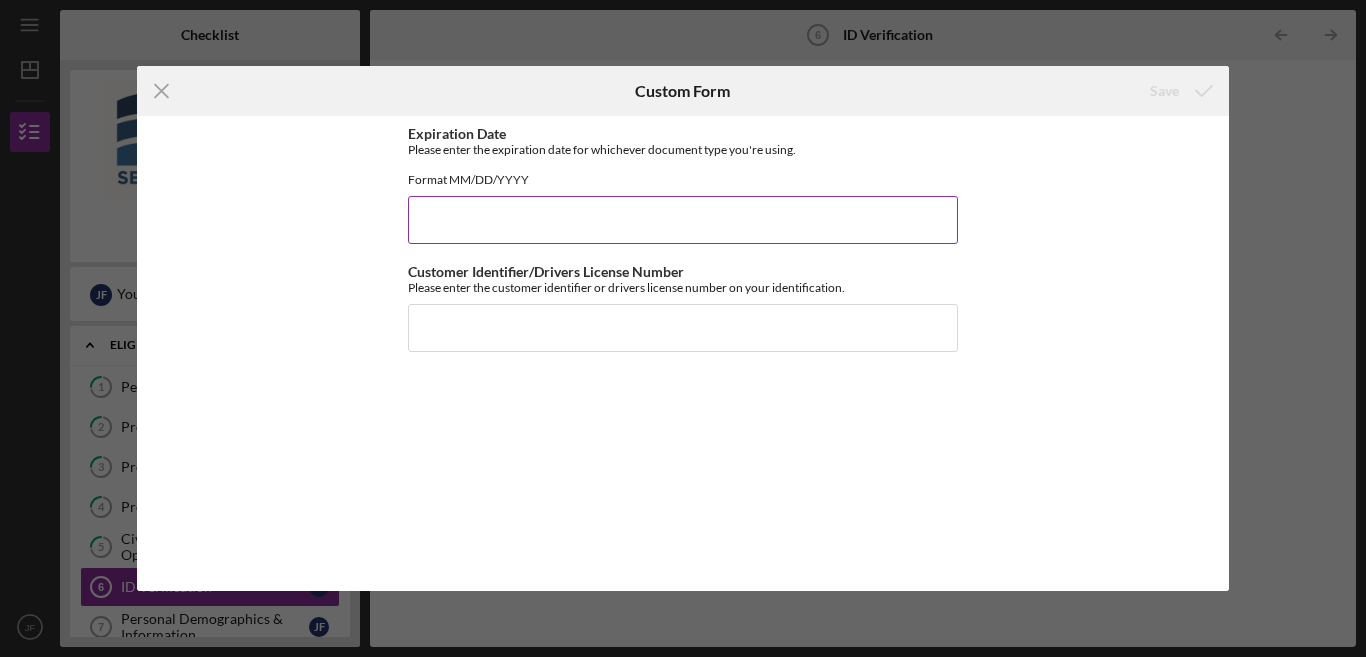 click on "Expiration Date" at bounding box center (683, 220) 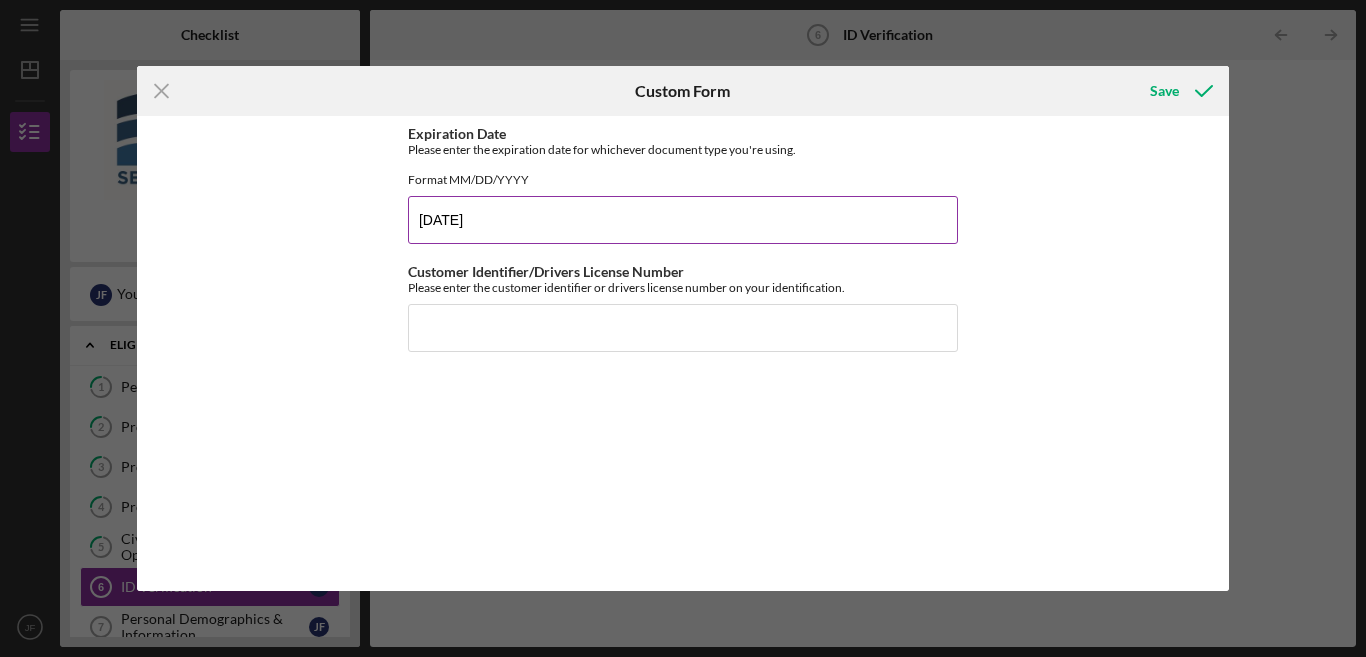 click on "[DATE]" at bounding box center [683, 220] 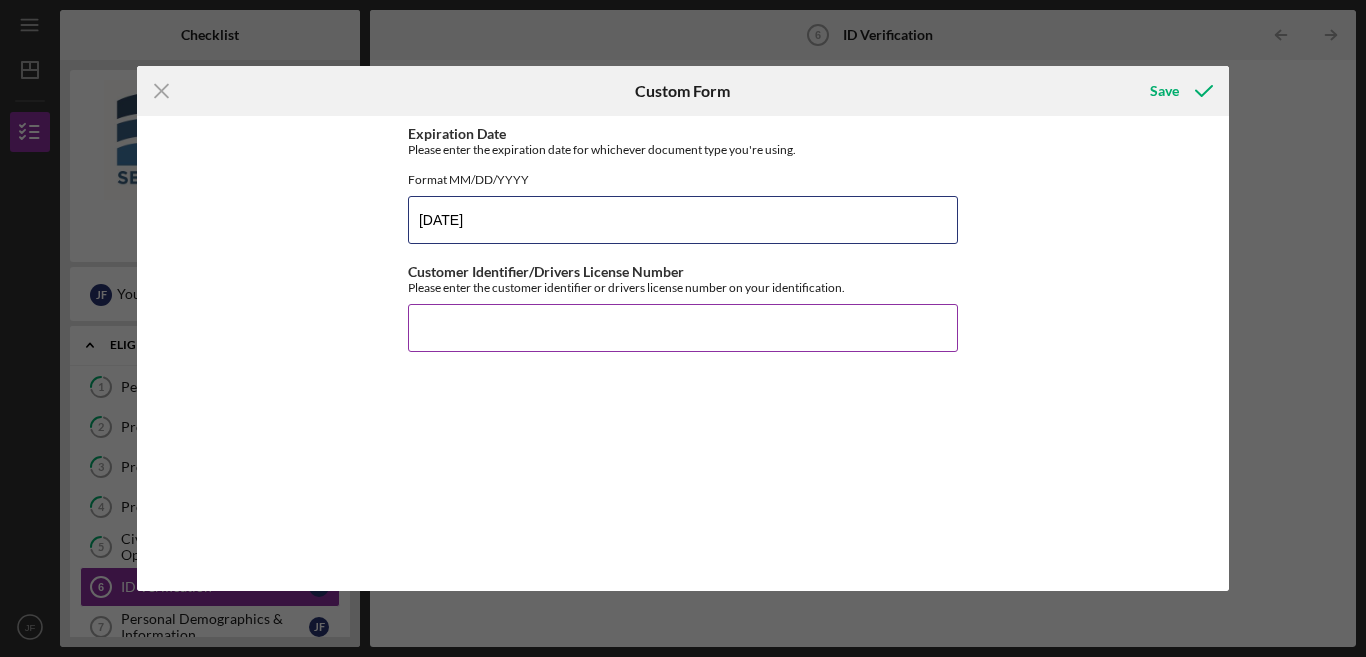 type on "[DATE]" 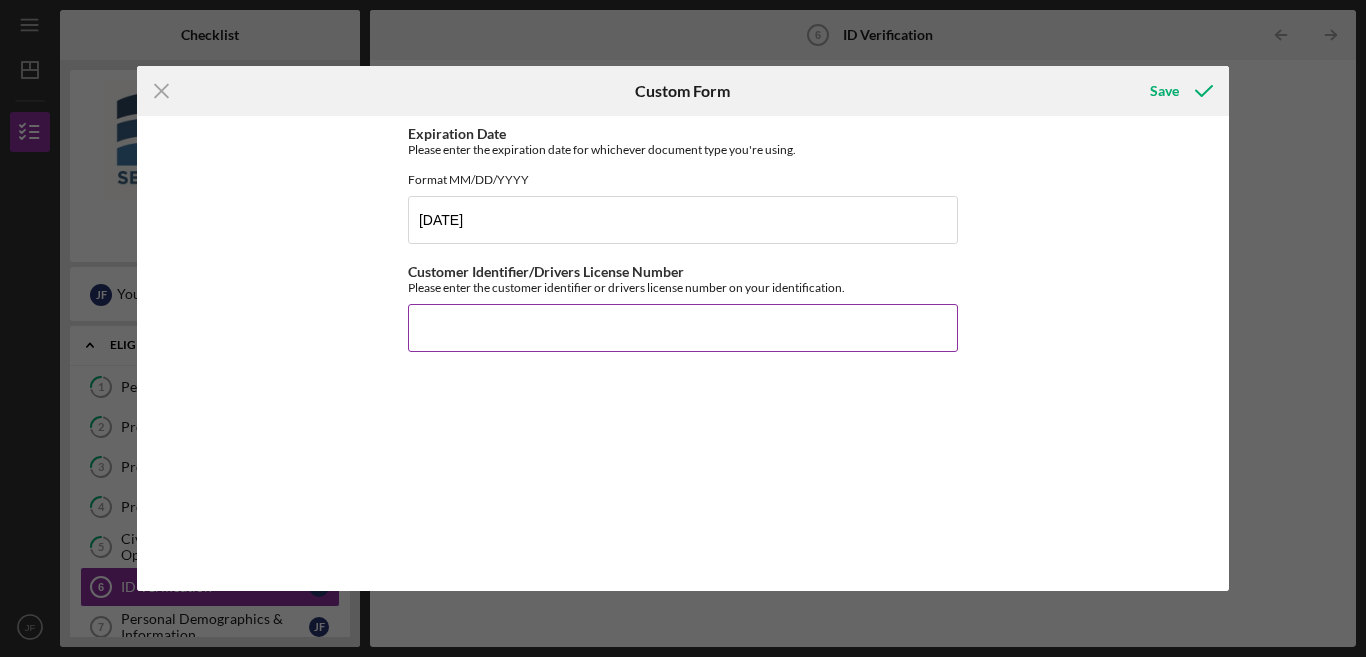 click on "Customer Identifier/Drivers License Number" at bounding box center (683, 328) 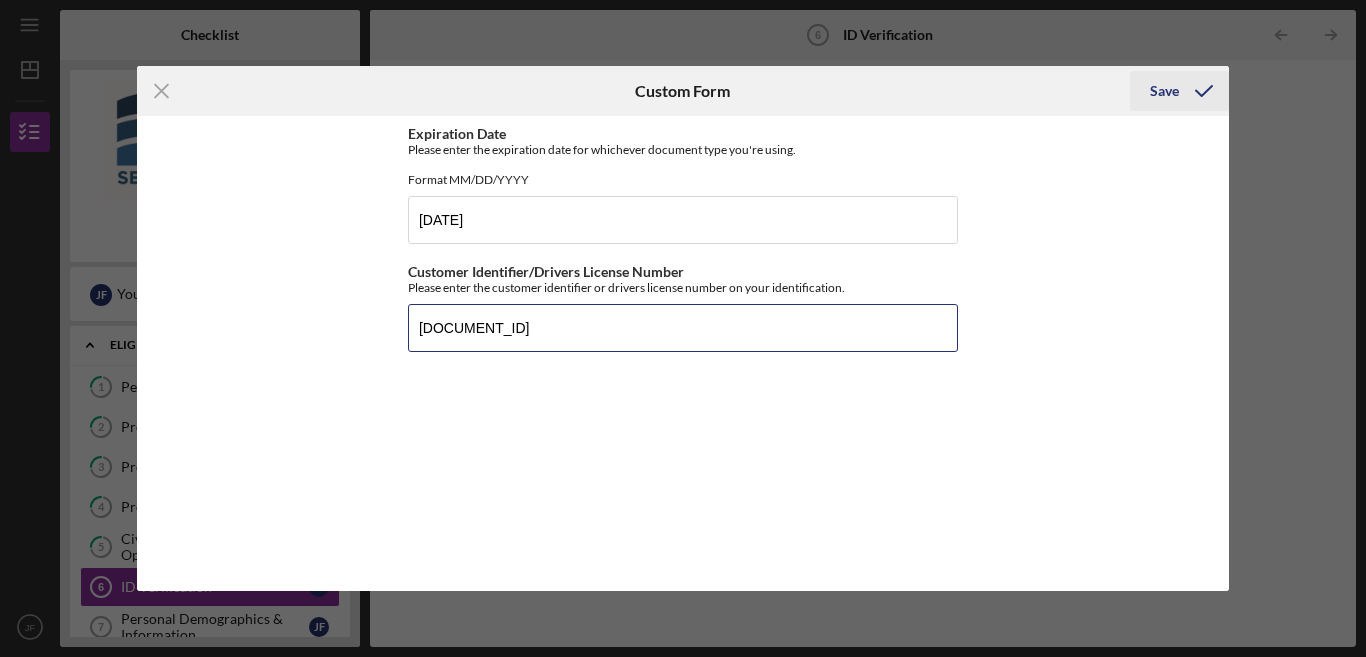 type on "[DOCUMENT_ID]" 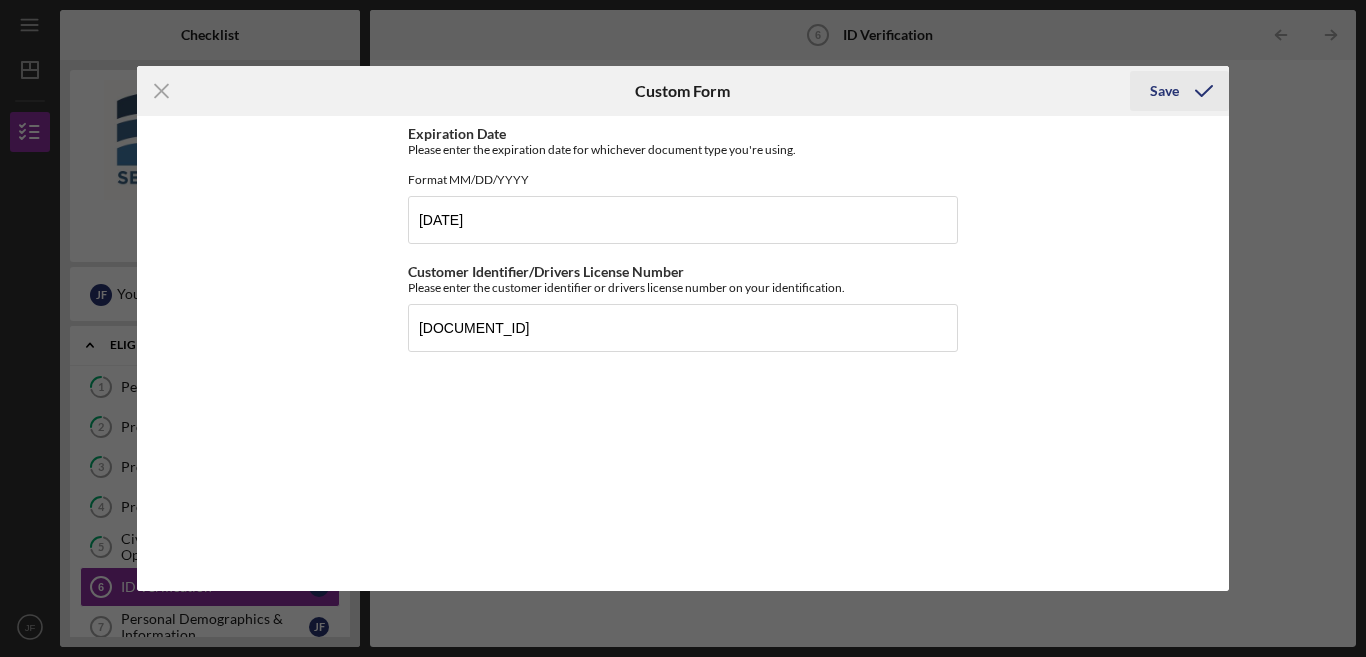 click on "Save" at bounding box center [1164, 91] 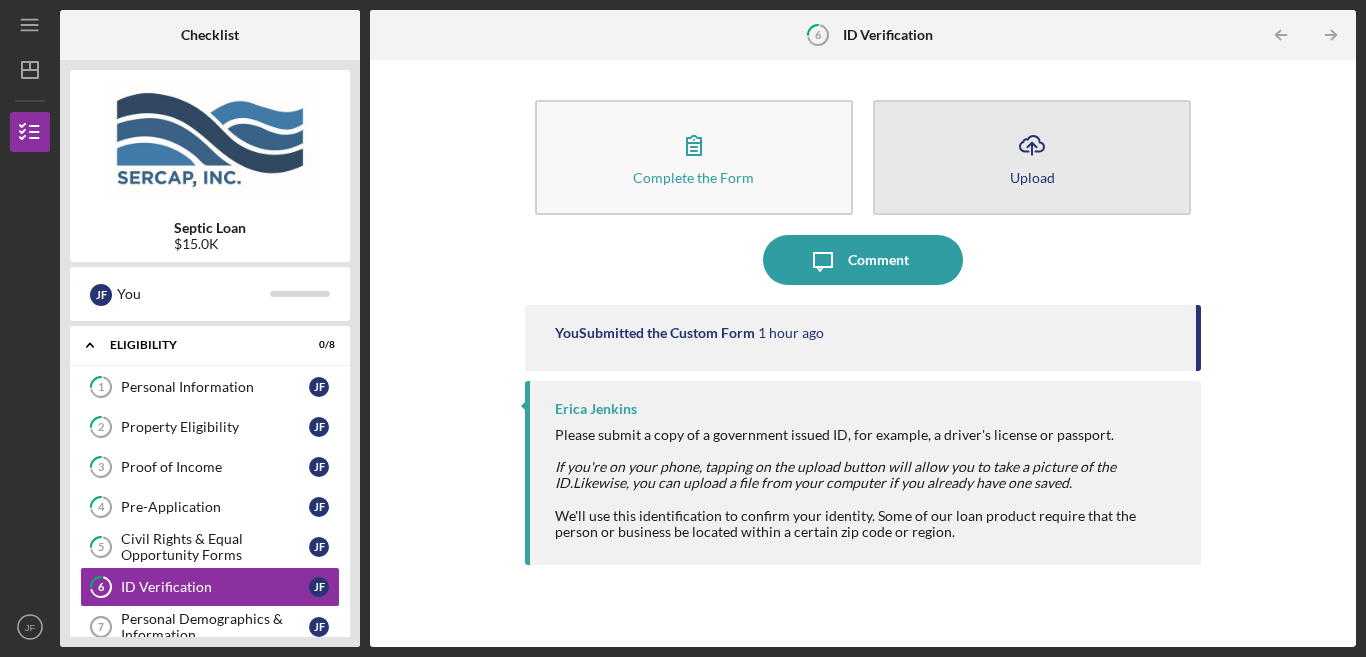 click on "Icon/Upload" 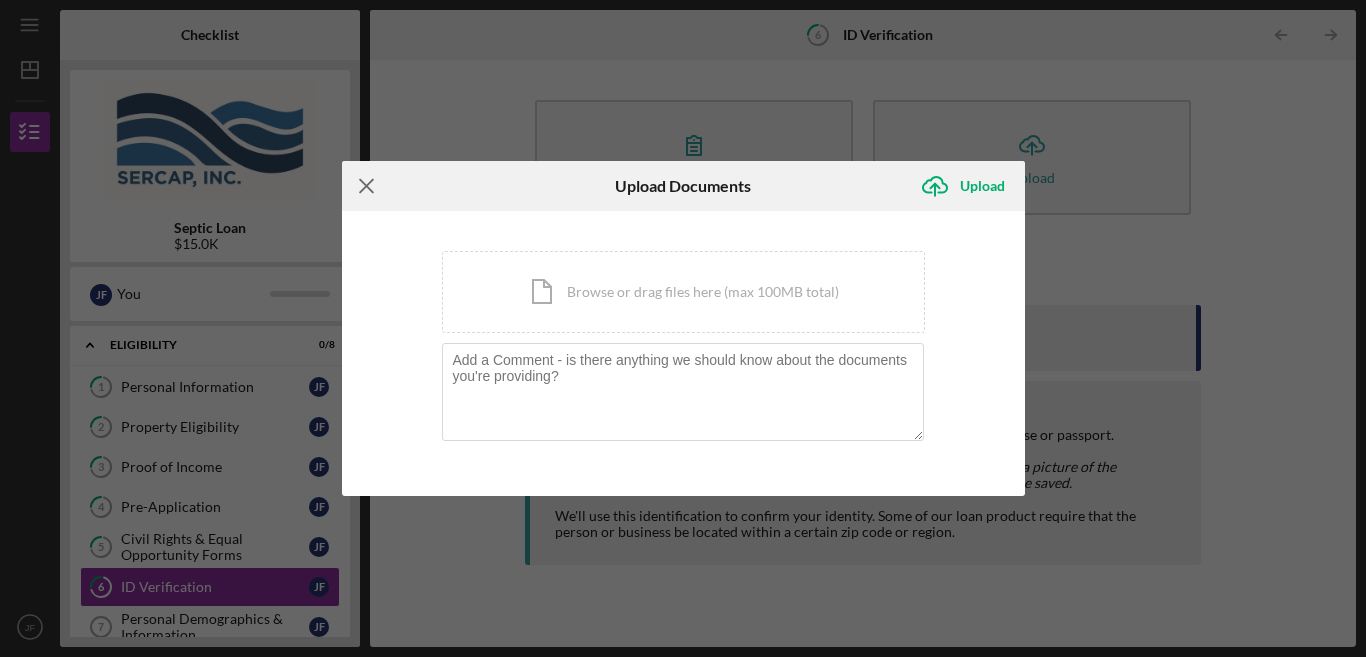 click on "Icon/Menu Close" 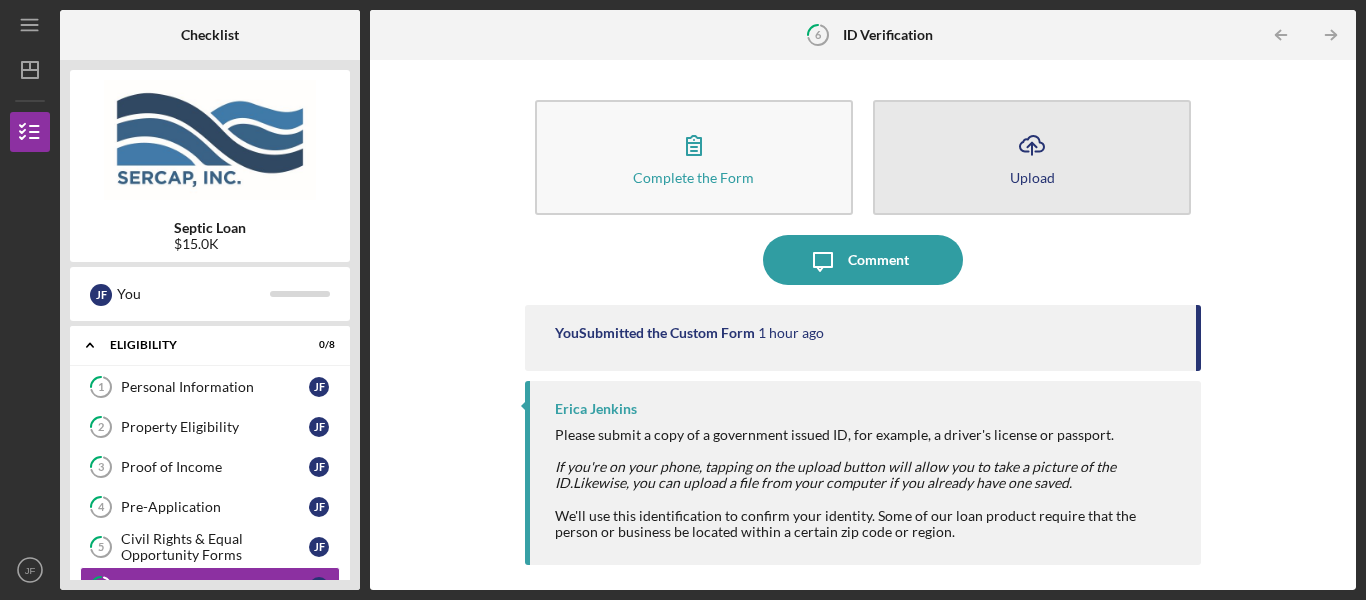 click on "Icon/Upload Upload" at bounding box center (1032, 157) 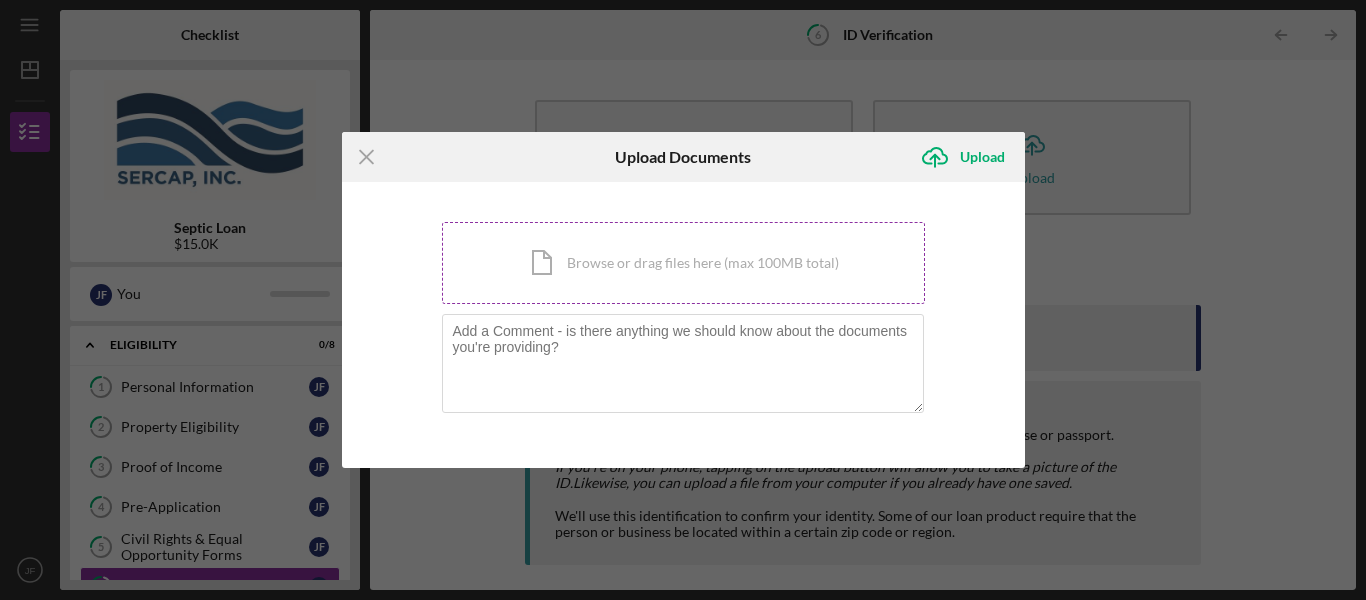 click on "Icon/Document Browse or drag files here (max 100MB total) Tap to choose files or take a photo" at bounding box center [683, 263] 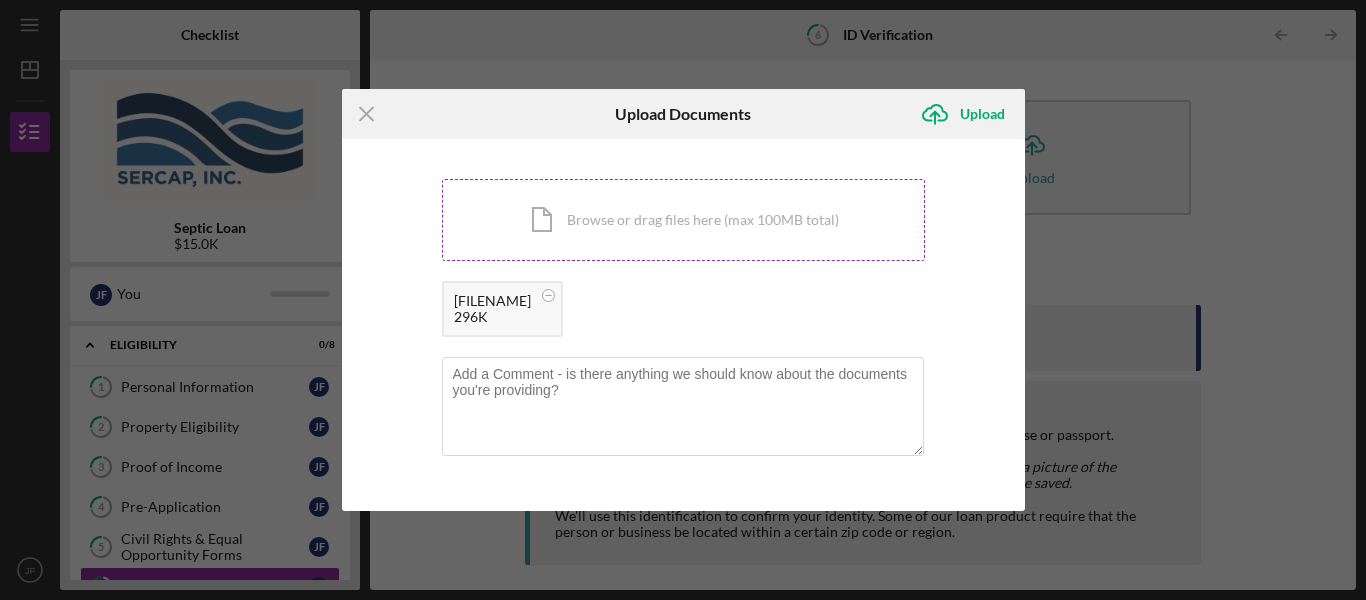 click on "Icon/Document Browse or drag files here (max 100MB total) Tap to choose files or take a photo" at bounding box center (683, 220) 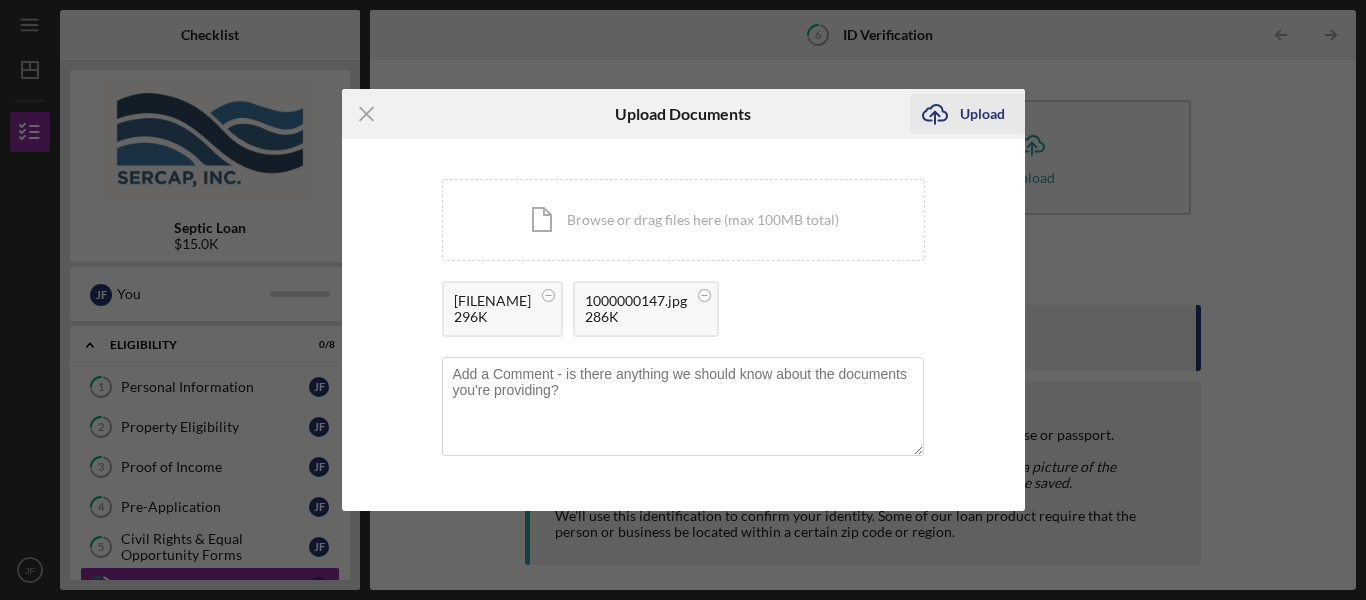 click on "Upload" at bounding box center (982, 114) 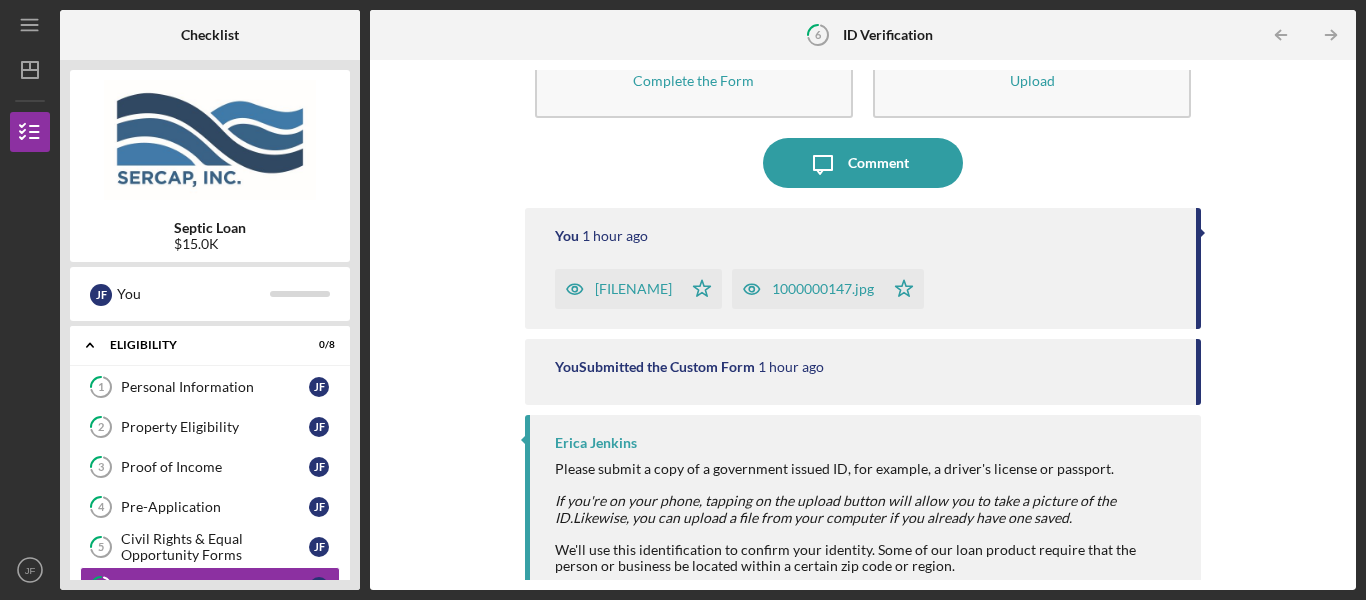 scroll, scrollTop: 116, scrollLeft: 0, axis: vertical 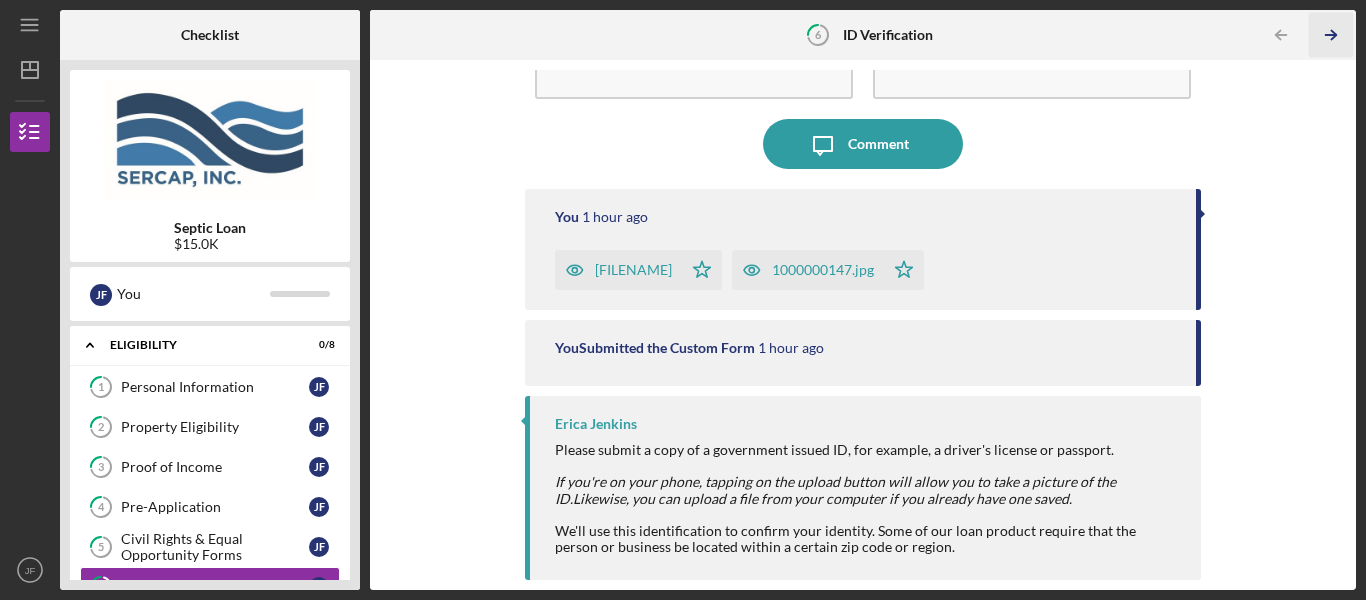 click on "Icon/Table Pagination Arrow" 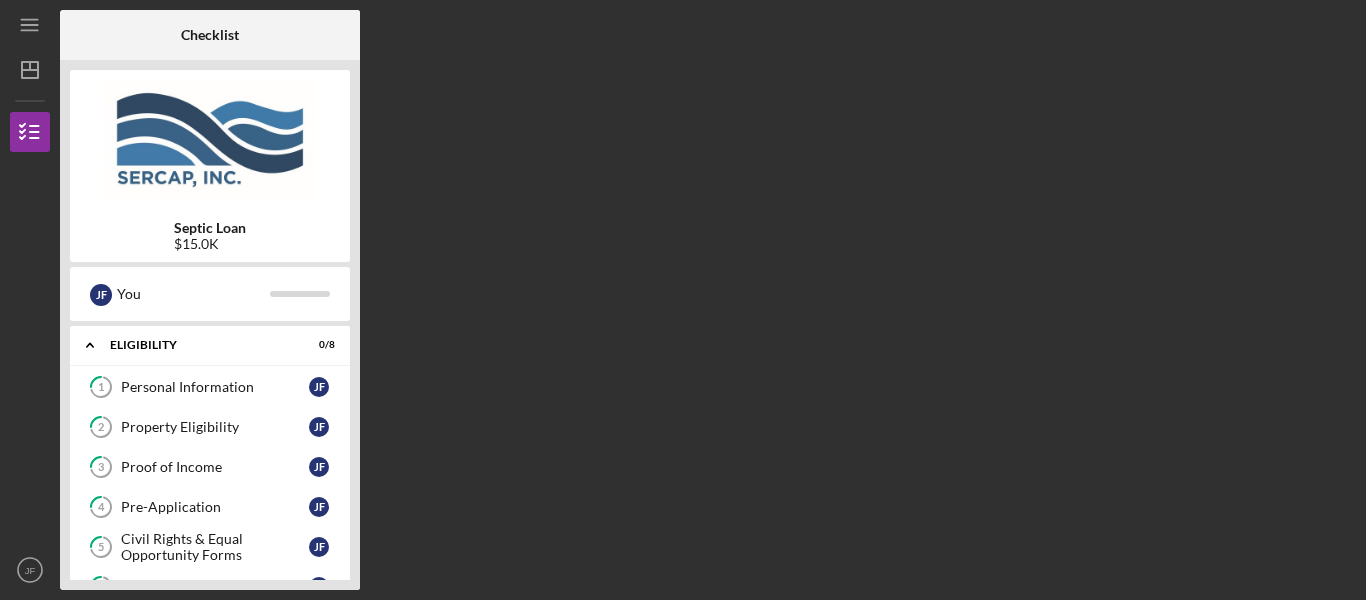 scroll, scrollTop: 118, scrollLeft: 0, axis: vertical 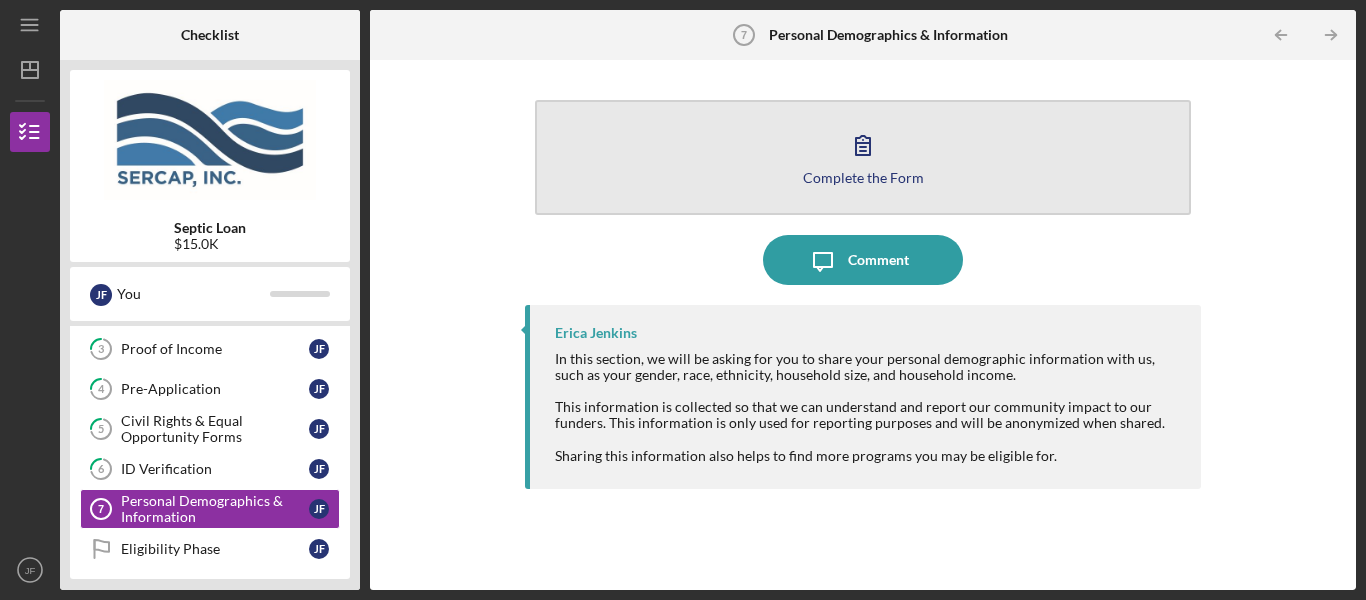 click on "Complete the Form Form" at bounding box center [863, 157] 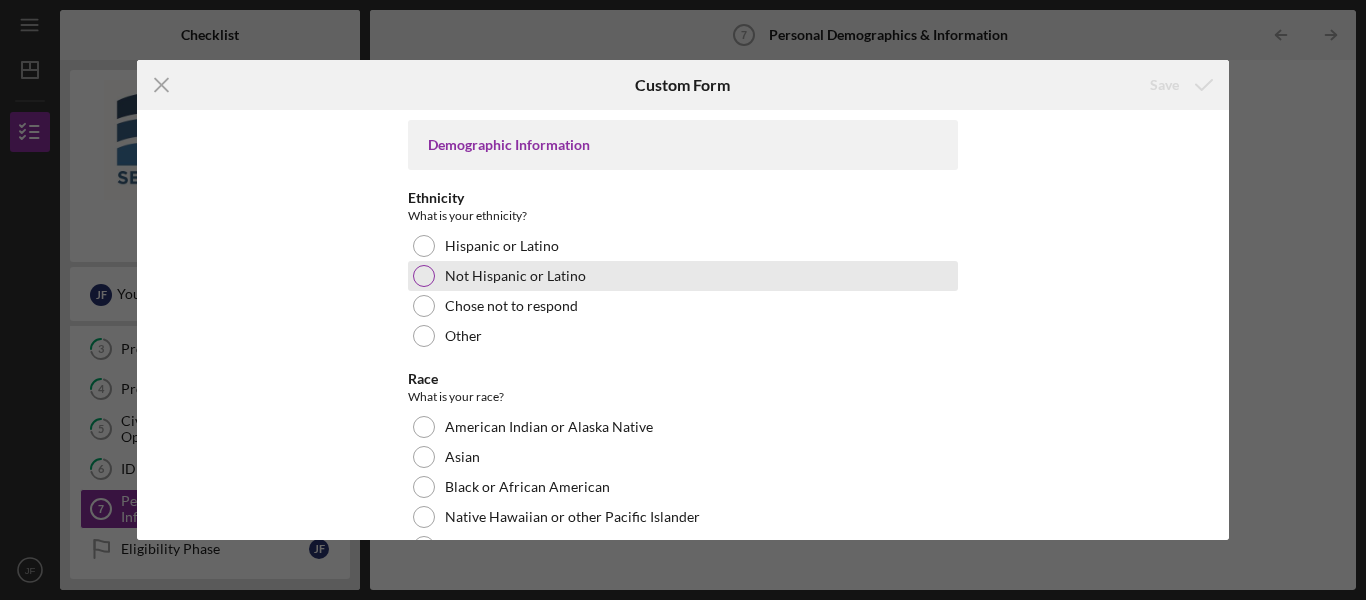click at bounding box center (424, 276) 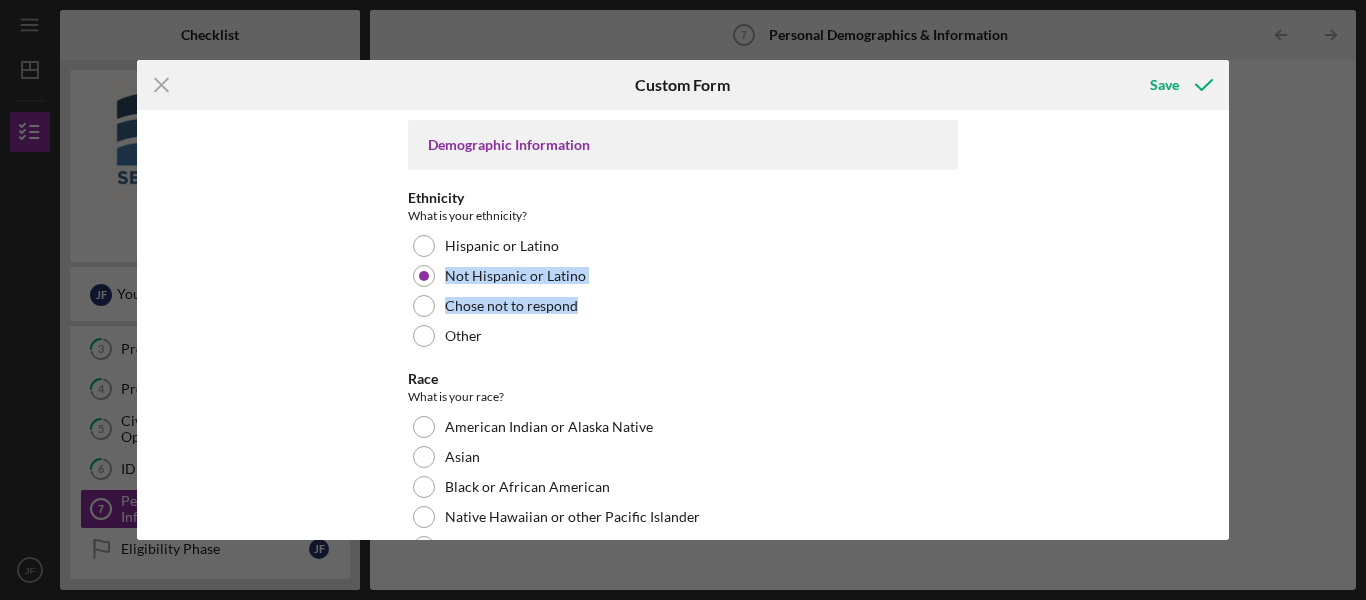 drag, startPoint x: 1221, startPoint y: 257, endPoint x: 1210, endPoint y: 314, distance: 58.0517 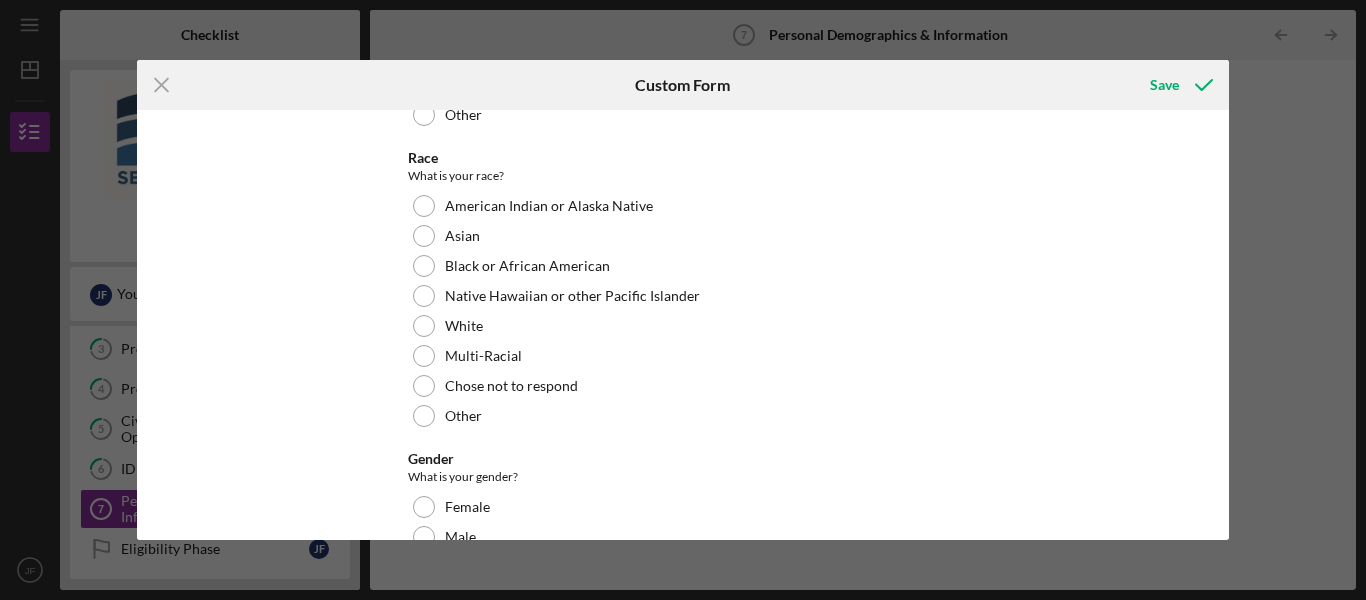 scroll, scrollTop: 228, scrollLeft: 0, axis: vertical 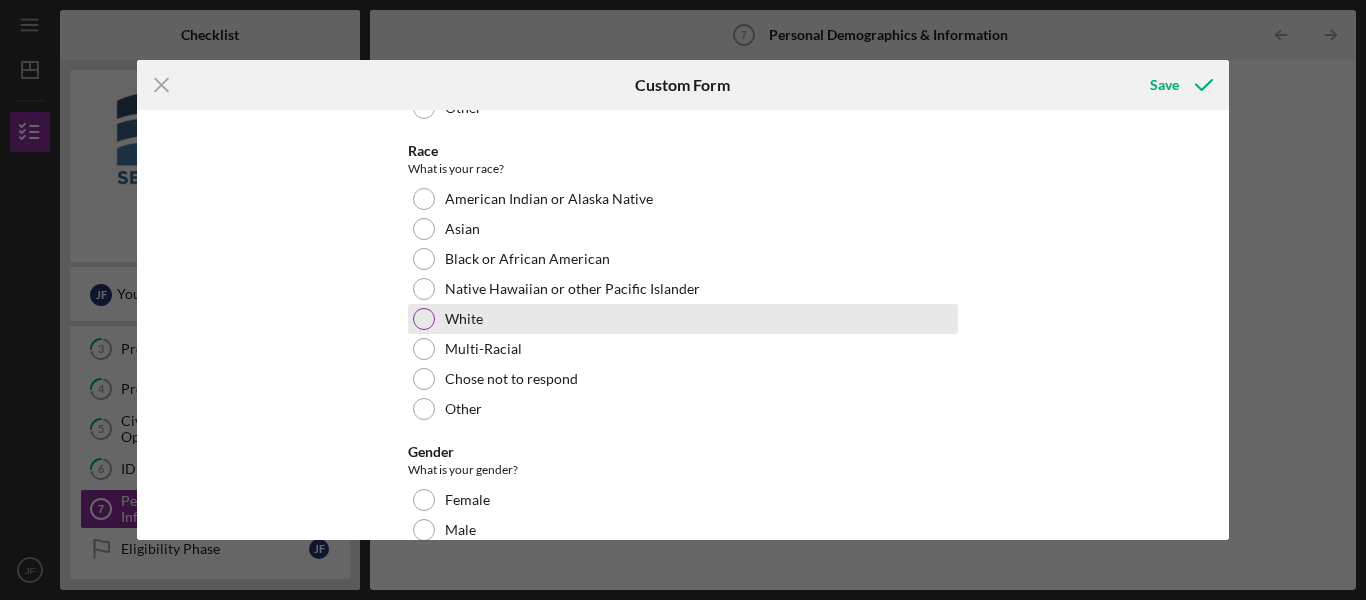 click on "White" at bounding box center (464, 319) 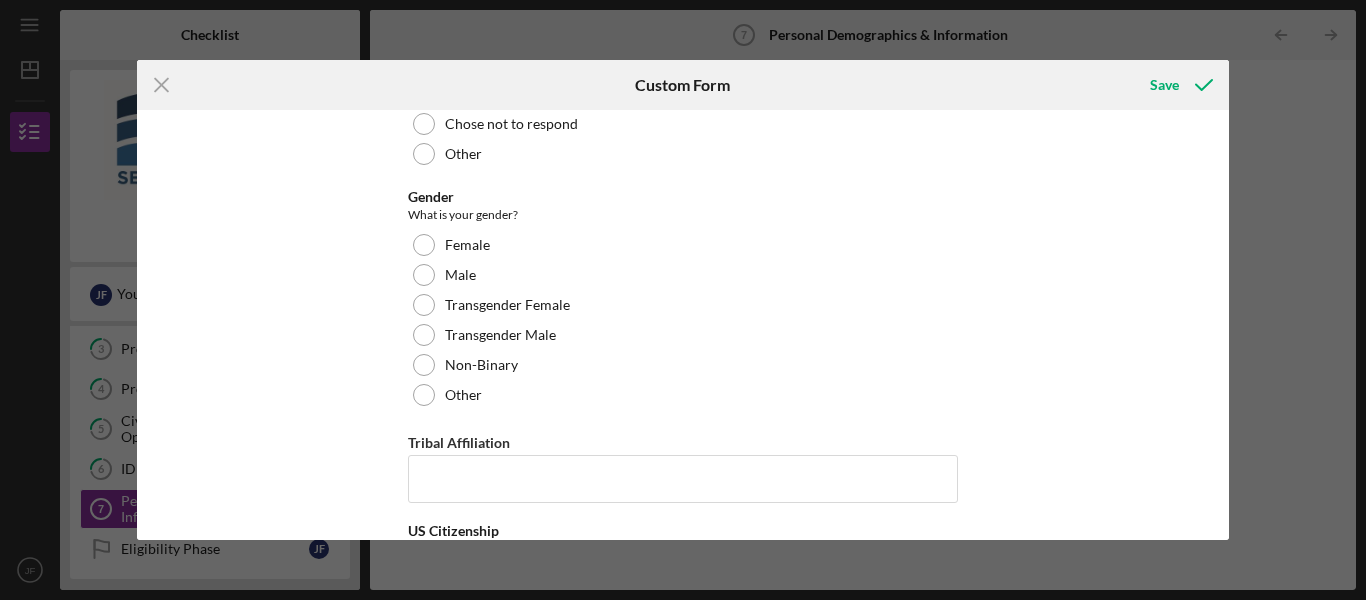 scroll, scrollTop: 485, scrollLeft: 0, axis: vertical 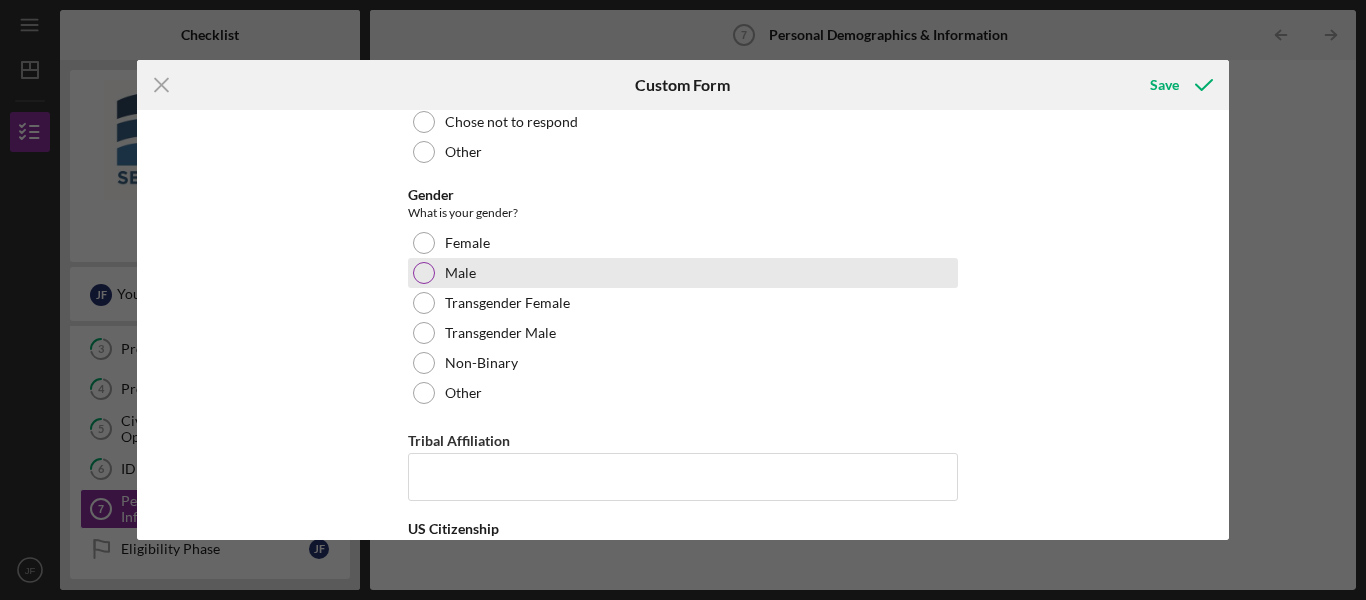 click on "Male" at bounding box center (460, 273) 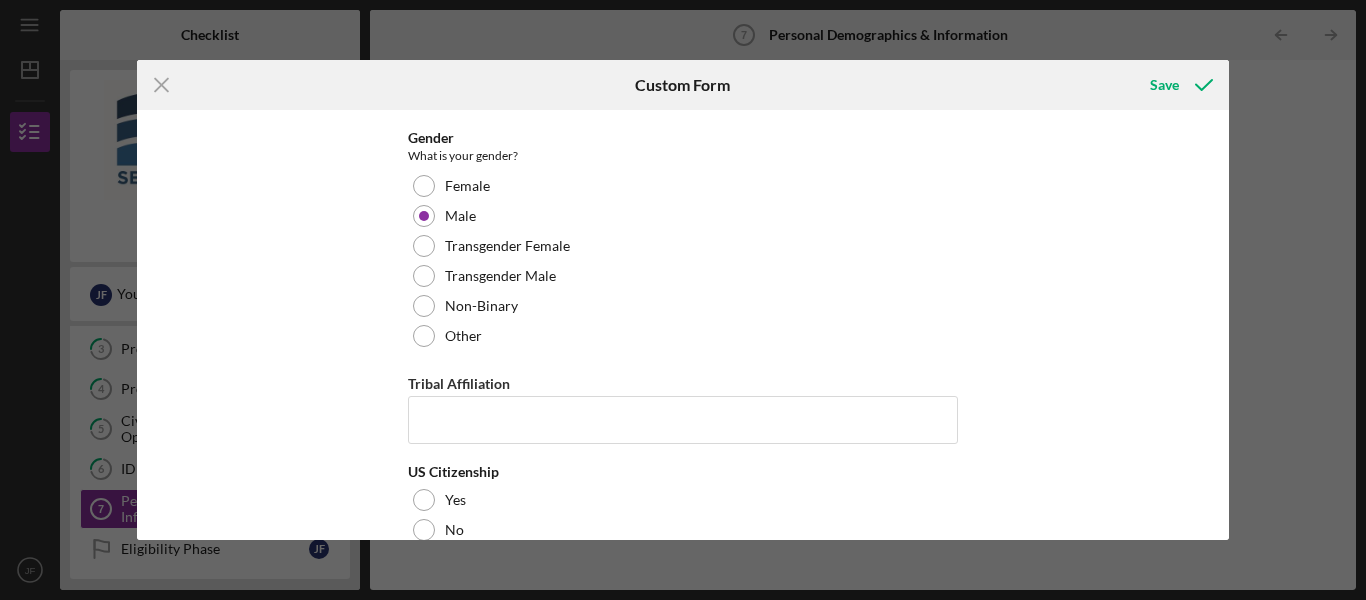 scroll, scrollTop: 577, scrollLeft: 0, axis: vertical 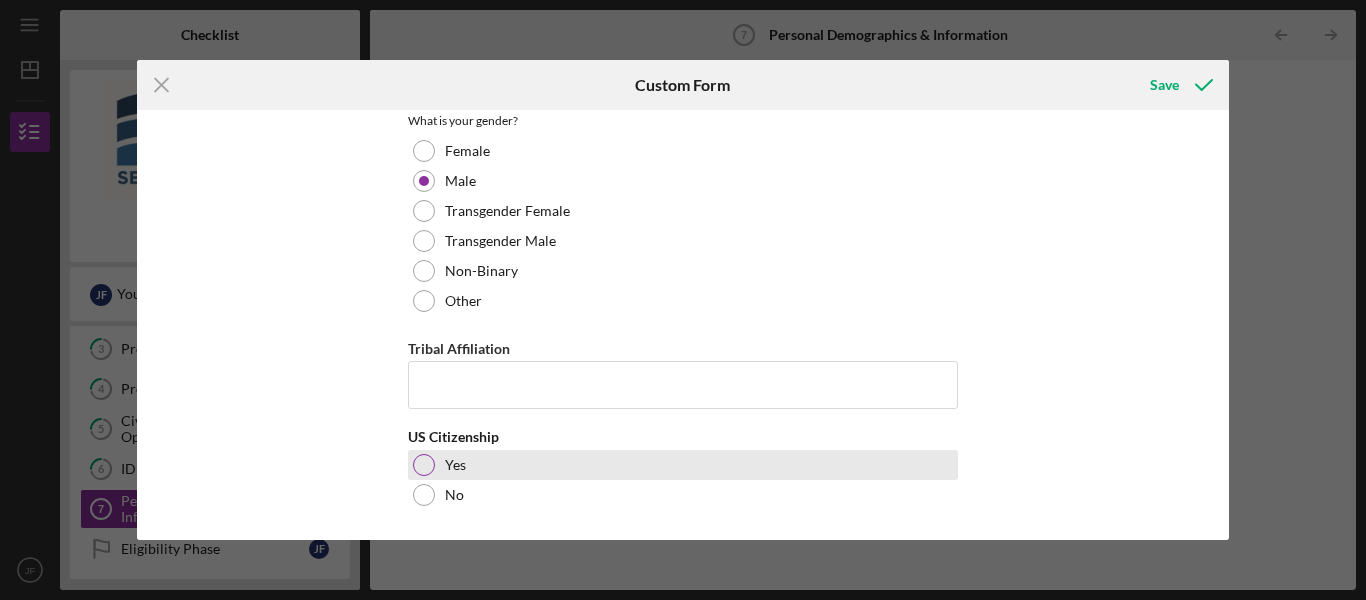 click at bounding box center [424, 465] 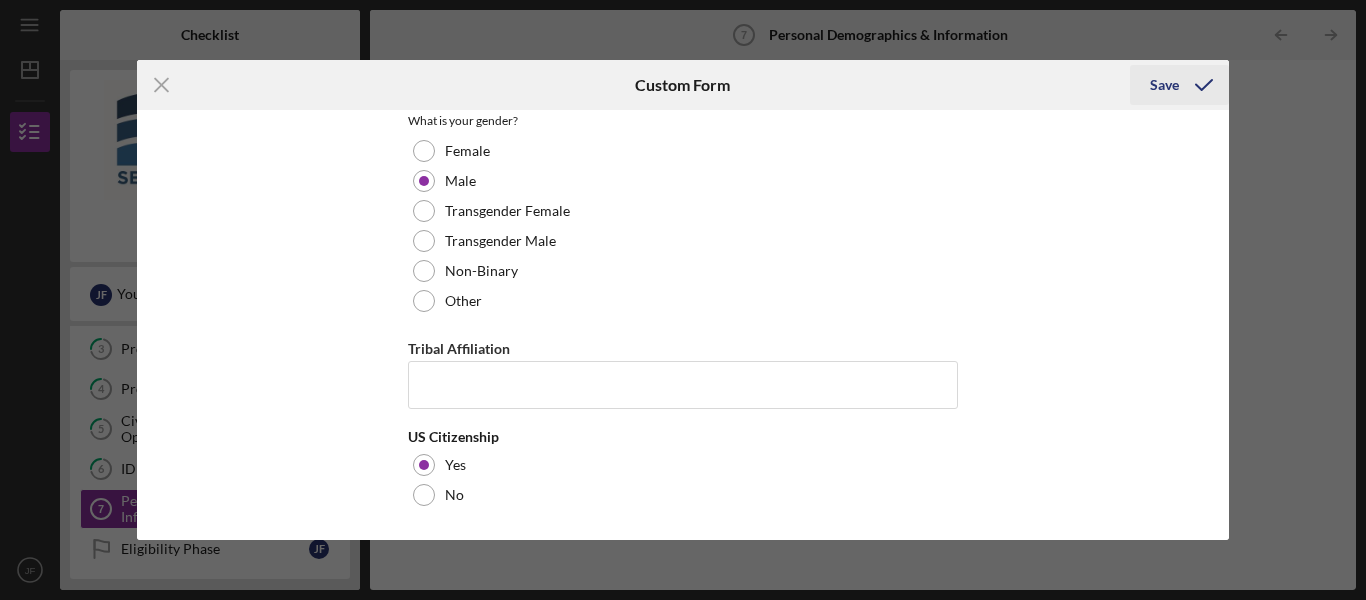 click on "Save" at bounding box center (1164, 85) 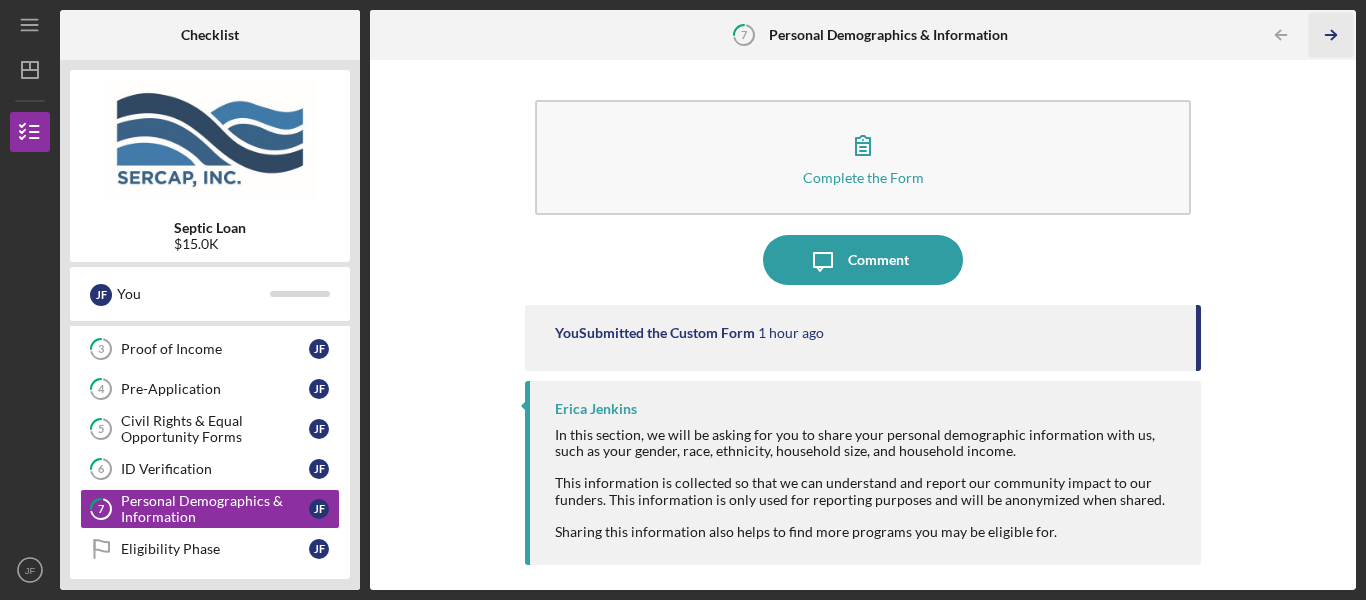 click on "Icon/Table Pagination Arrow" 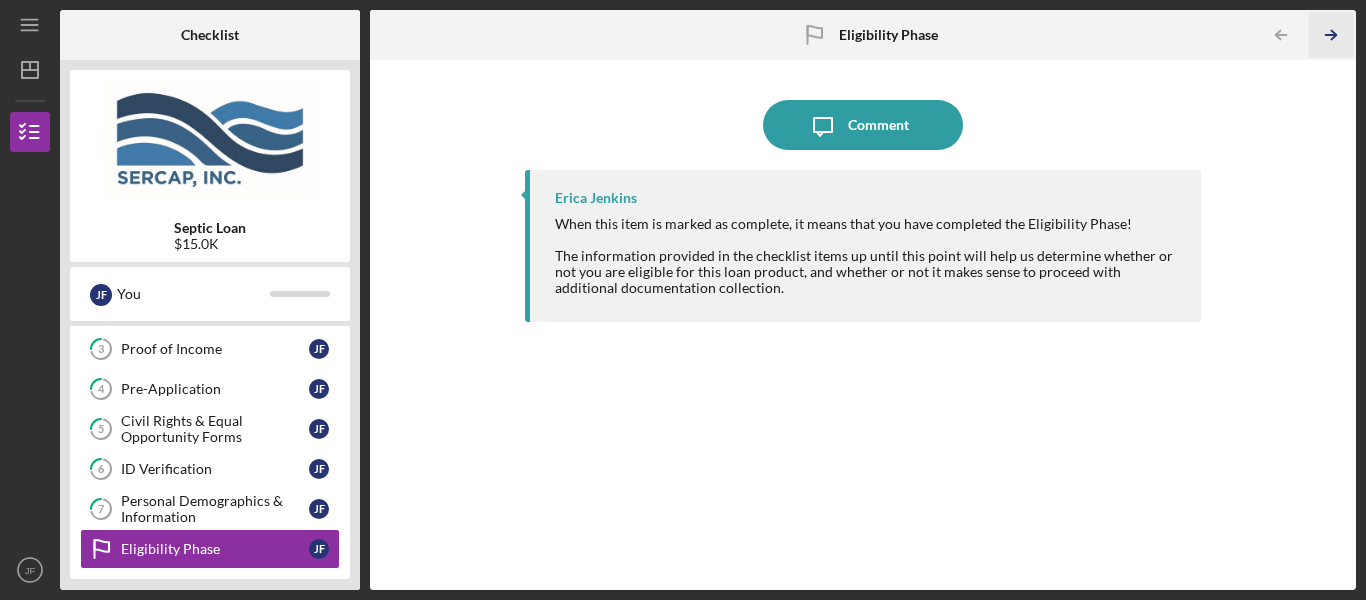 click on "Icon/Table Pagination Arrow" 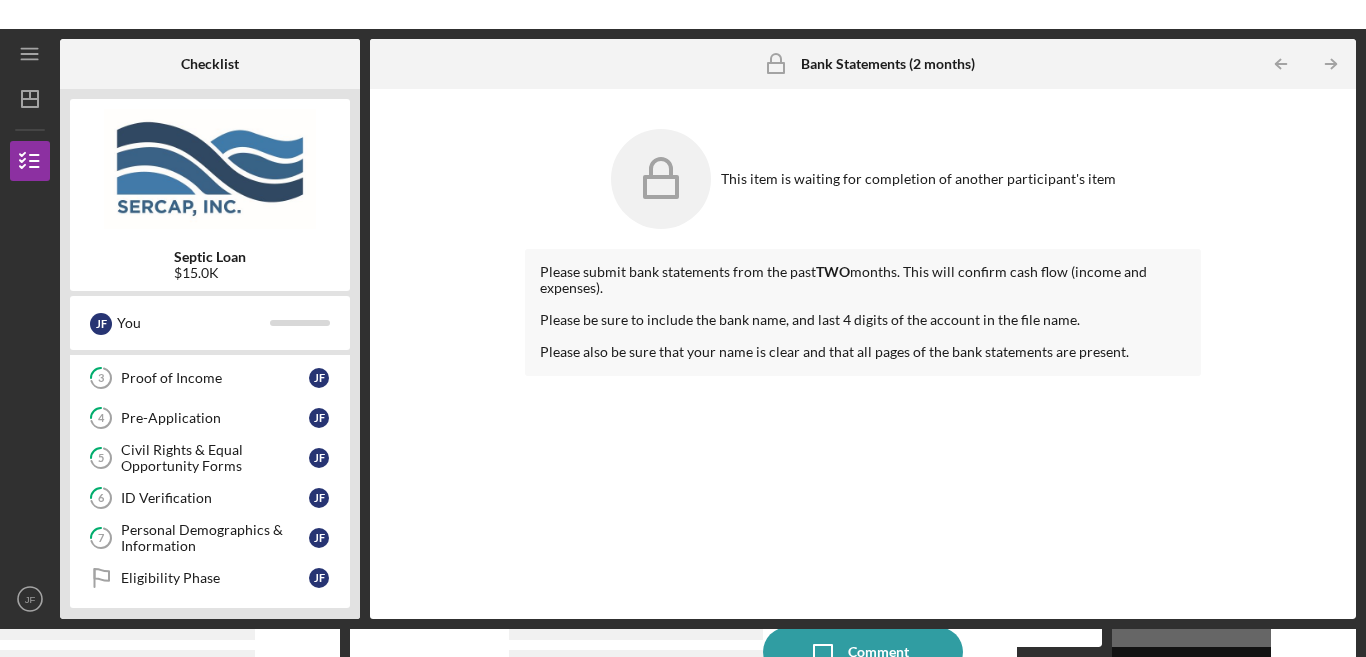 scroll, scrollTop: 151, scrollLeft: 0, axis: vertical 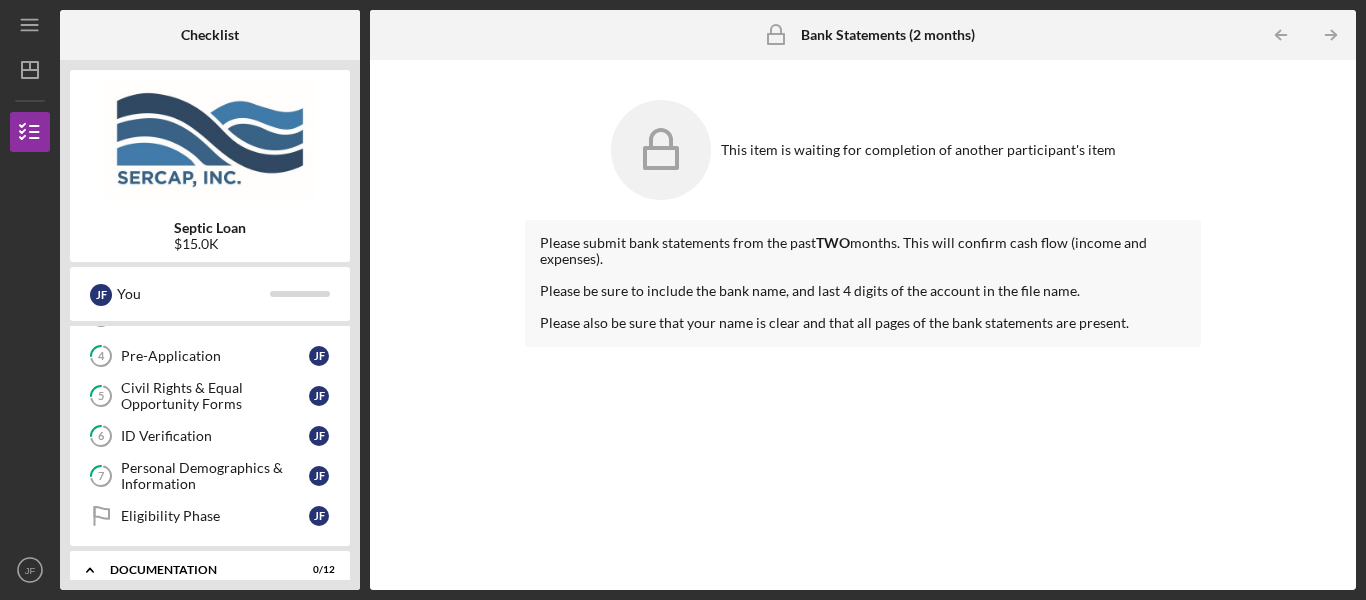 click 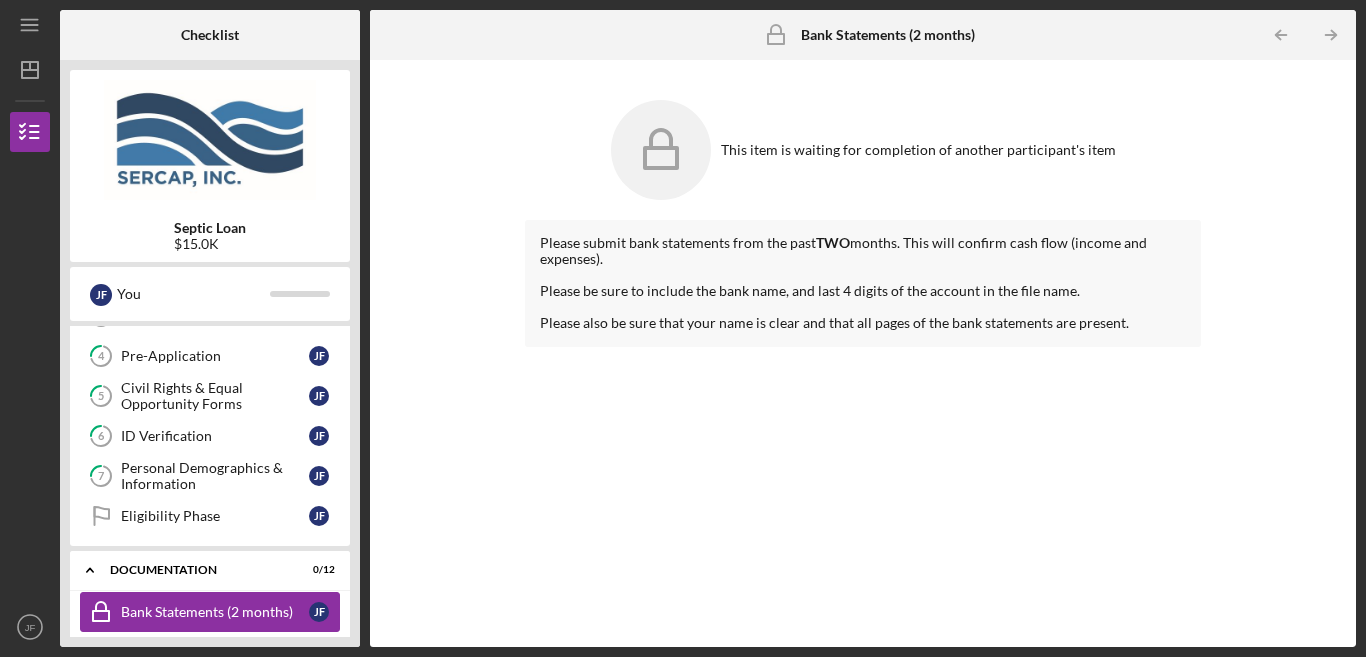 click on "Bank Statements (2 months) Bank Statements (2 months) [INITIALS]" at bounding box center [210, 612] 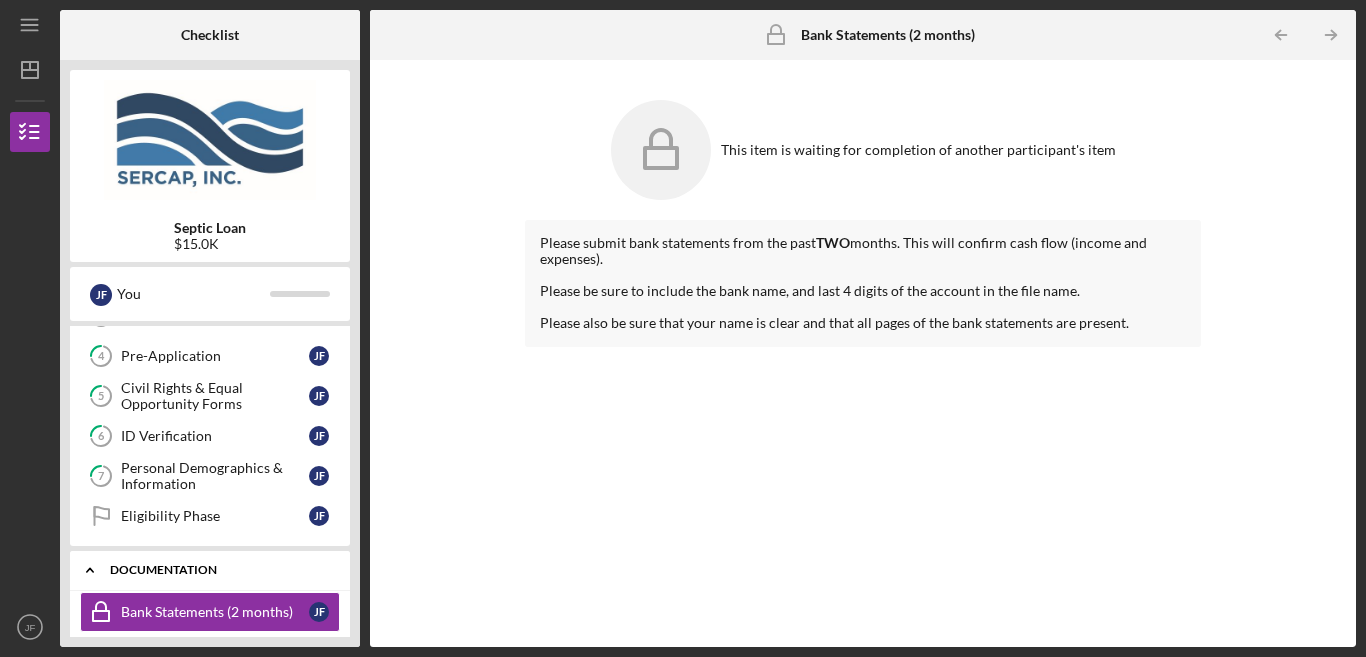 click on "Documentation" at bounding box center [217, 570] 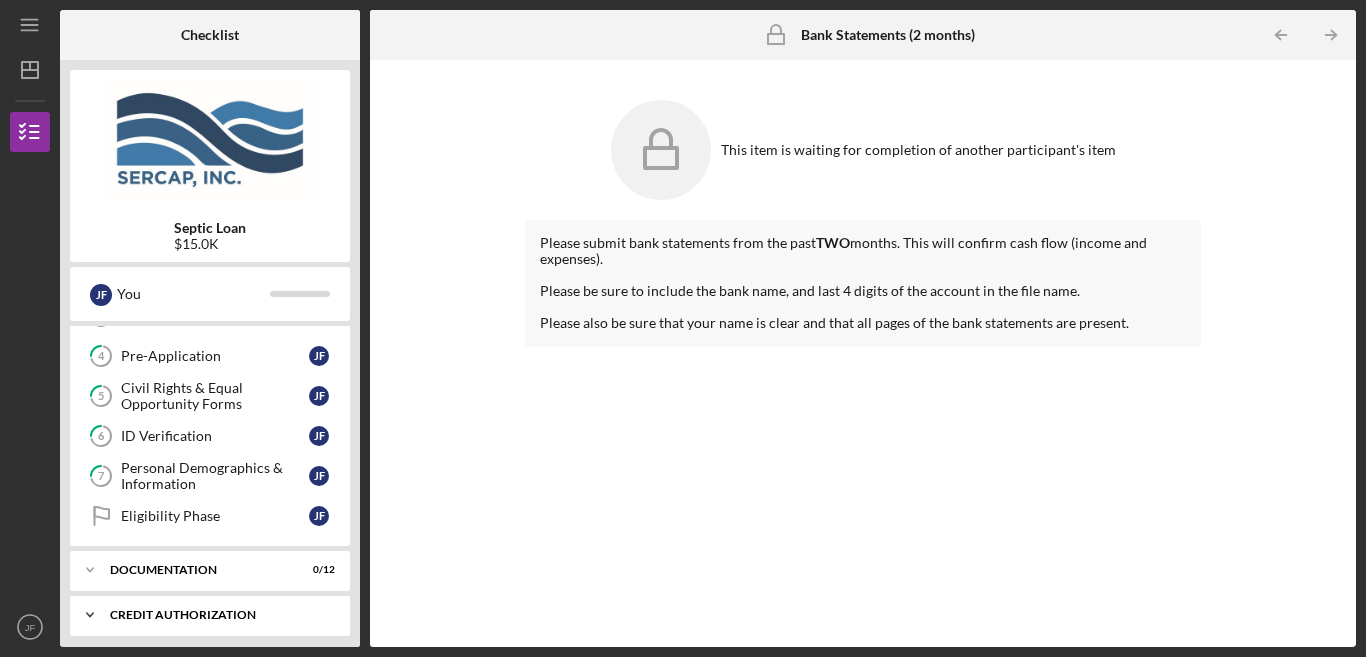 click 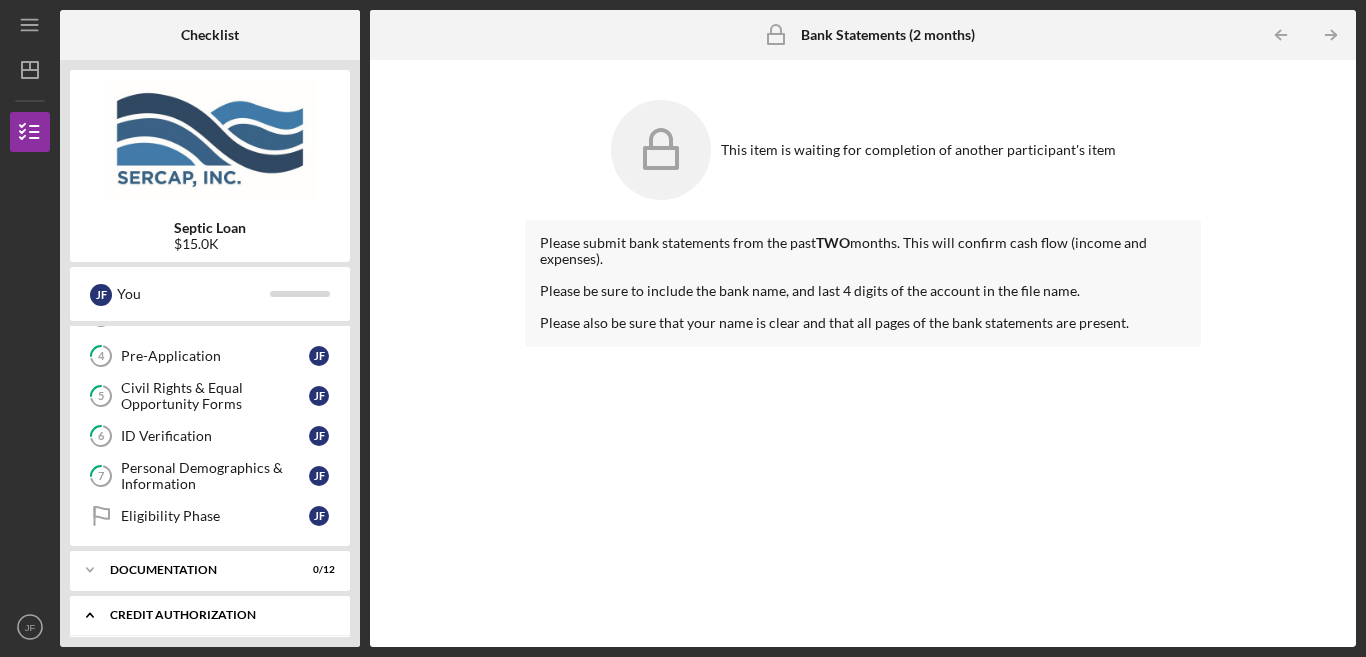 click on "CREDIT AUTHORIZATION" at bounding box center [217, 615] 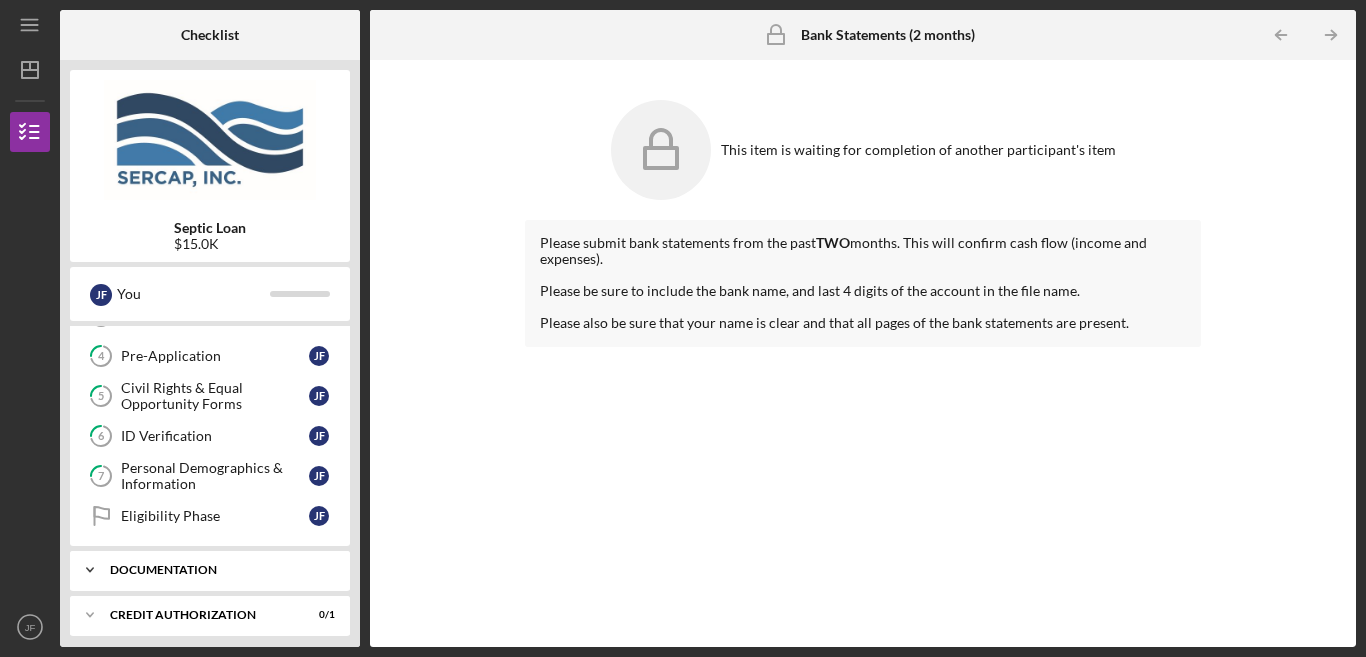 click on "Documentation" at bounding box center (217, 570) 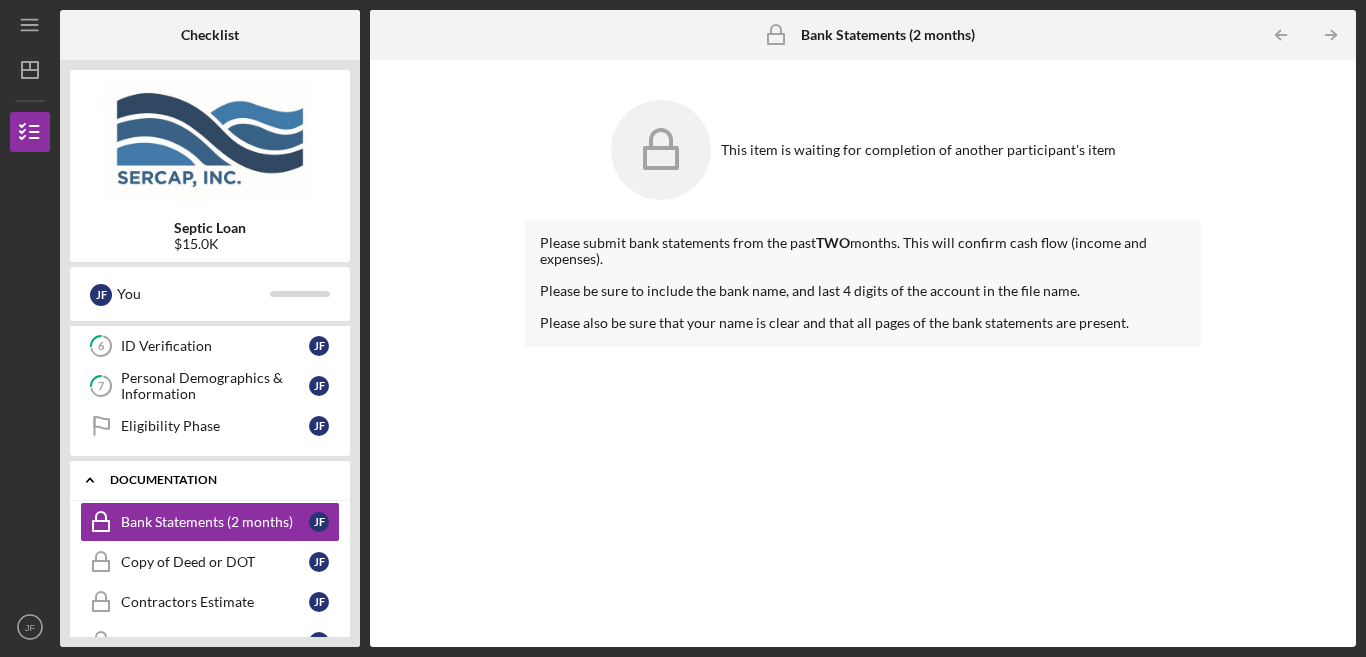 scroll, scrollTop: 282, scrollLeft: 0, axis: vertical 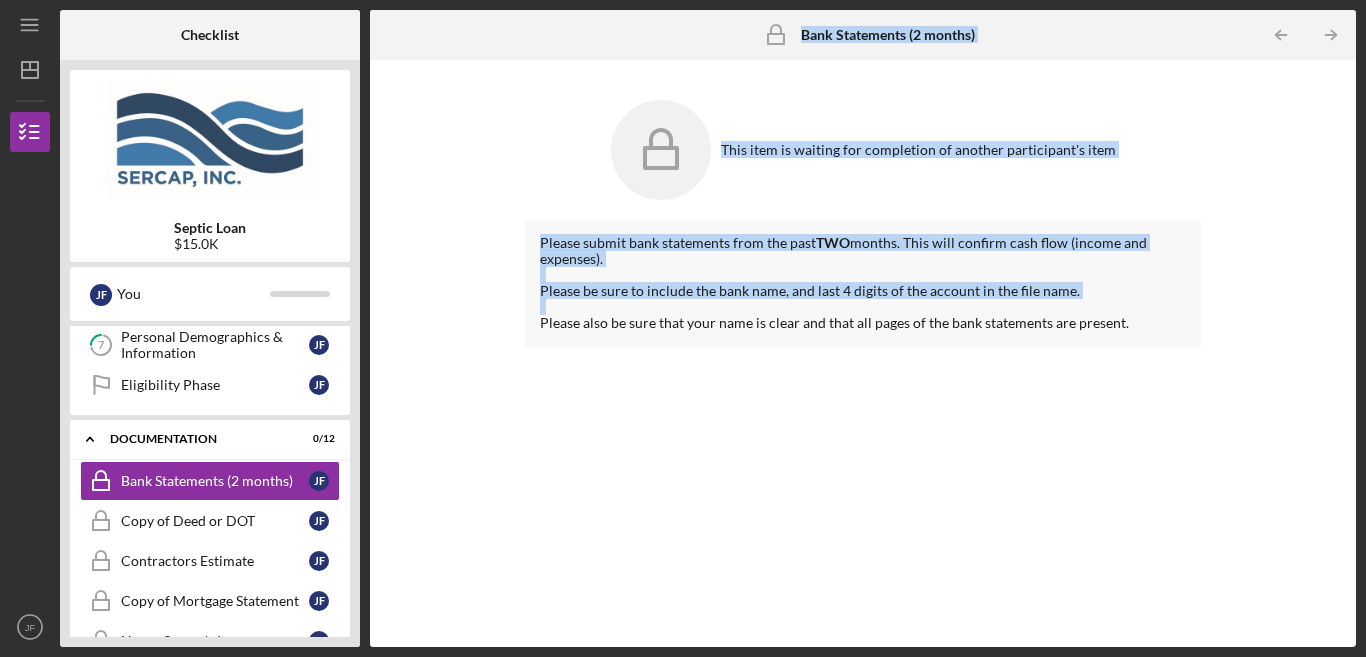 drag, startPoint x: 358, startPoint y: 399, endPoint x: 366, endPoint y: 551, distance: 152.21039 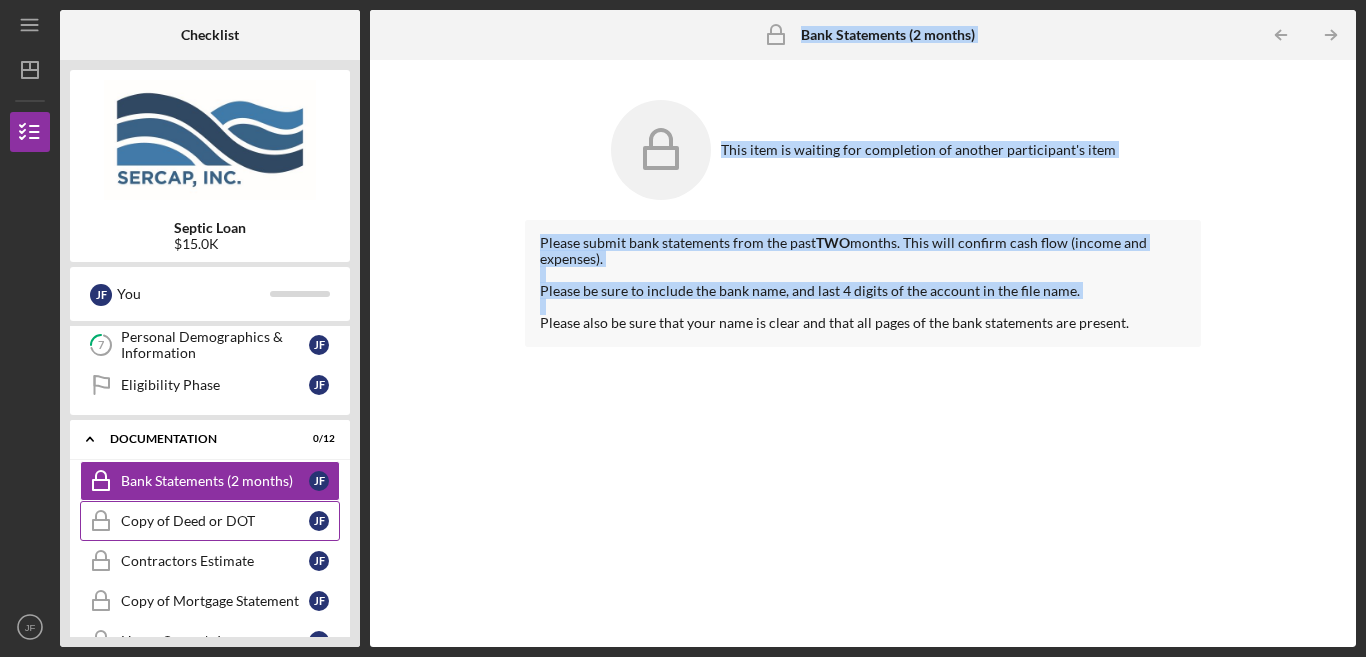 click on "Copy of Deed or DOT" at bounding box center [215, 521] 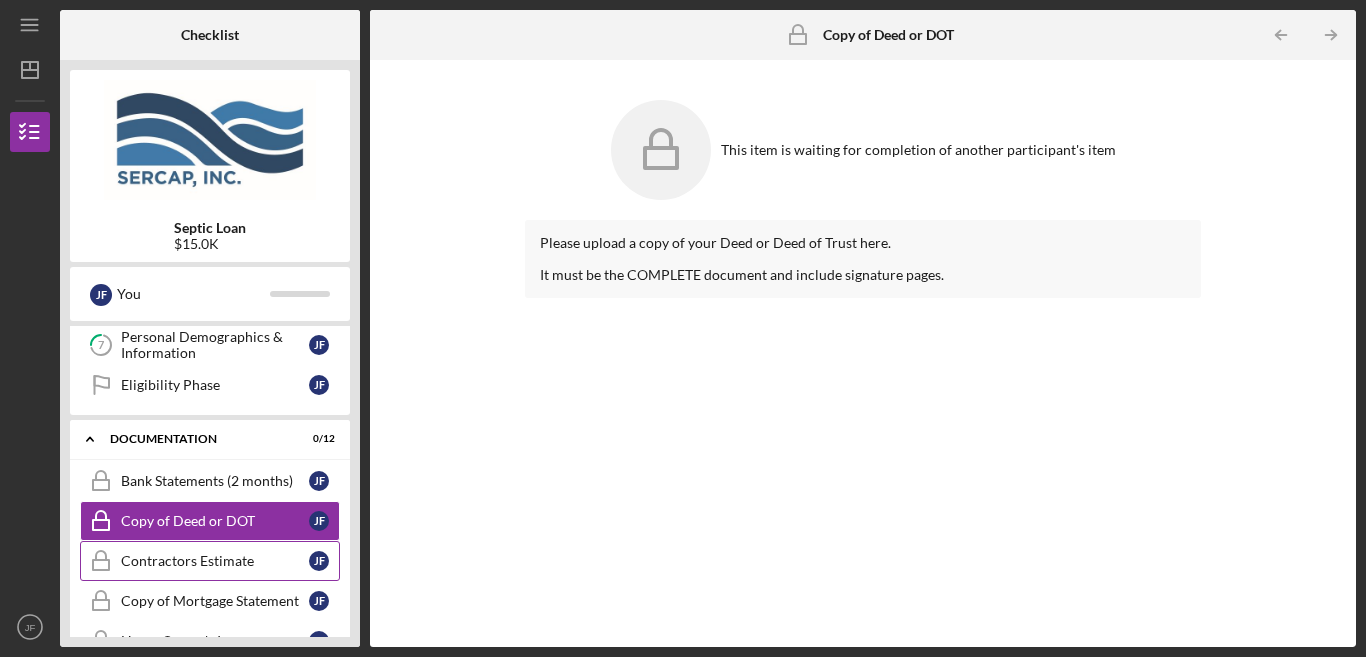 click on "Contractors Estimate" at bounding box center [215, 561] 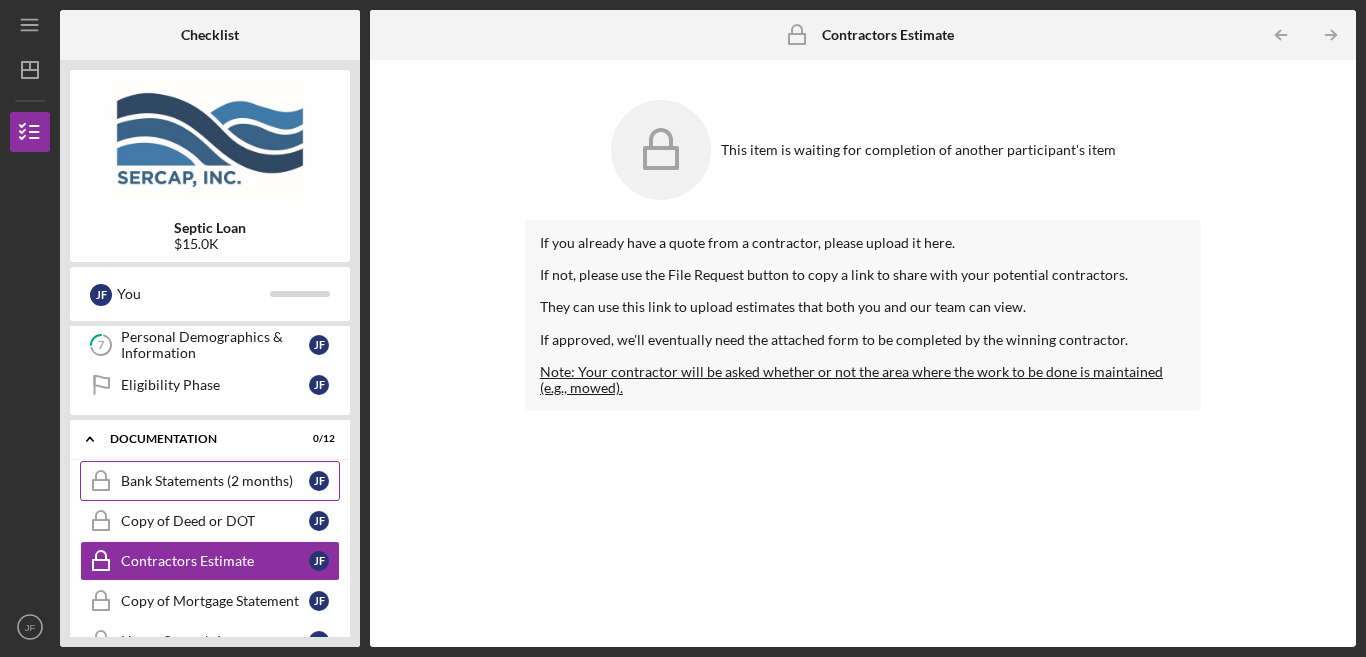 click on "Bank Statements (2 months)" at bounding box center (215, 481) 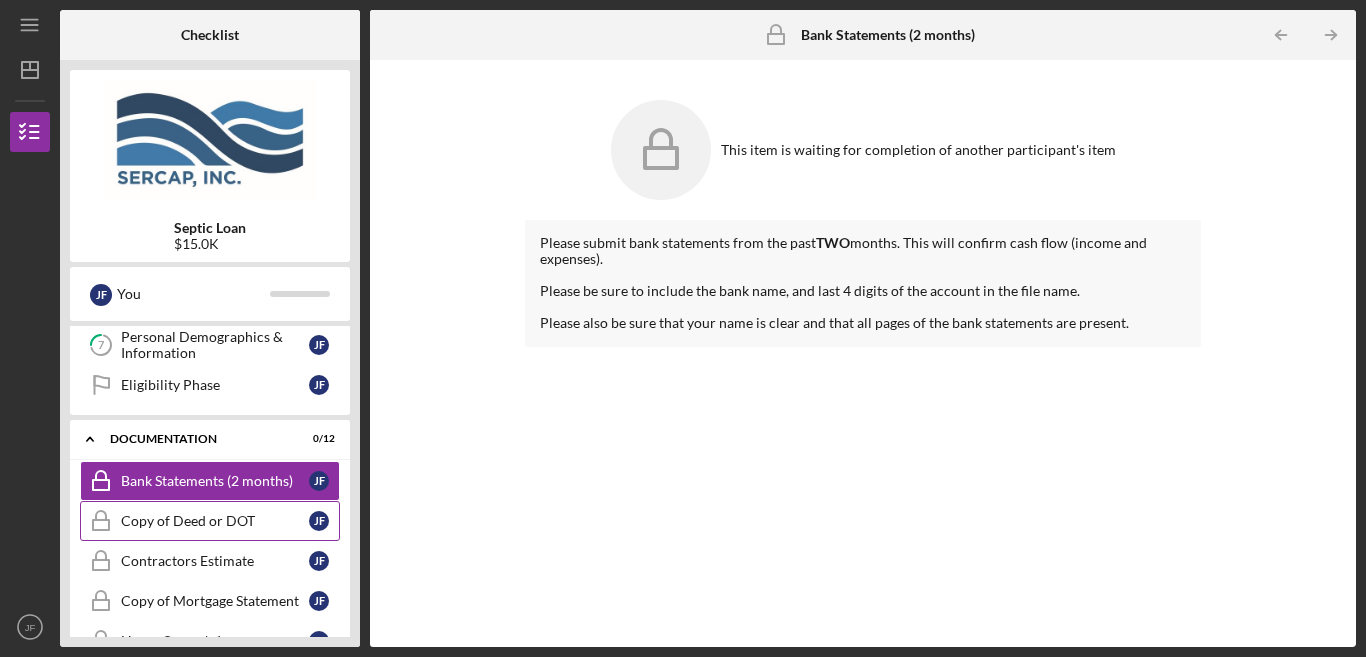 click on "Copy of Deed or DOT" at bounding box center (215, 521) 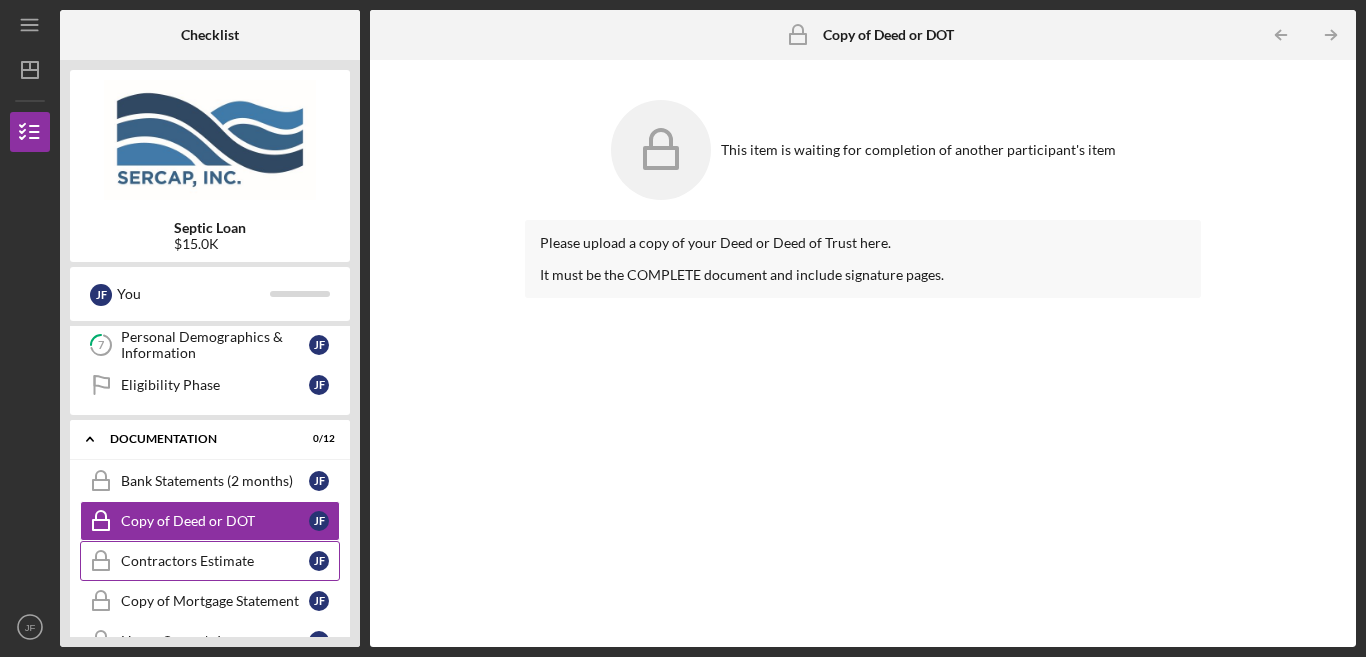 click on "Contractors Estimate" at bounding box center (215, 561) 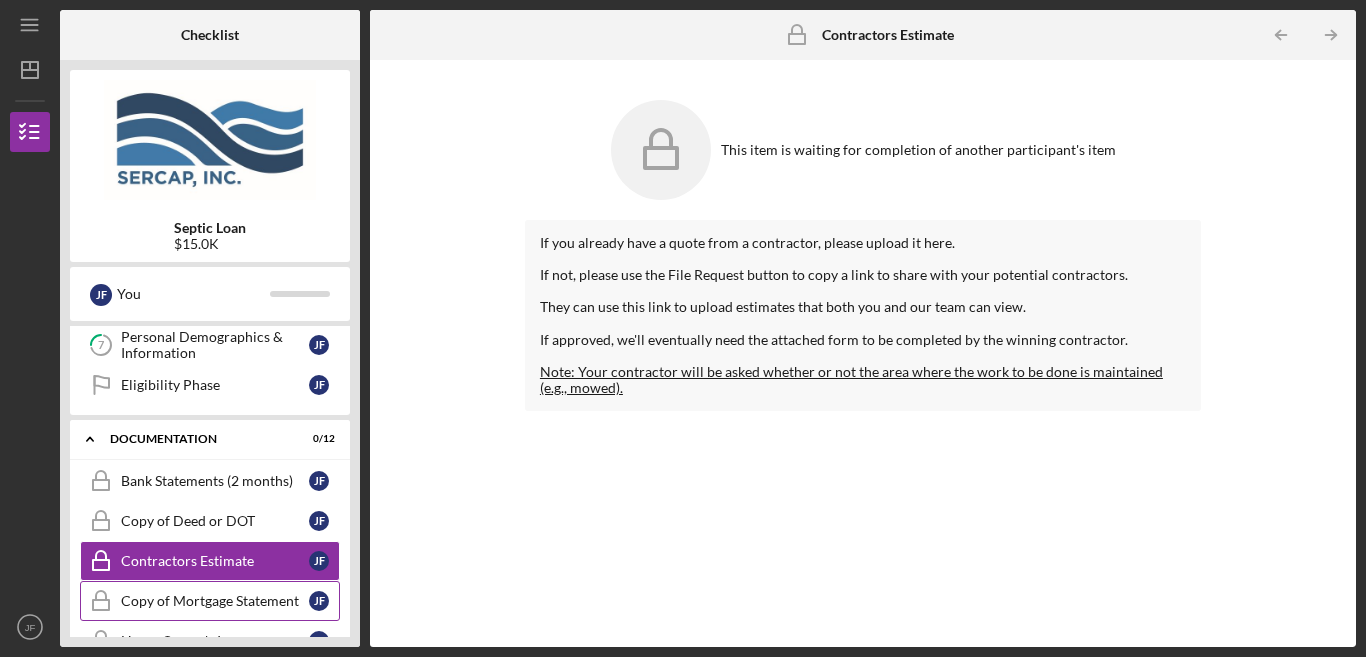 click on "Copy of Mortgage Statement" at bounding box center [215, 601] 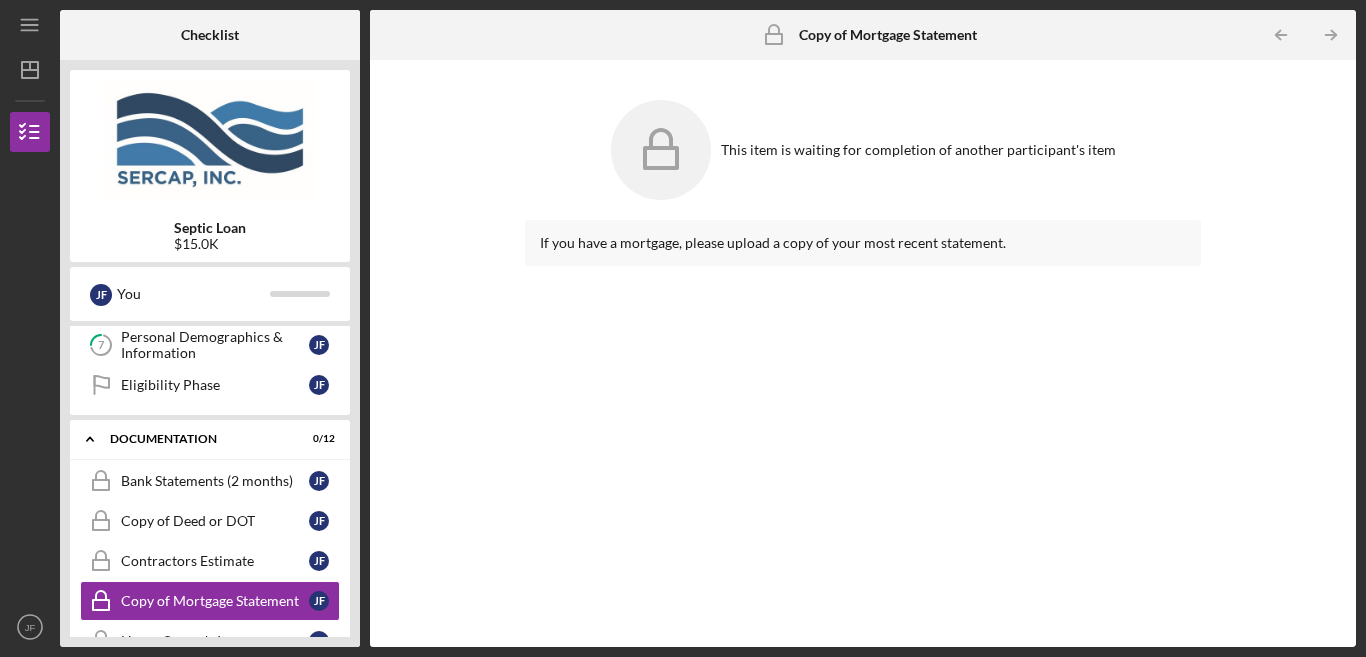 click 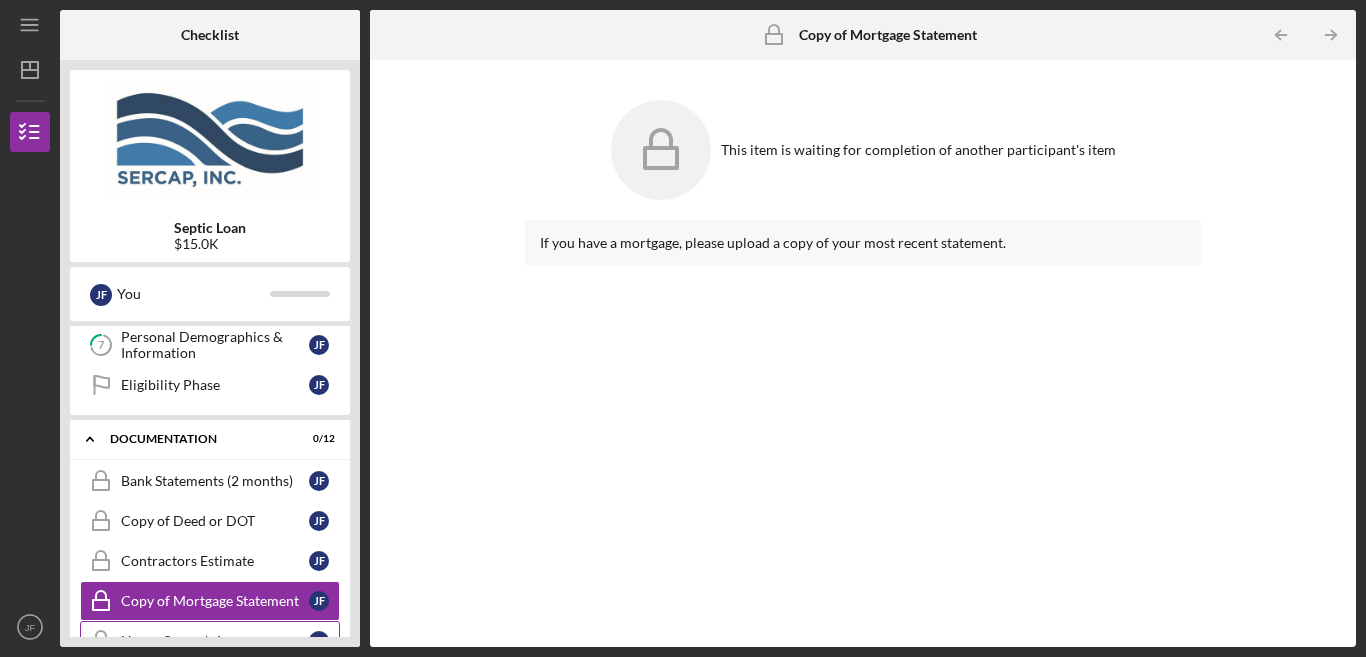 click on "Home Owner's Insurance Home Owner's Insurance J F" at bounding box center (210, 641) 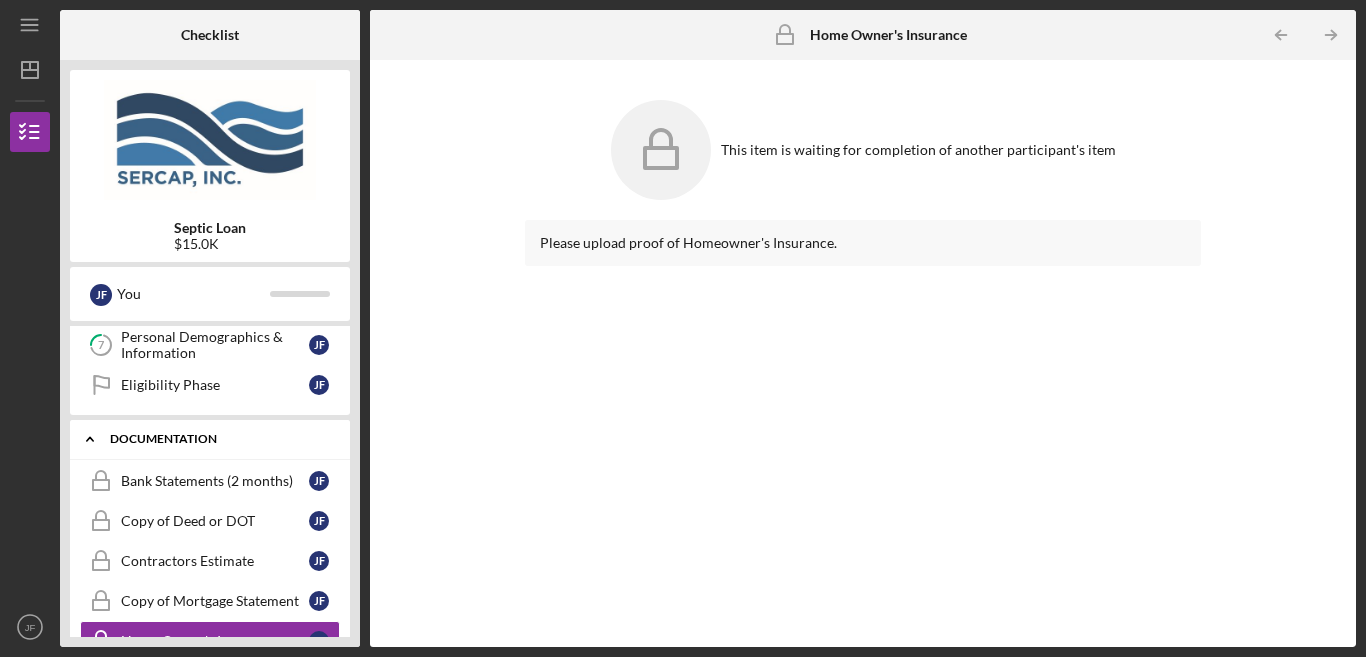 click 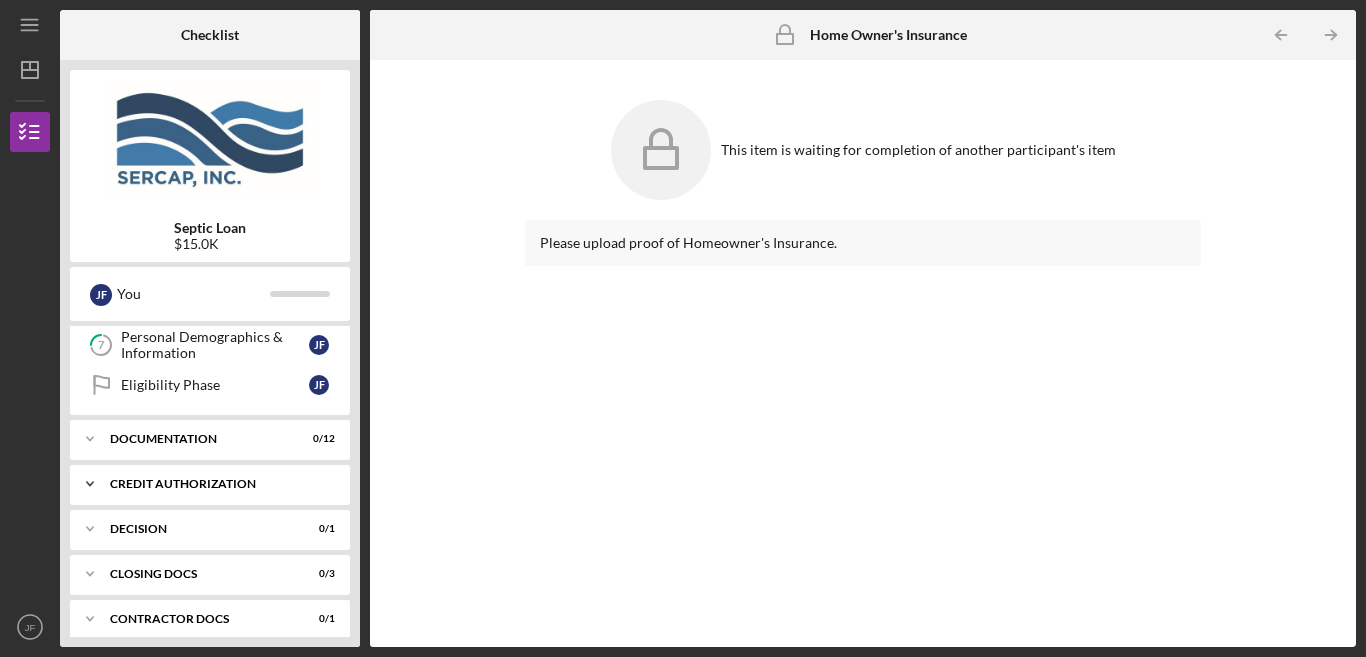 click on "Icon/Expander CREDIT AUTHORIZATION 0 / 1" at bounding box center (210, 484) 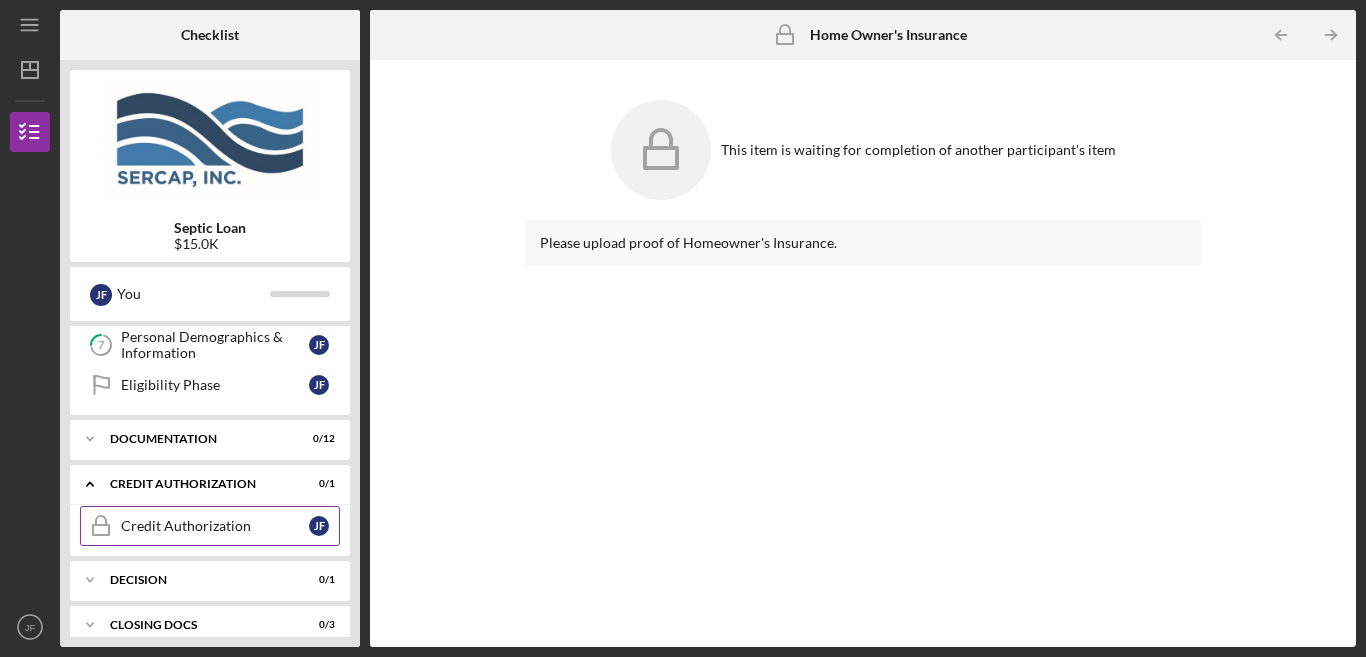 click on "Credit Authorization" at bounding box center [215, 526] 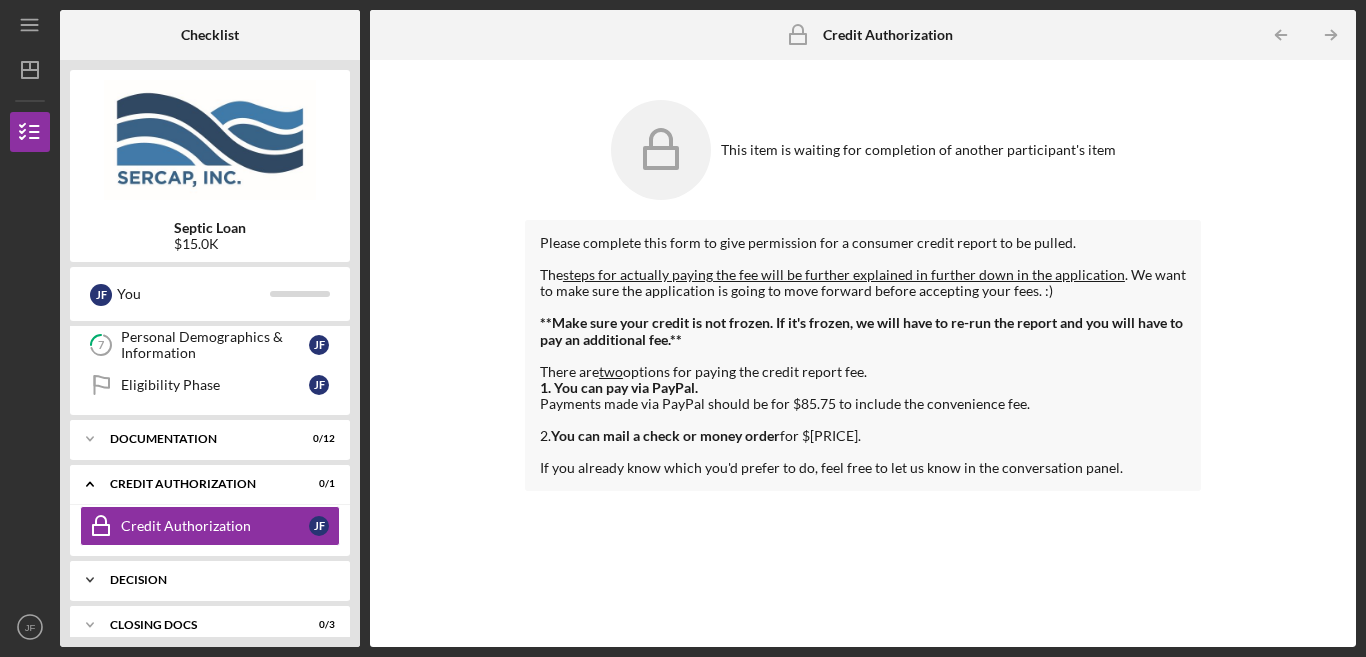 click on "Decision" at bounding box center (217, 580) 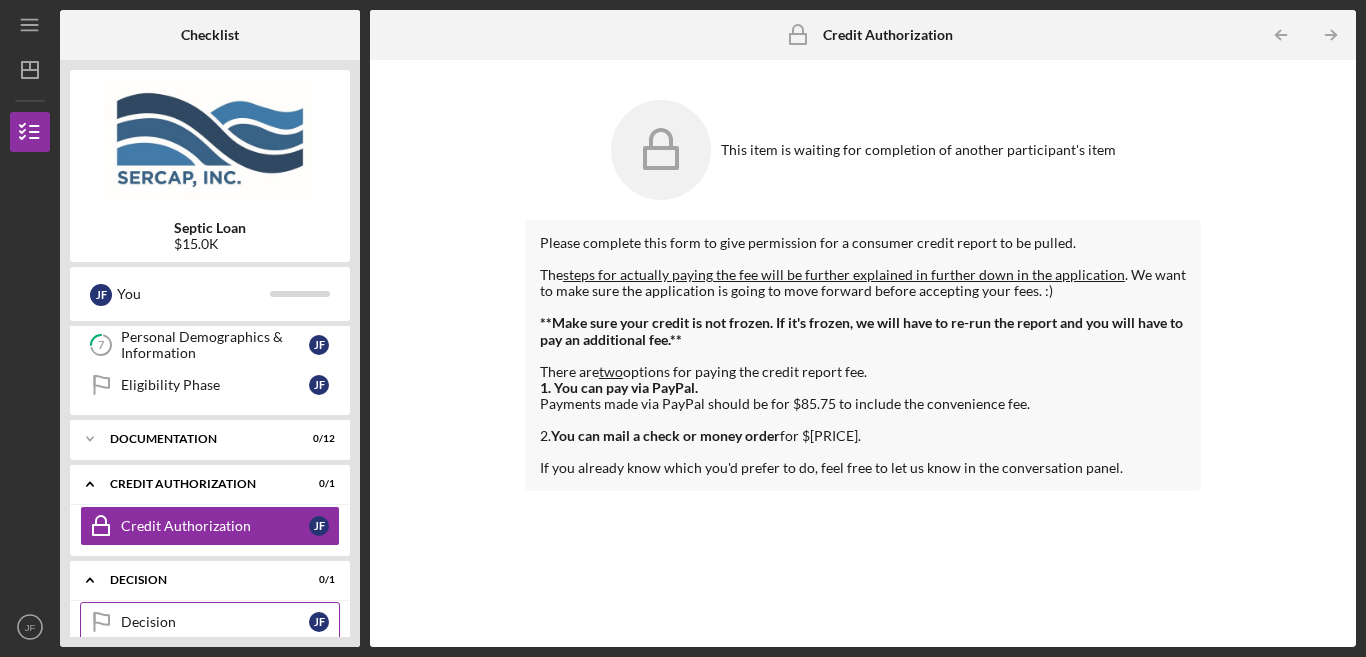 click on "Decision" at bounding box center (215, 622) 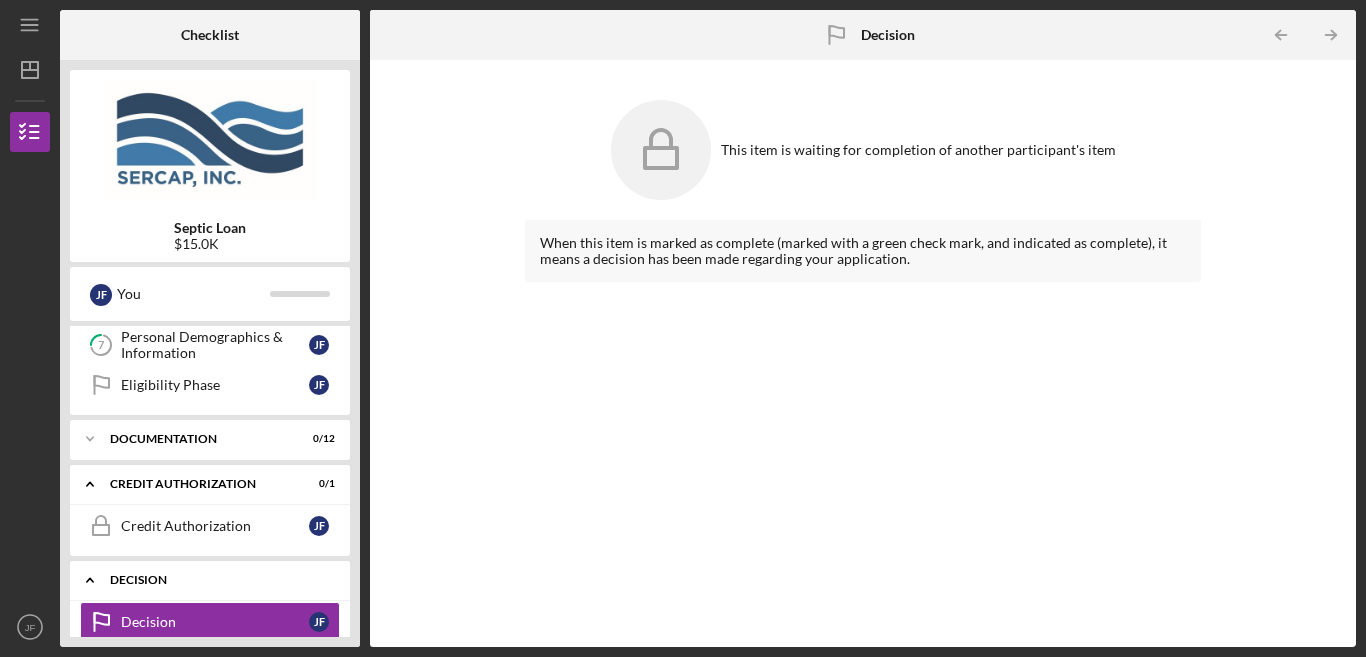 click on "Icon/Expander" 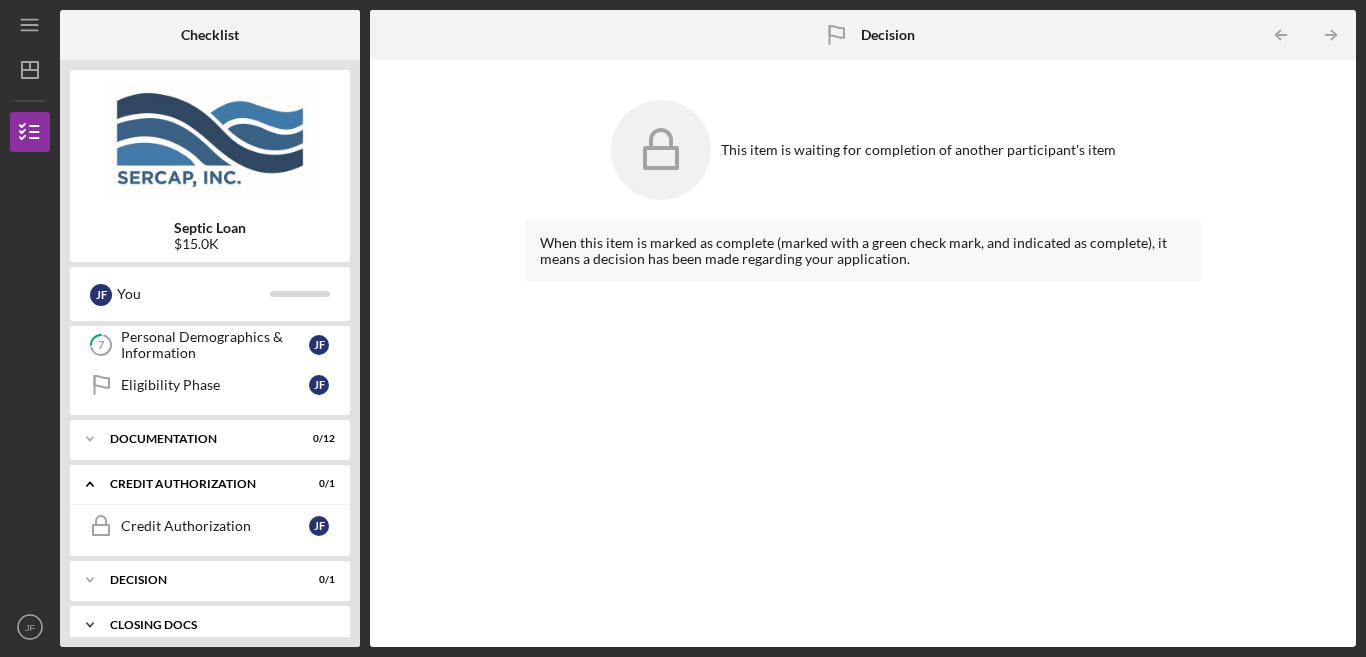 click on "Icon/Expander" 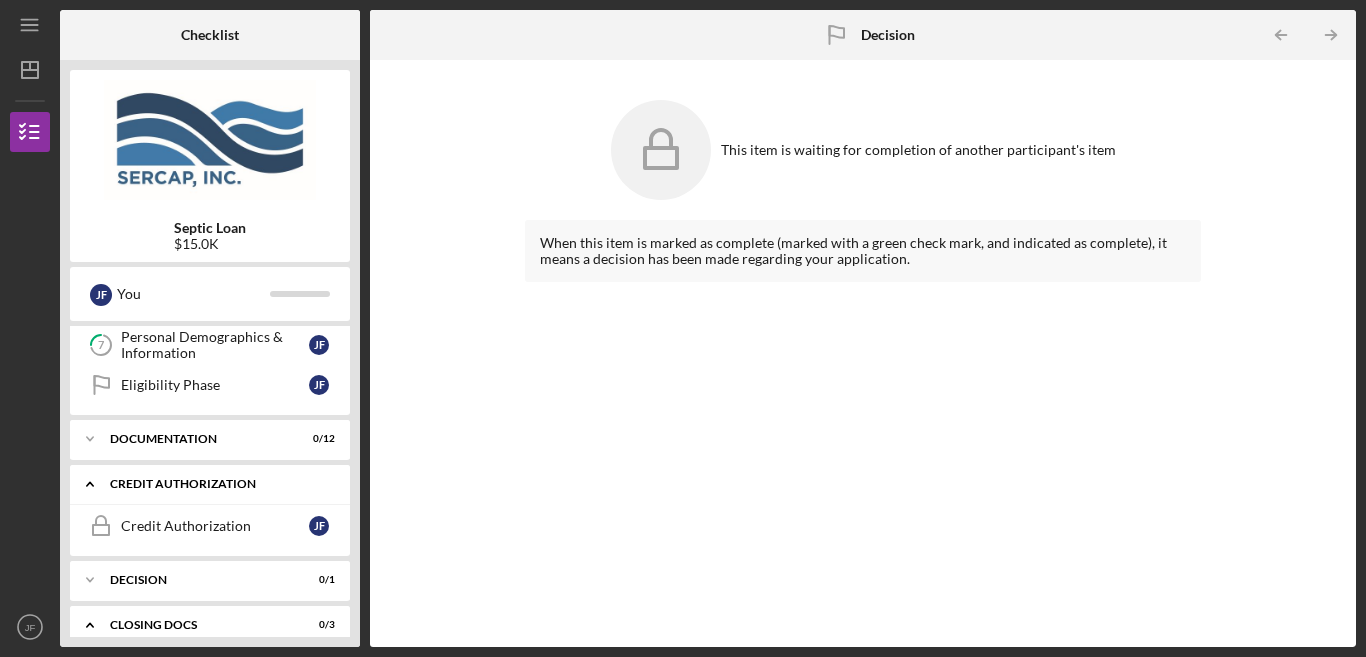 click on "Icon/Expander" 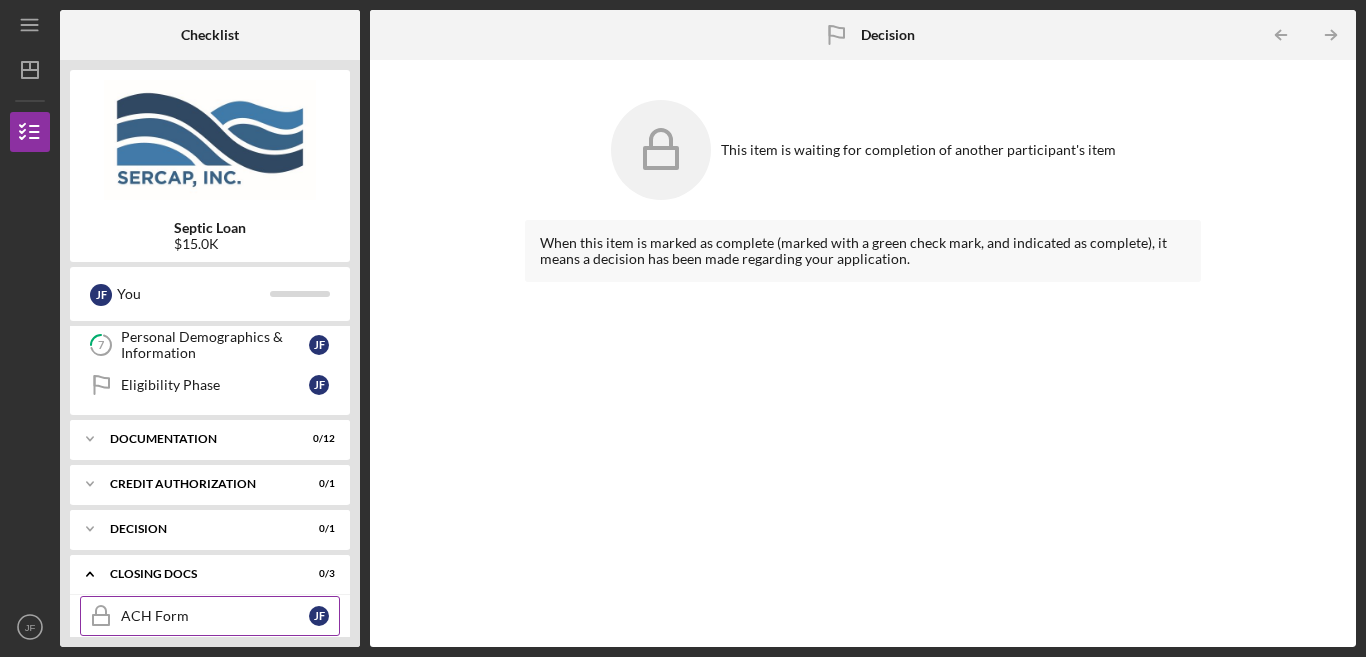 click on "ACH Form" at bounding box center (215, 616) 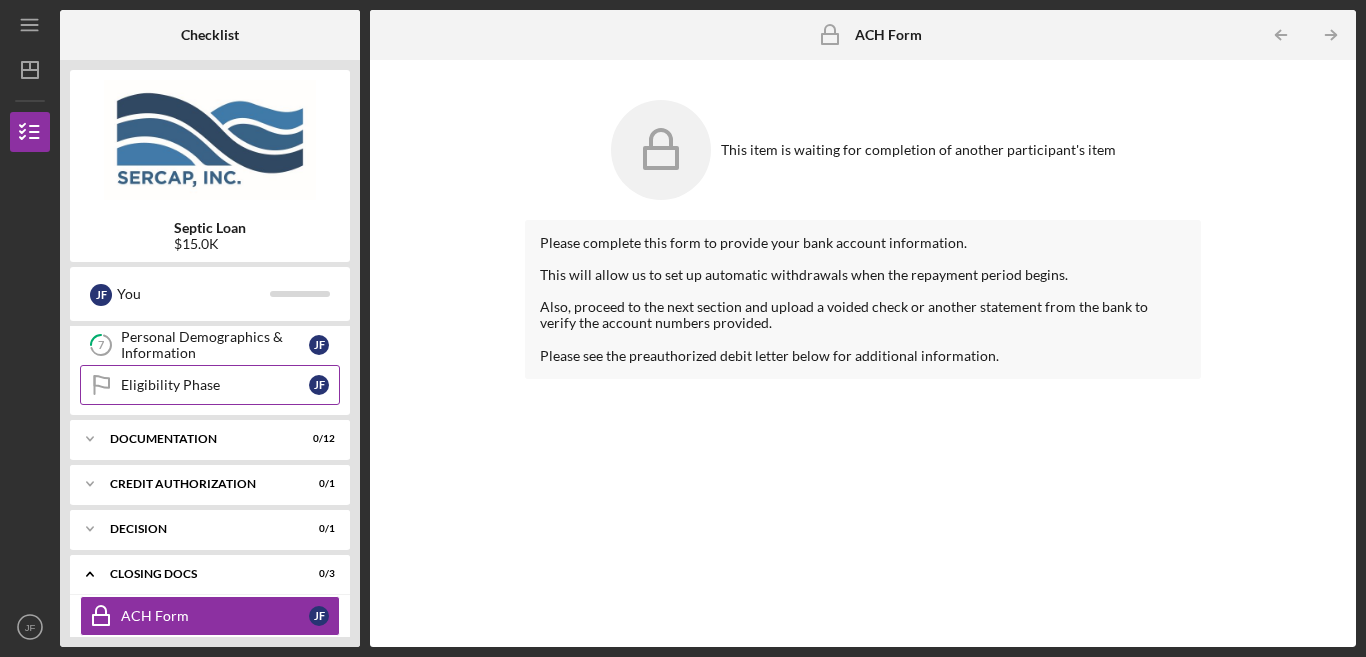 click on "Eligibility Phase" at bounding box center (215, 385) 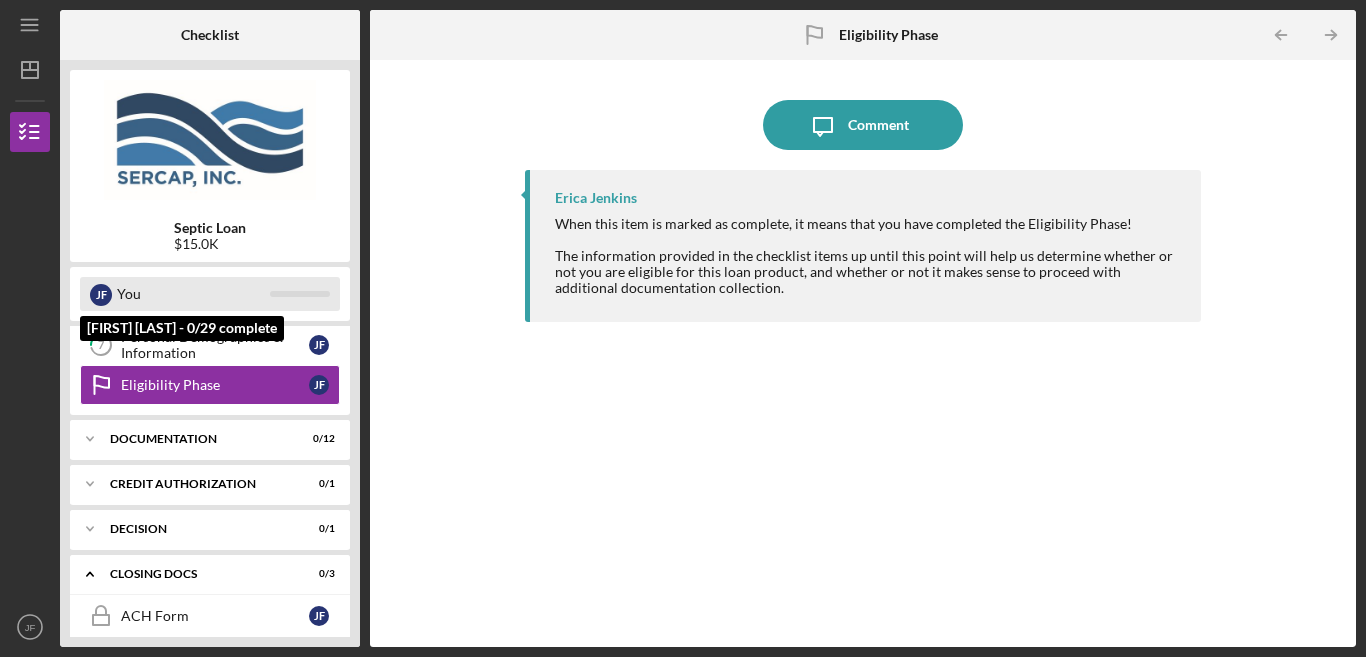 click on "J F" at bounding box center [101, 295] 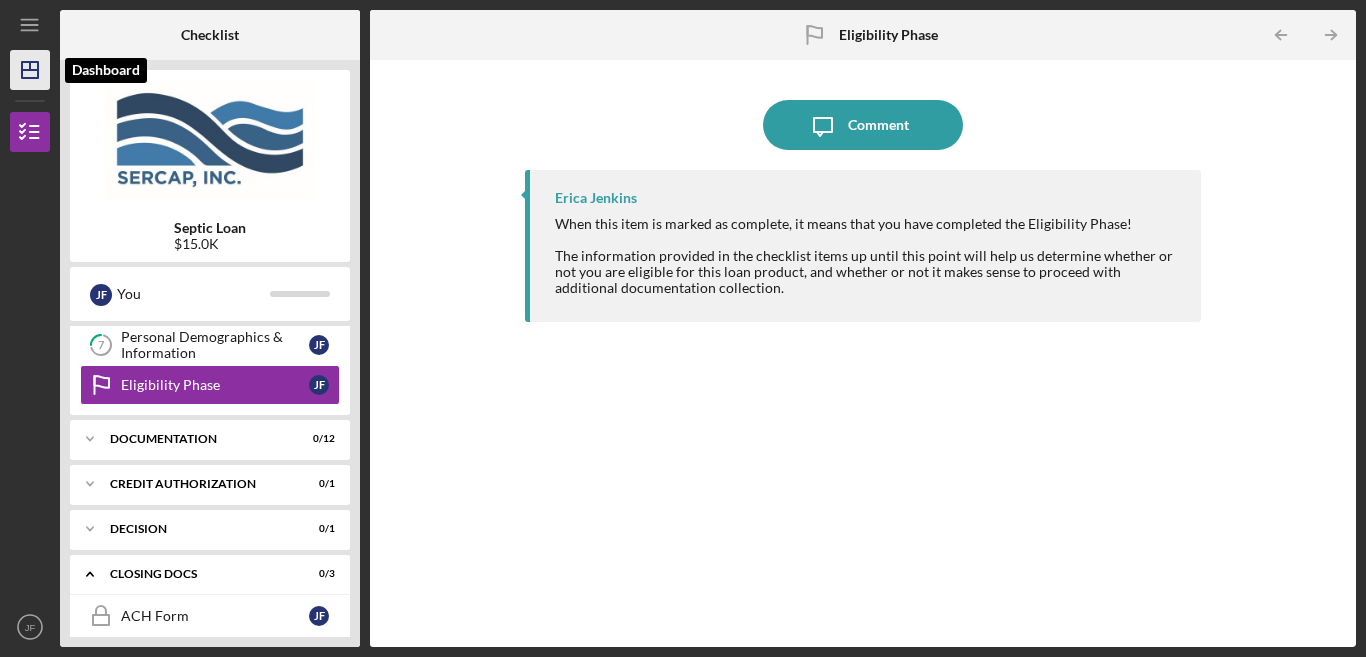 click 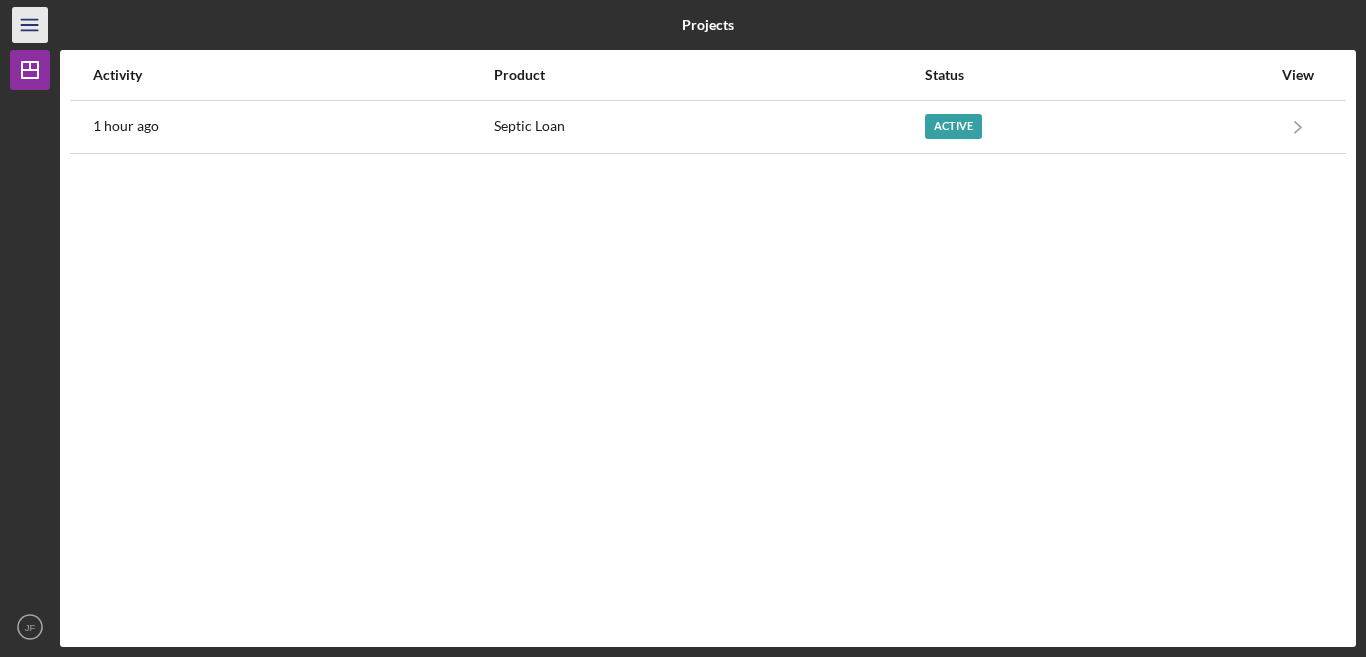 click on "Icon/Menu" 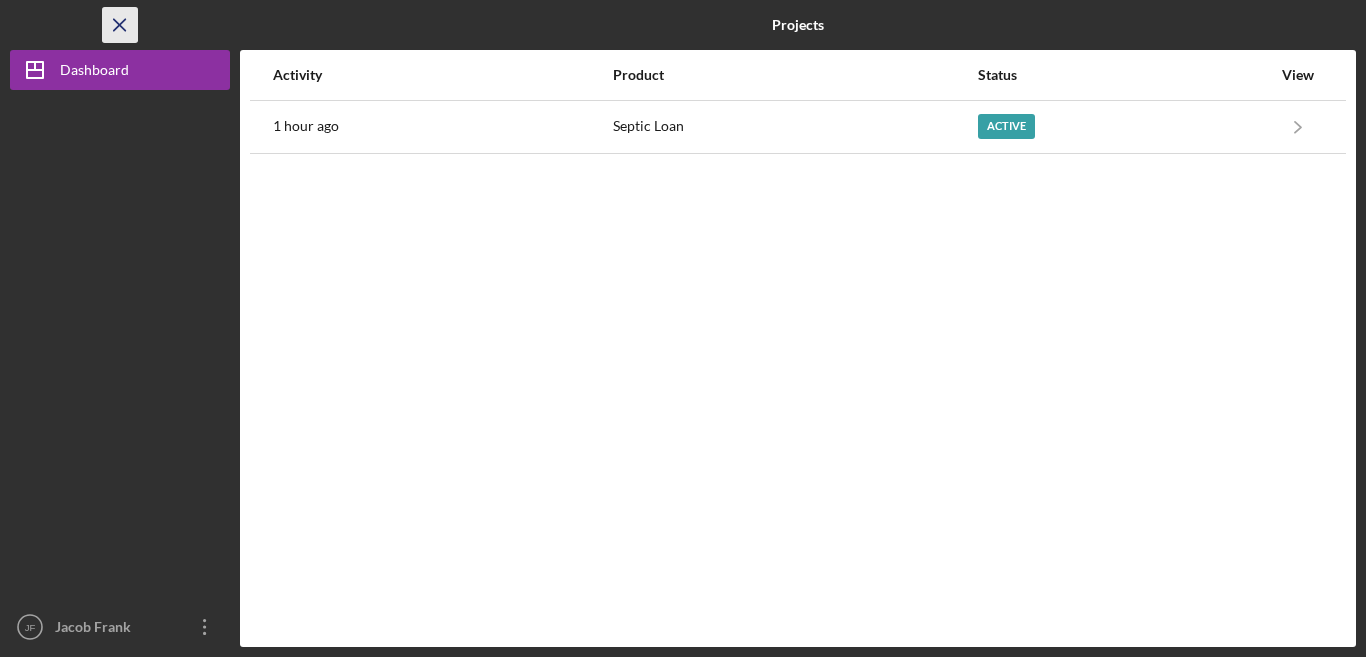 click on "Icon/Menu Close" 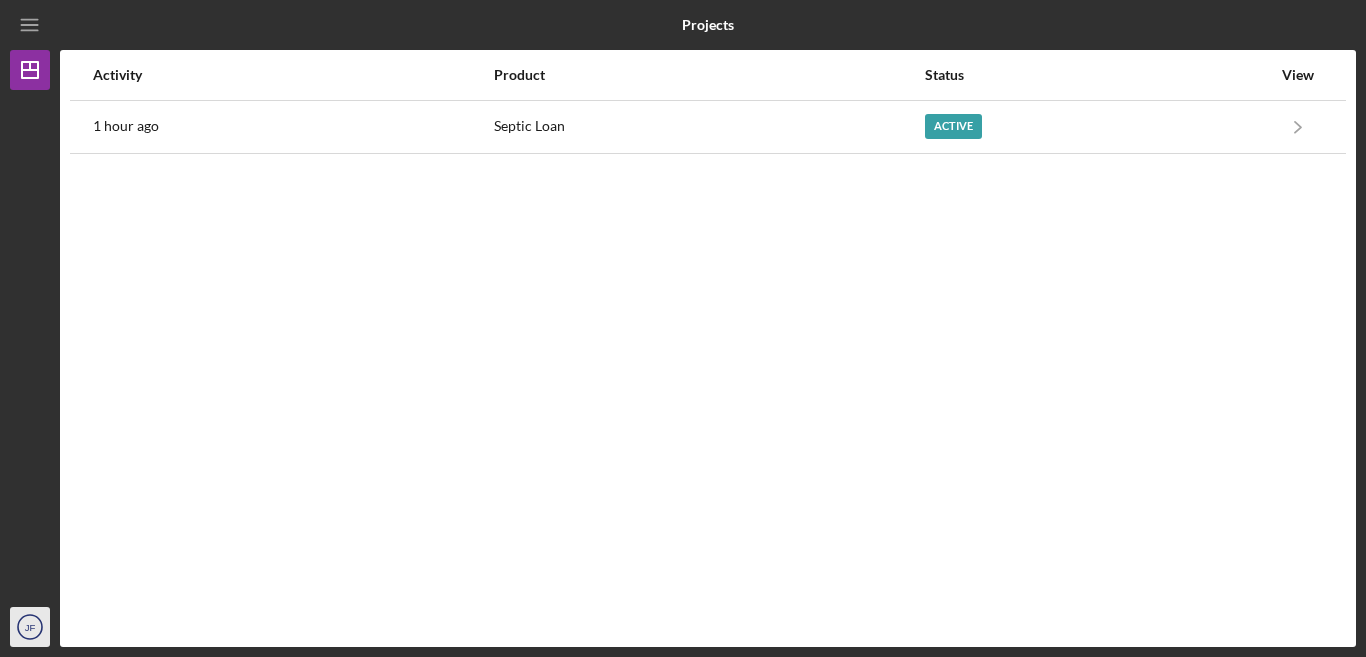 click on "JF" 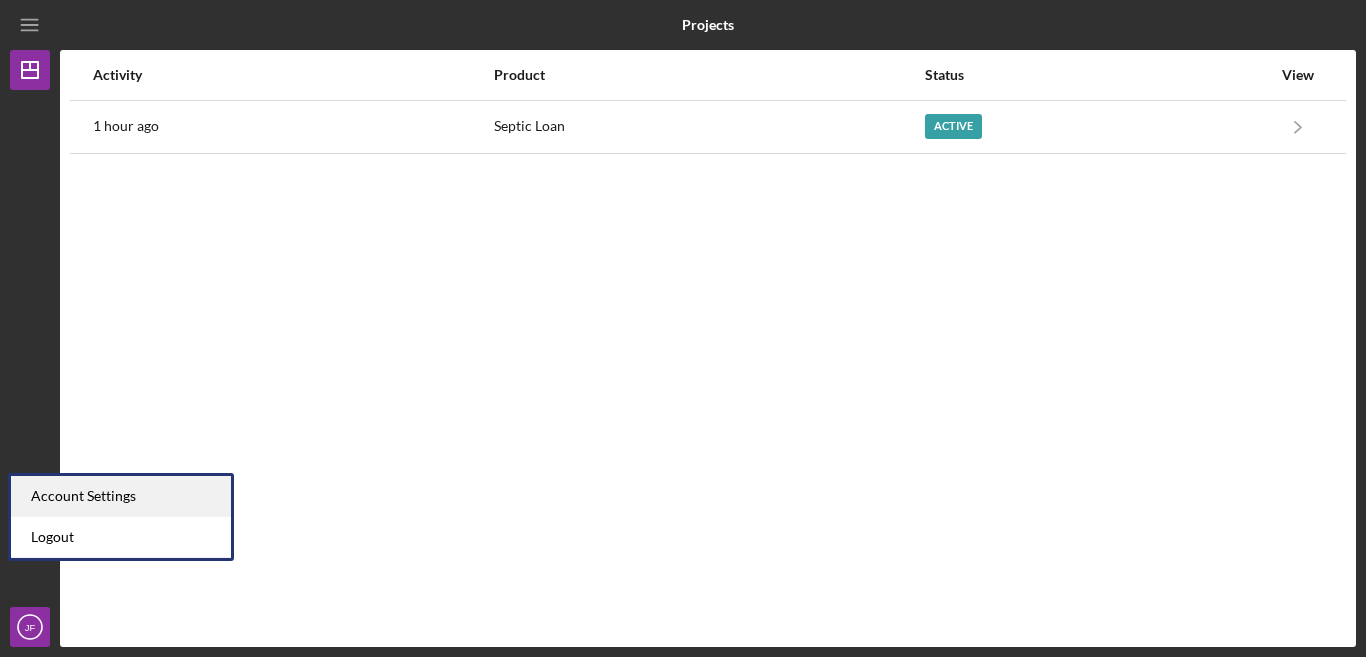 click on "Account Settings" at bounding box center [121, 496] 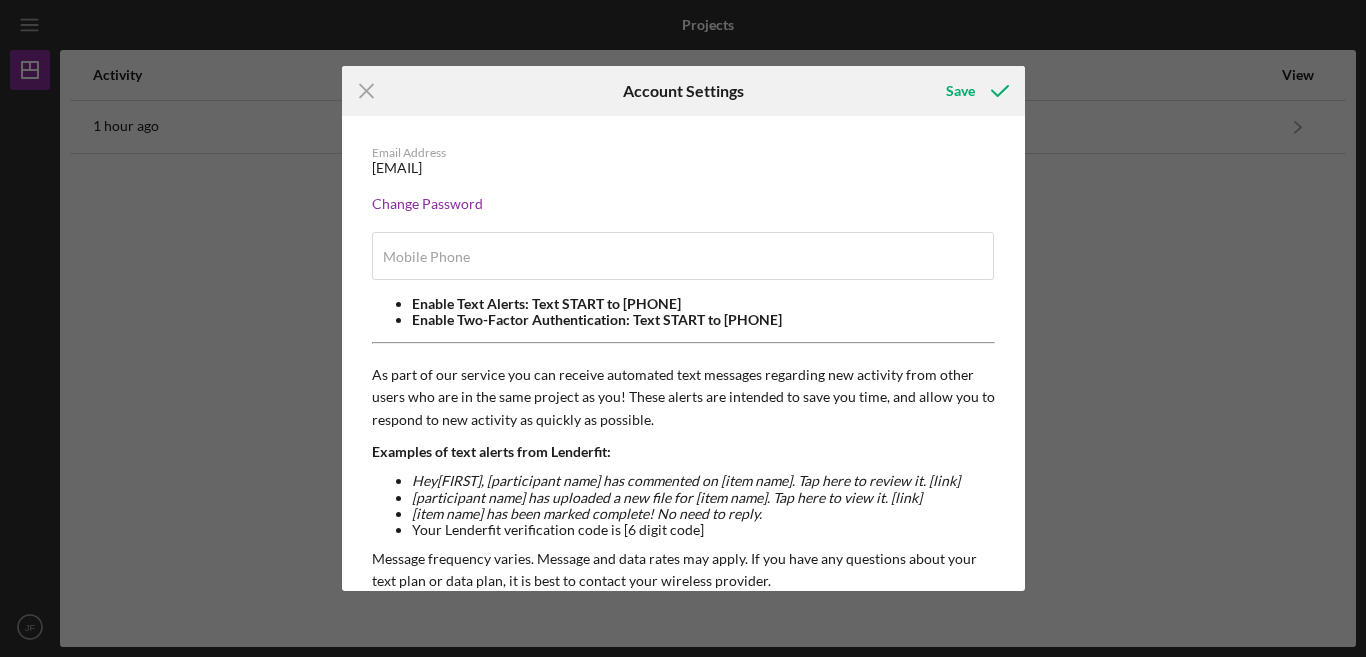 type on "[PHONE]" 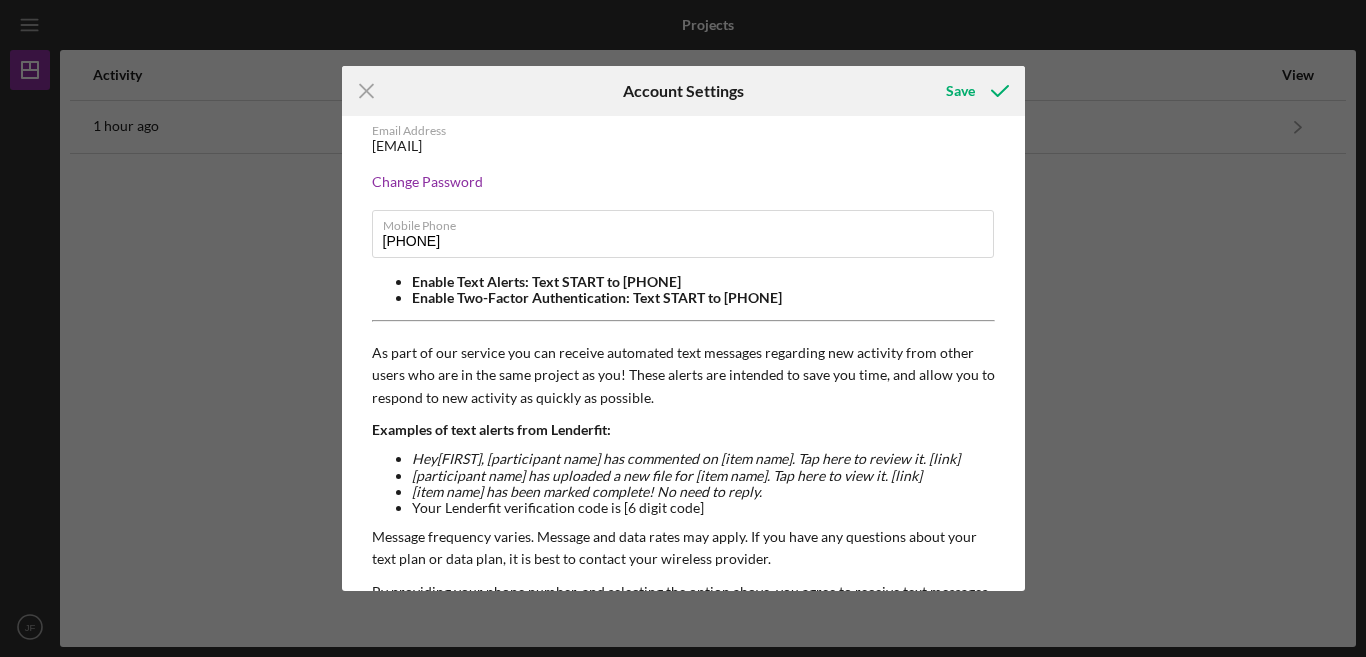 scroll, scrollTop: 0, scrollLeft: 0, axis: both 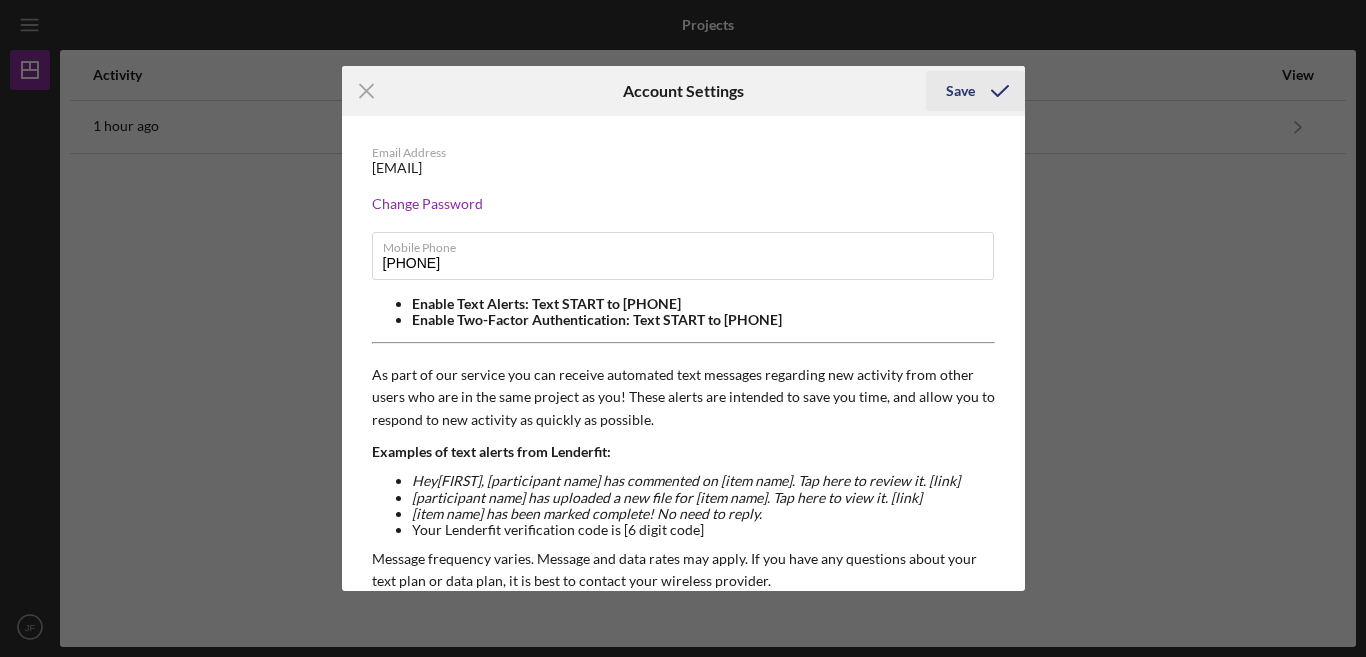 click on "Save" at bounding box center [960, 91] 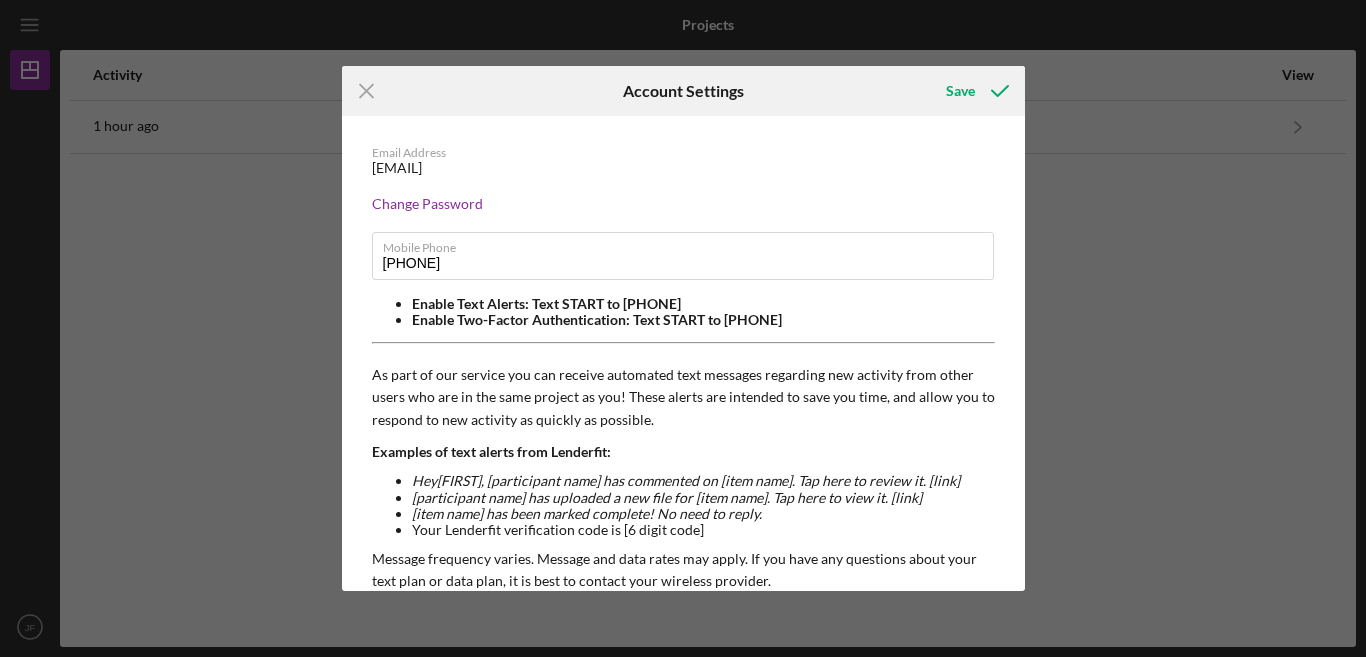 click on "Save" at bounding box center (960, 91) 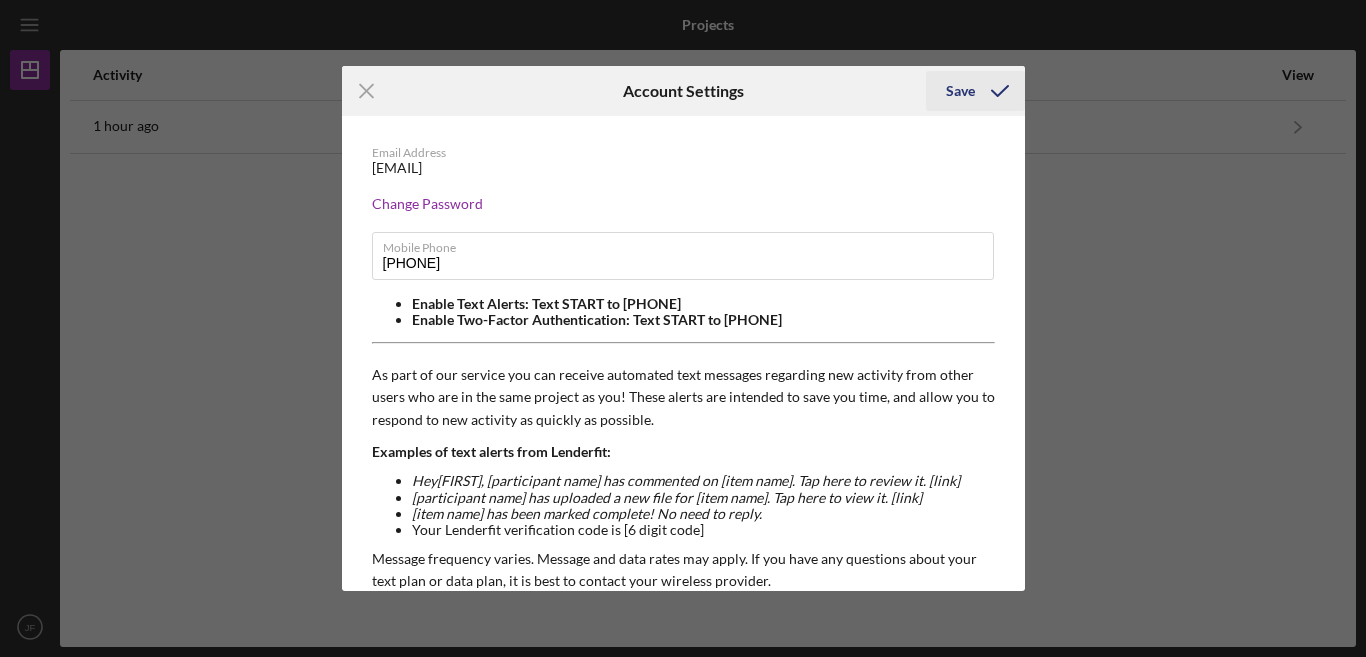 click on "Save" at bounding box center (975, 91) 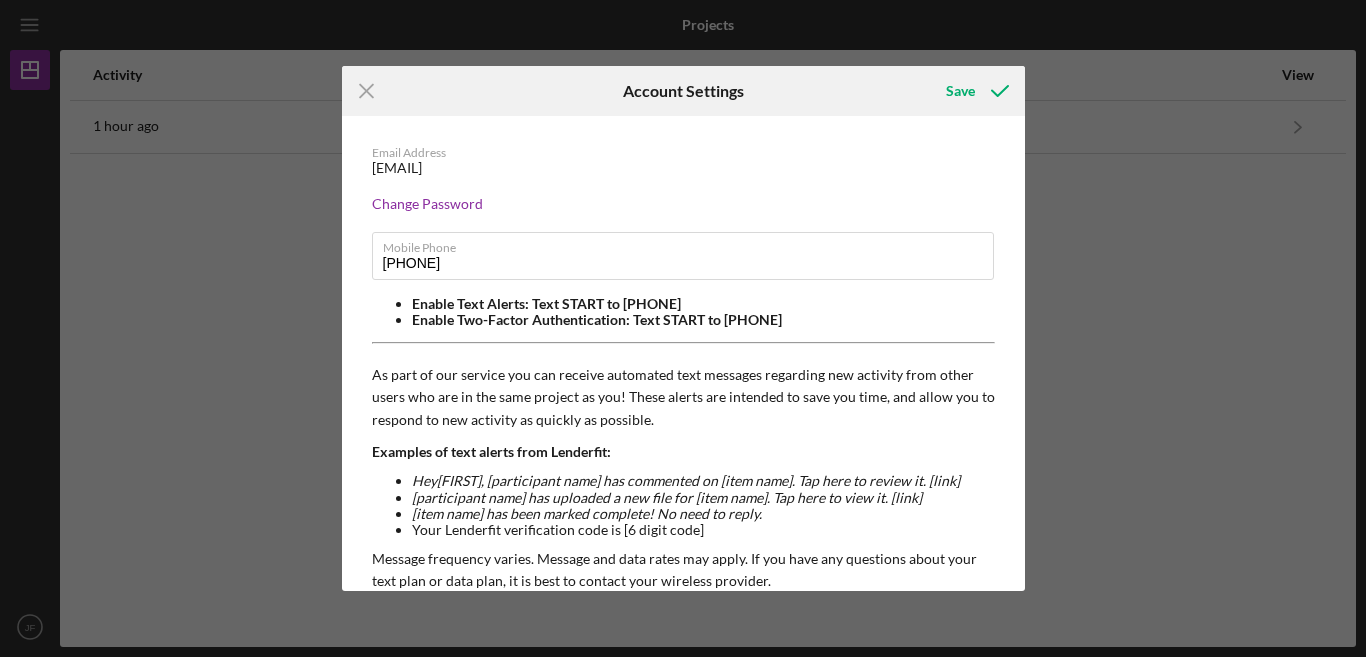 click on "Save" at bounding box center (911, 91) 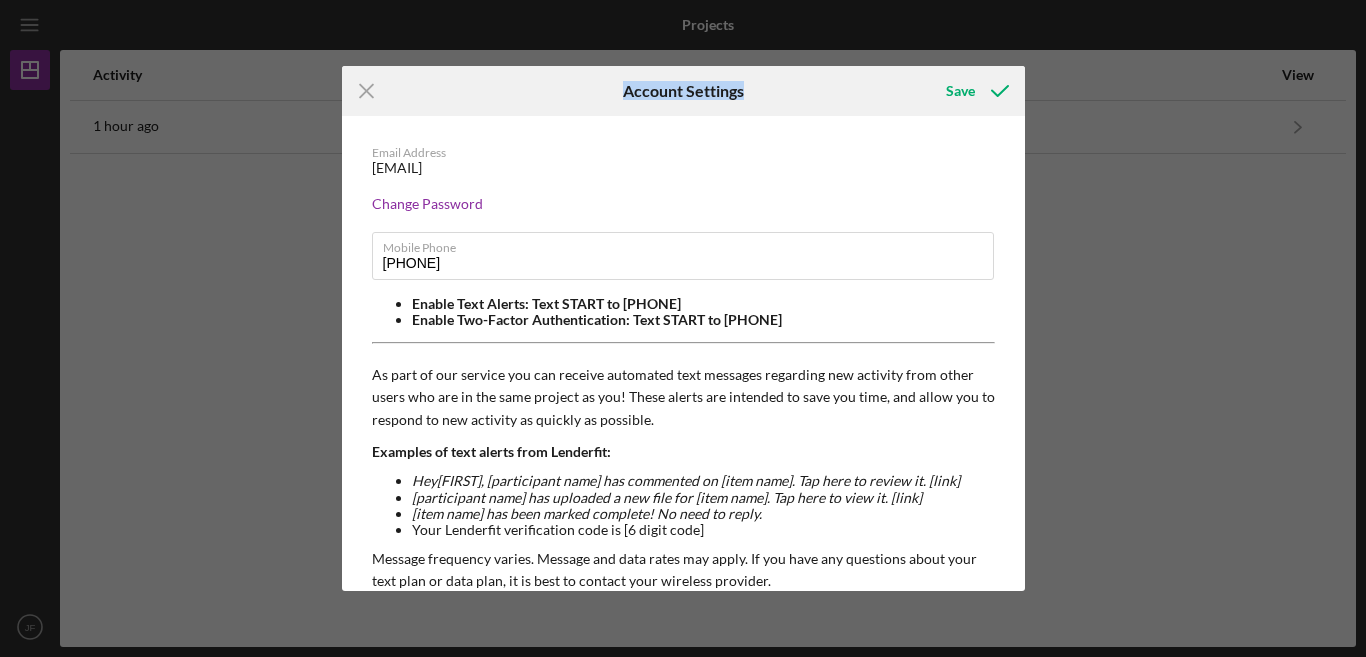 drag, startPoint x: 783, startPoint y: 91, endPoint x: 623, endPoint y: 64, distance: 162.26213 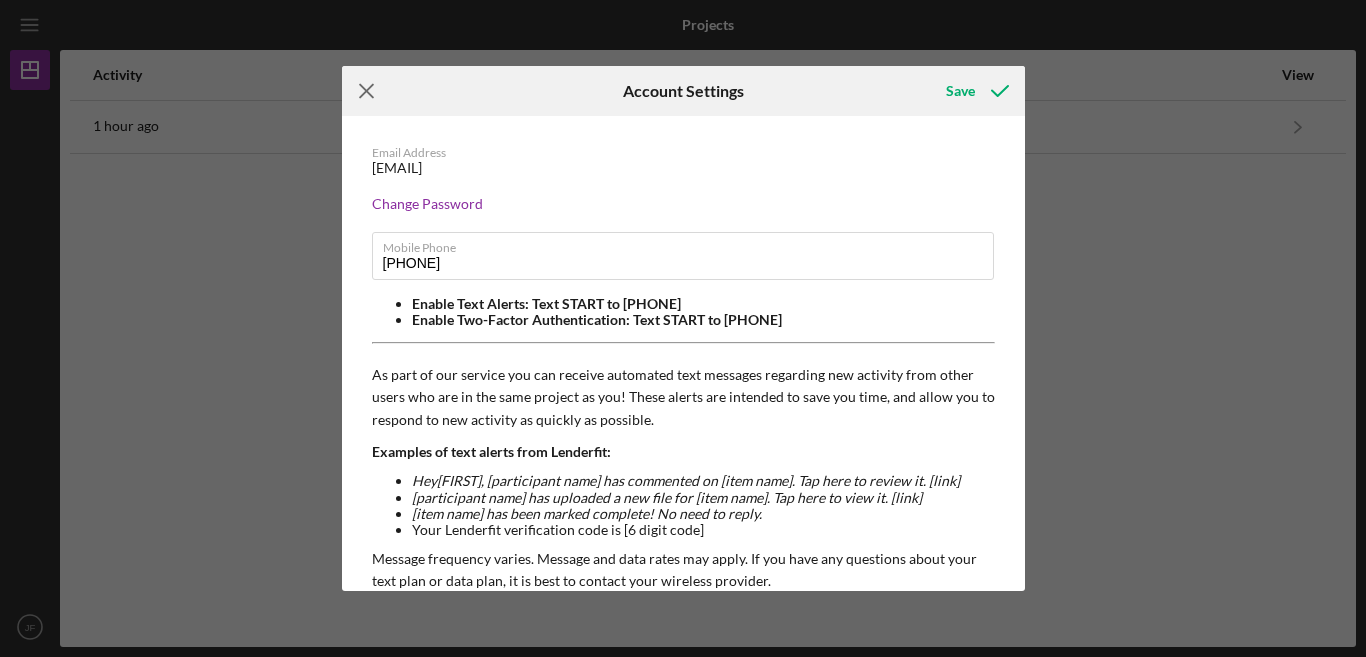 click on "Icon/Menu Close" 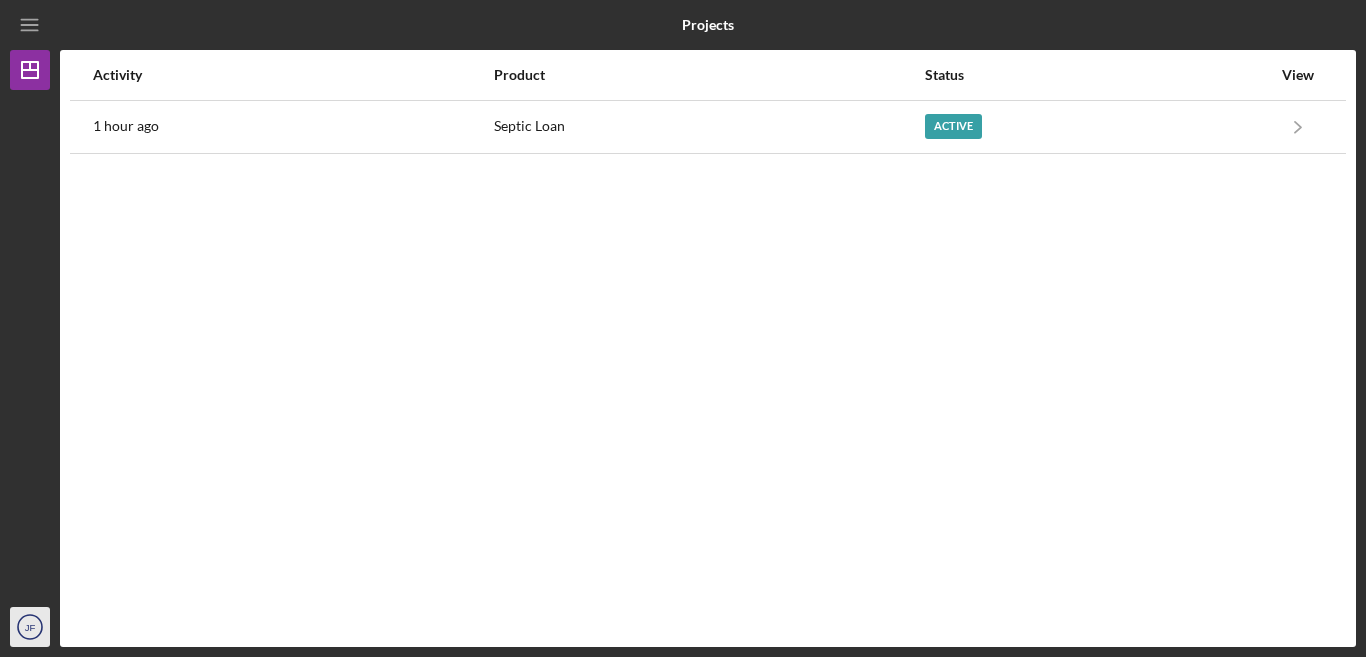 click on "JF" 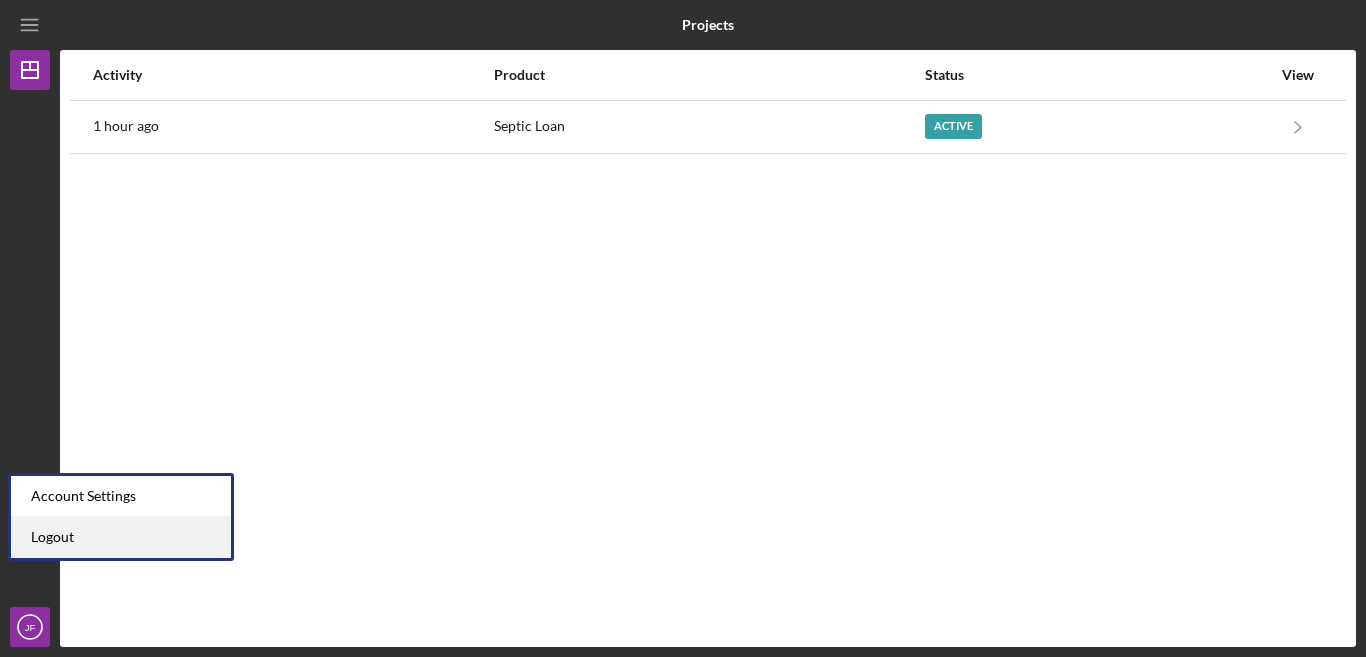 click on "Logout" at bounding box center [121, 537] 